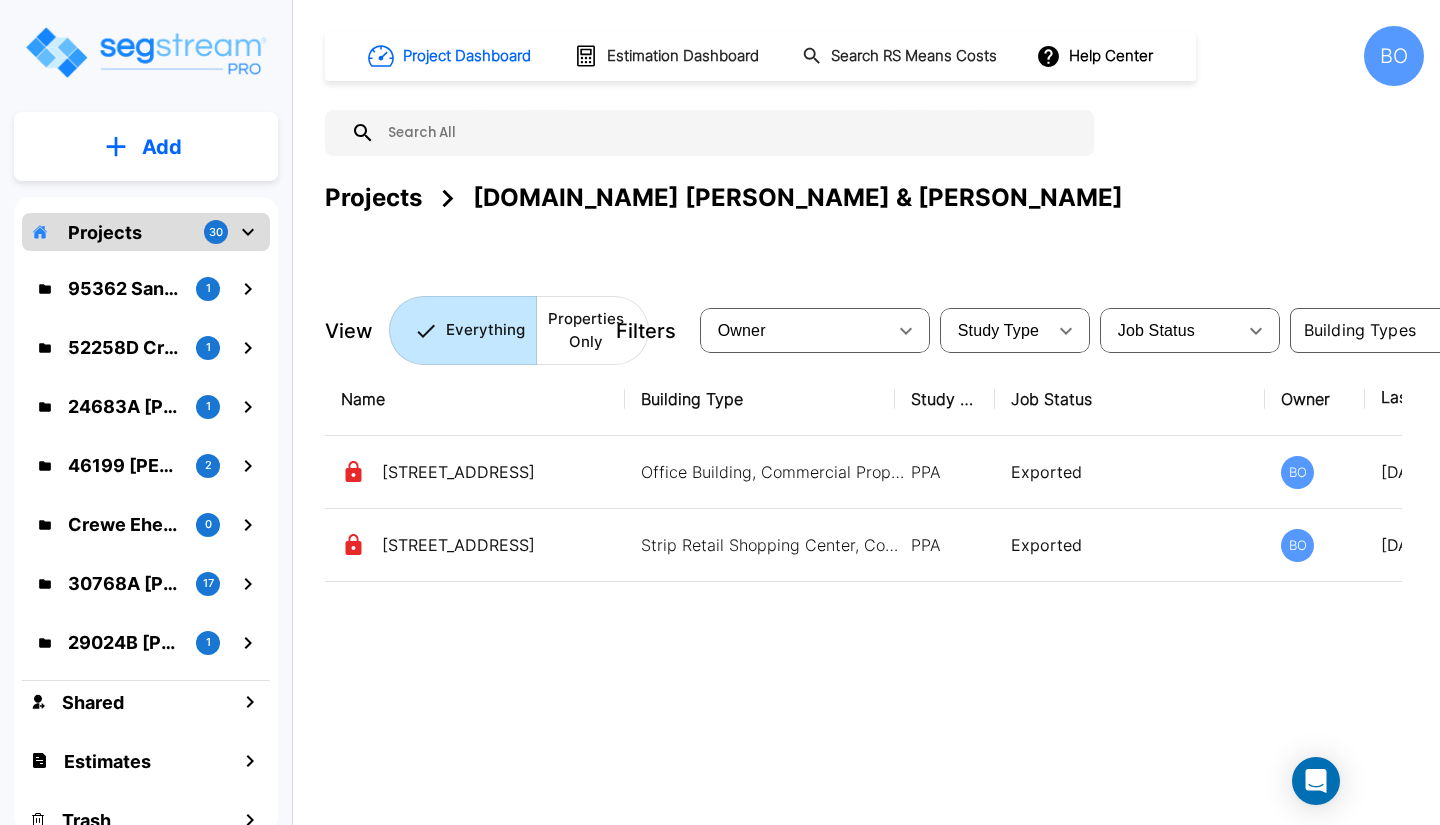 scroll, scrollTop: 0, scrollLeft: 0, axis: both 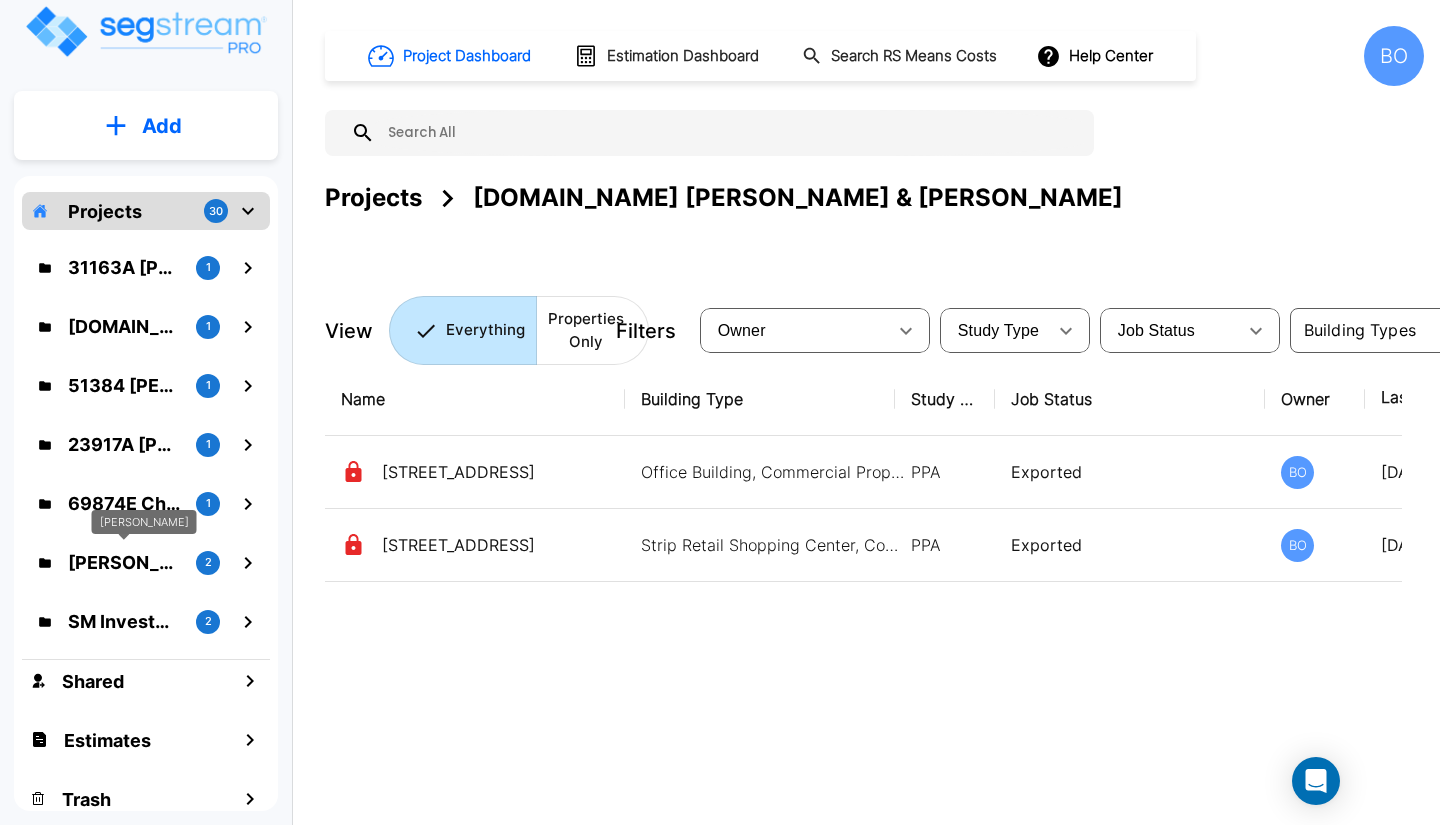 click on "[PERSON_NAME]" at bounding box center [124, 562] 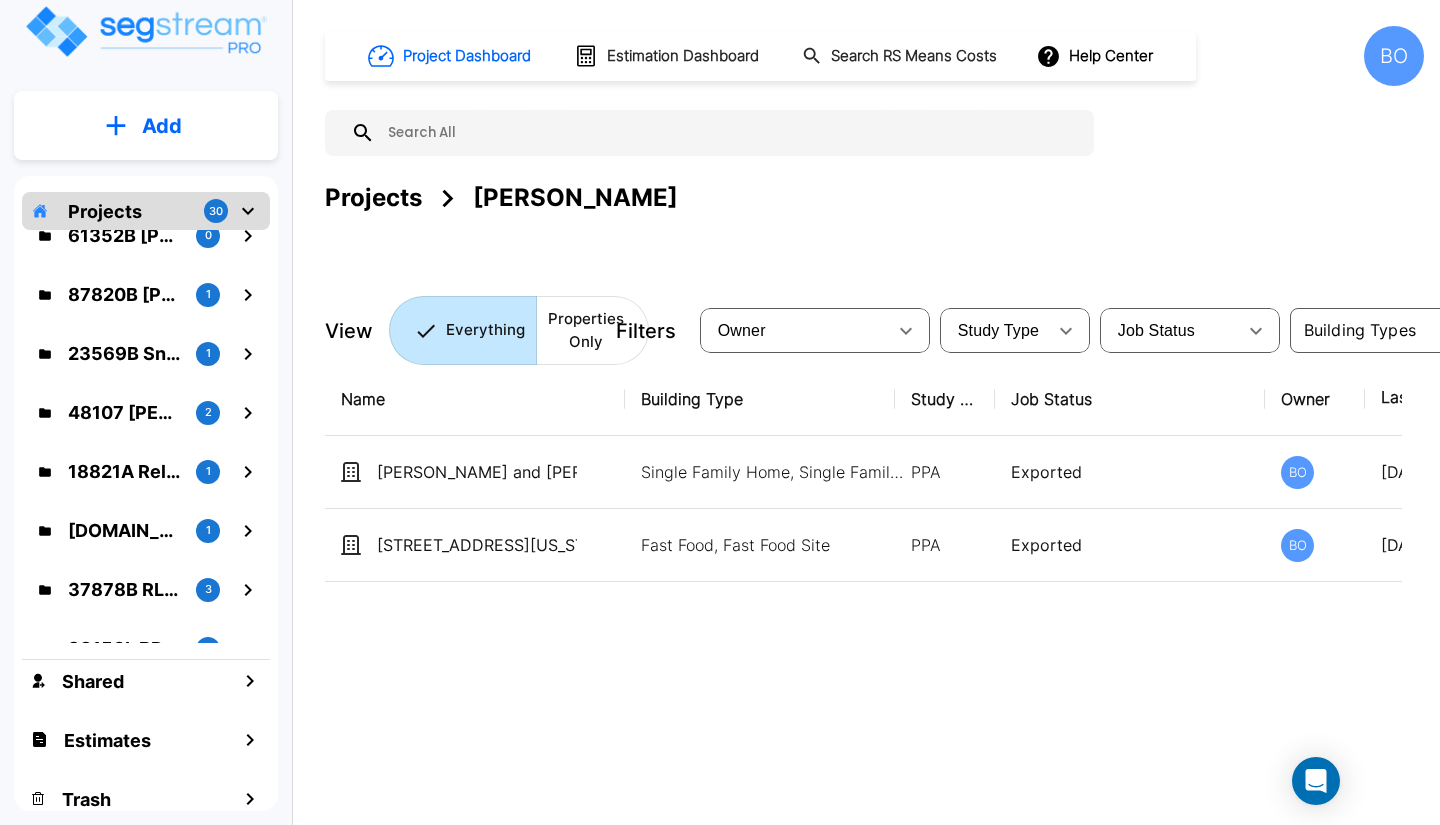 scroll, scrollTop: 0, scrollLeft: 0, axis: both 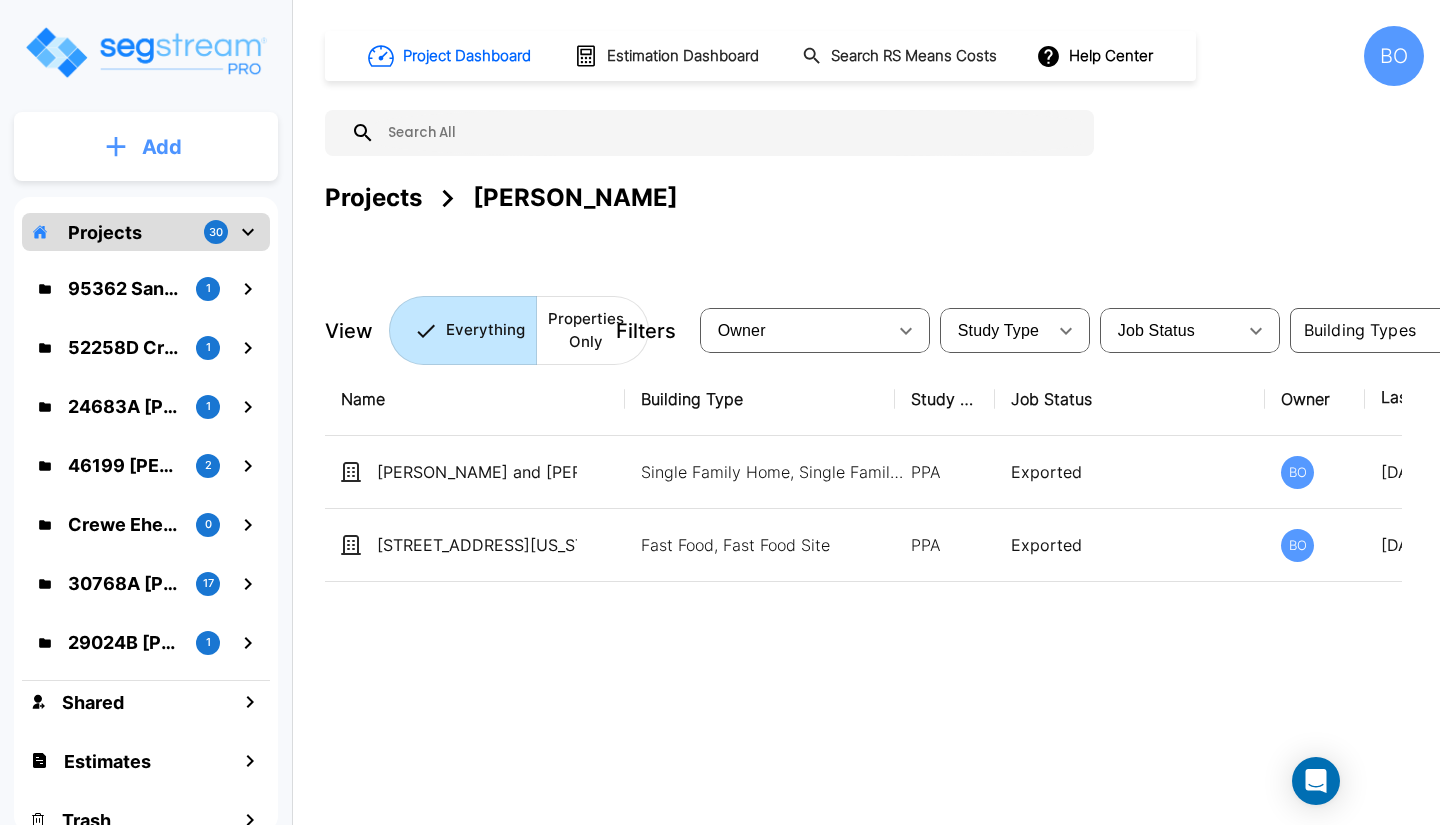 click on "Add" at bounding box center [146, 147] 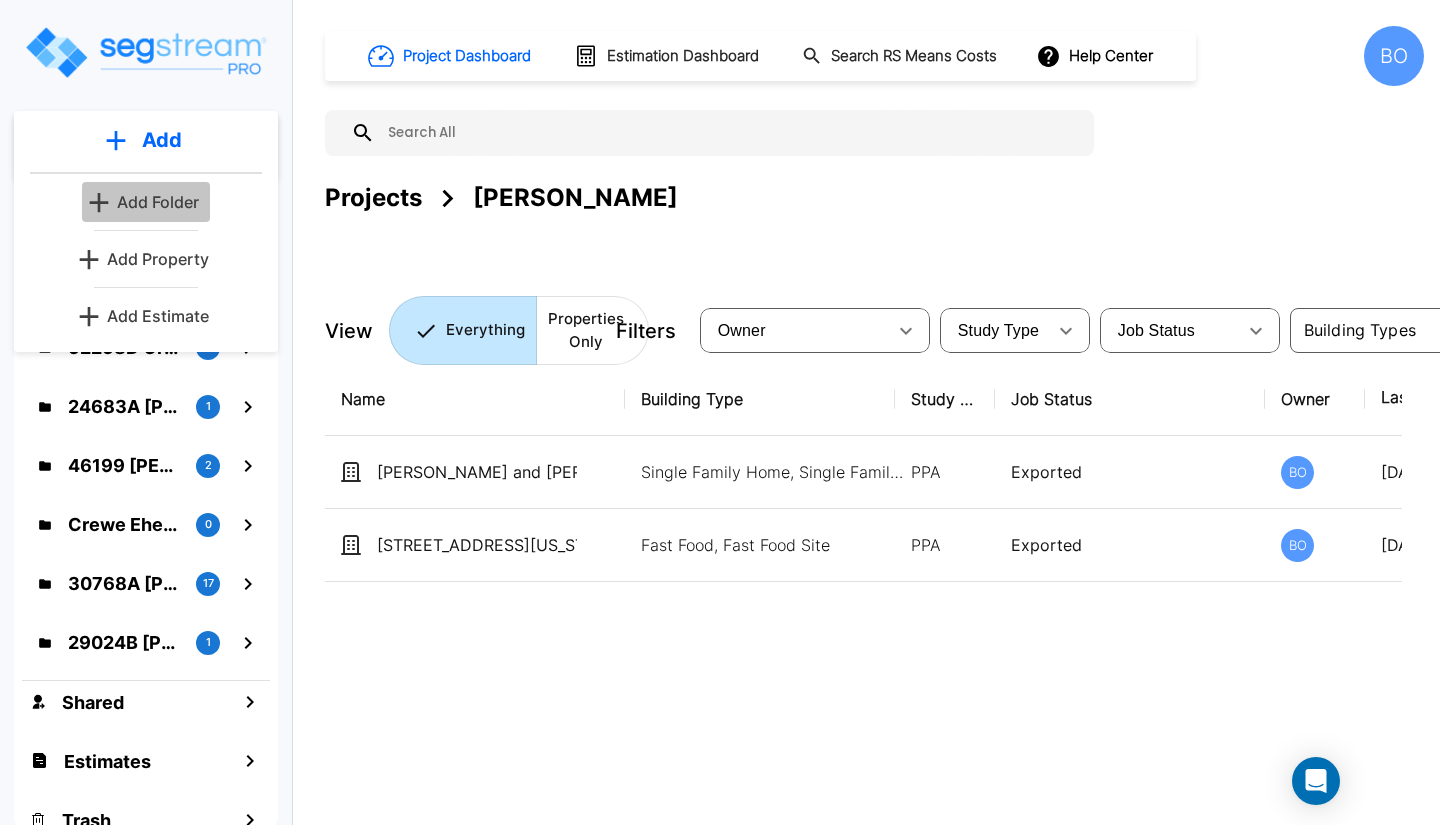 click on "Add Folder" at bounding box center (158, 202) 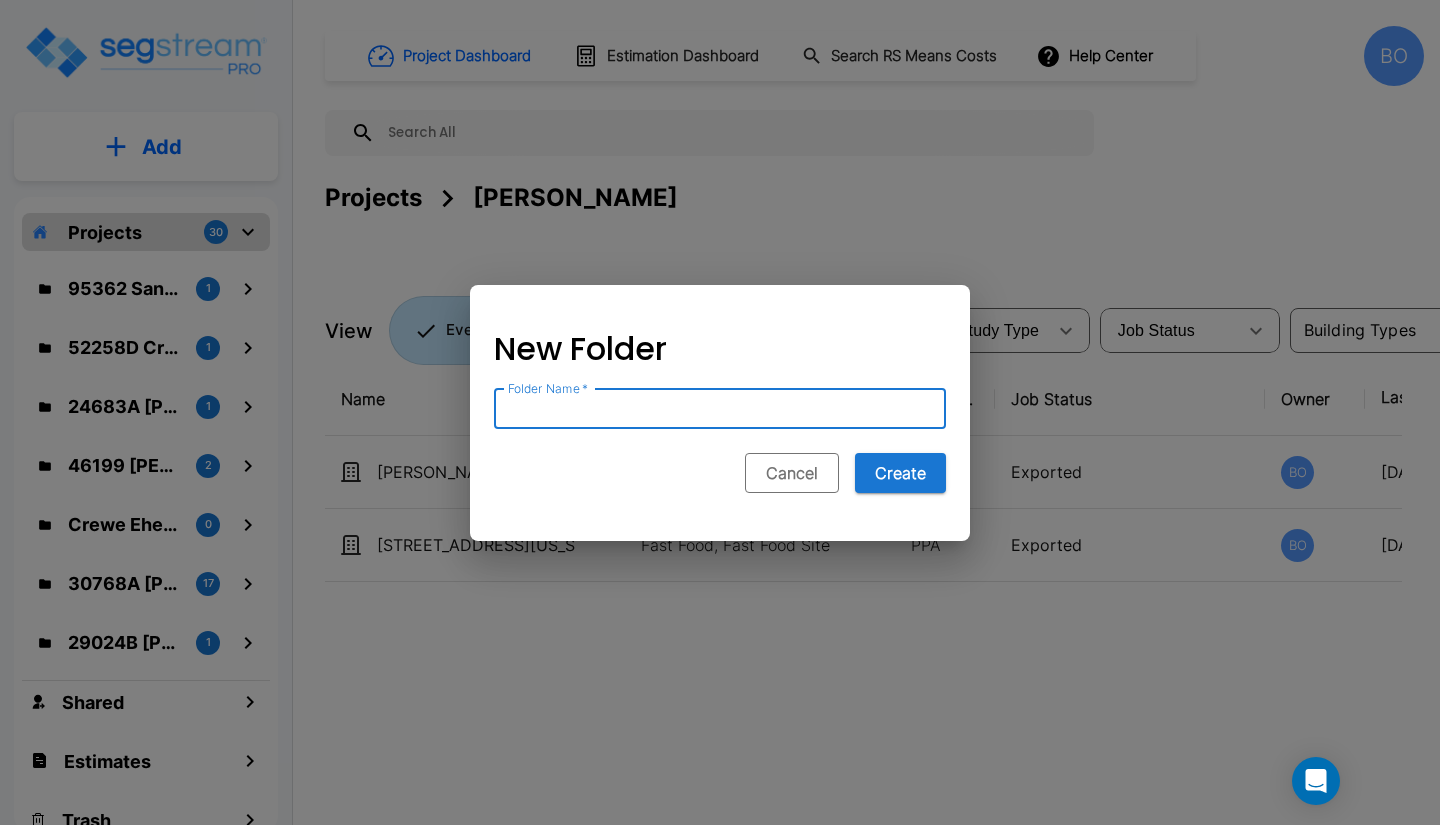 click on "Cancel" at bounding box center [792, 473] 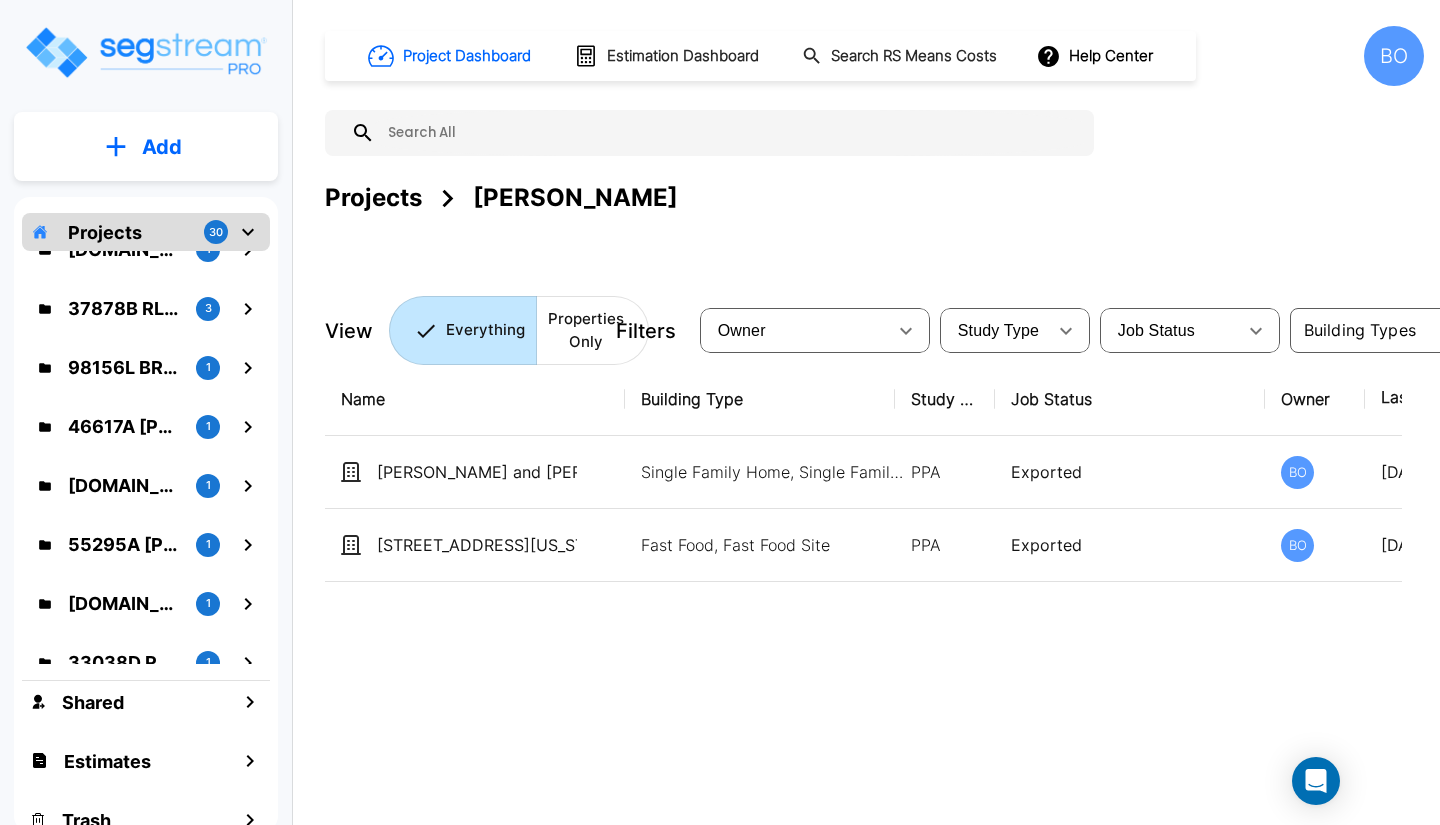 scroll, scrollTop: 1357, scrollLeft: 0, axis: vertical 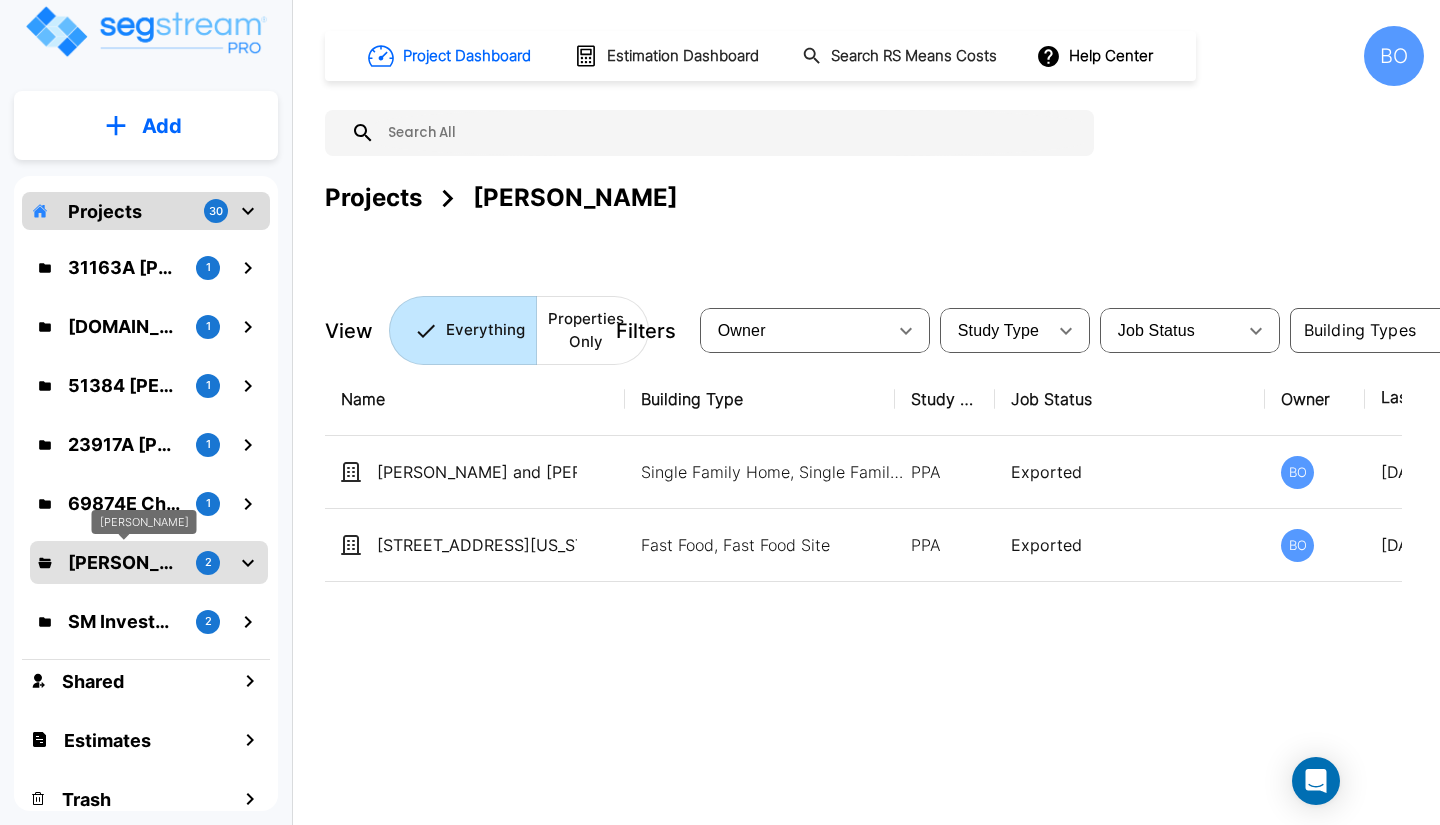 click on "Whitmore" at bounding box center [124, 562] 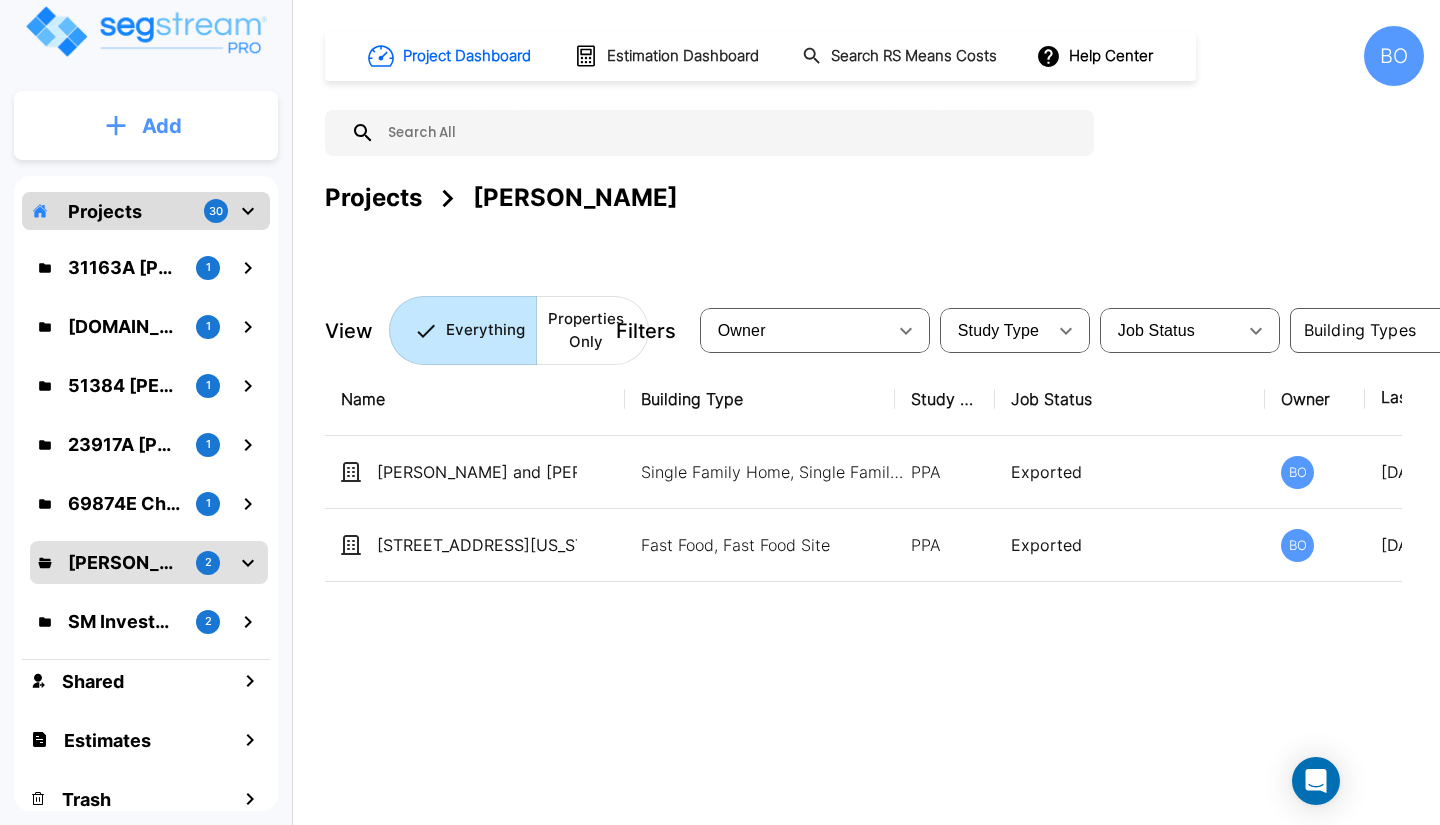 click on "Add" at bounding box center (162, 126) 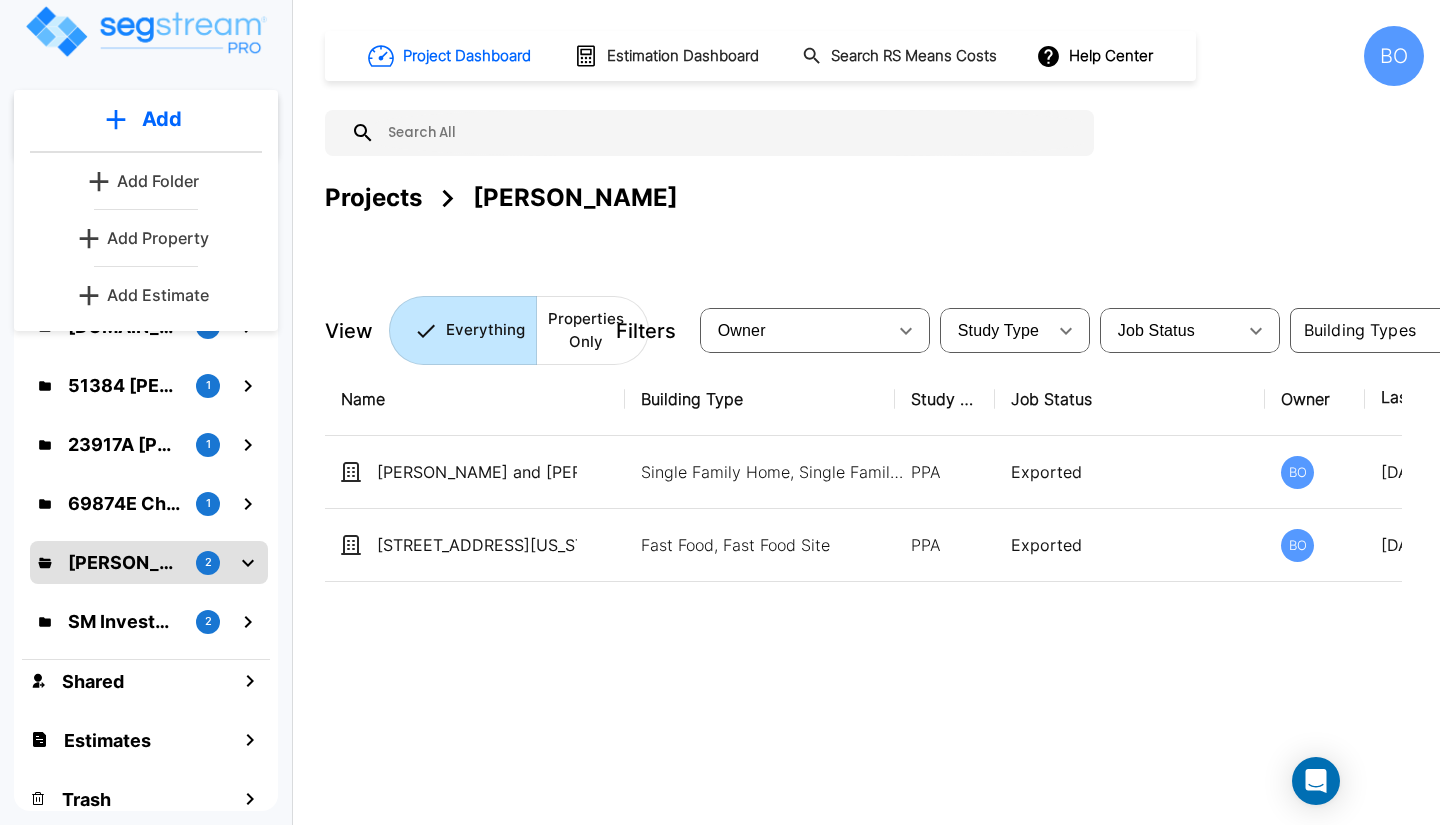 click on "Project Dashboard Estimation Dashboard Search RS Means Costs Help Center BO Projects Whitmore View Everything Properties Only Filters Owner ​ Study Type ​ Job Status ​ ​ Clear Filters" at bounding box center (874, 195) 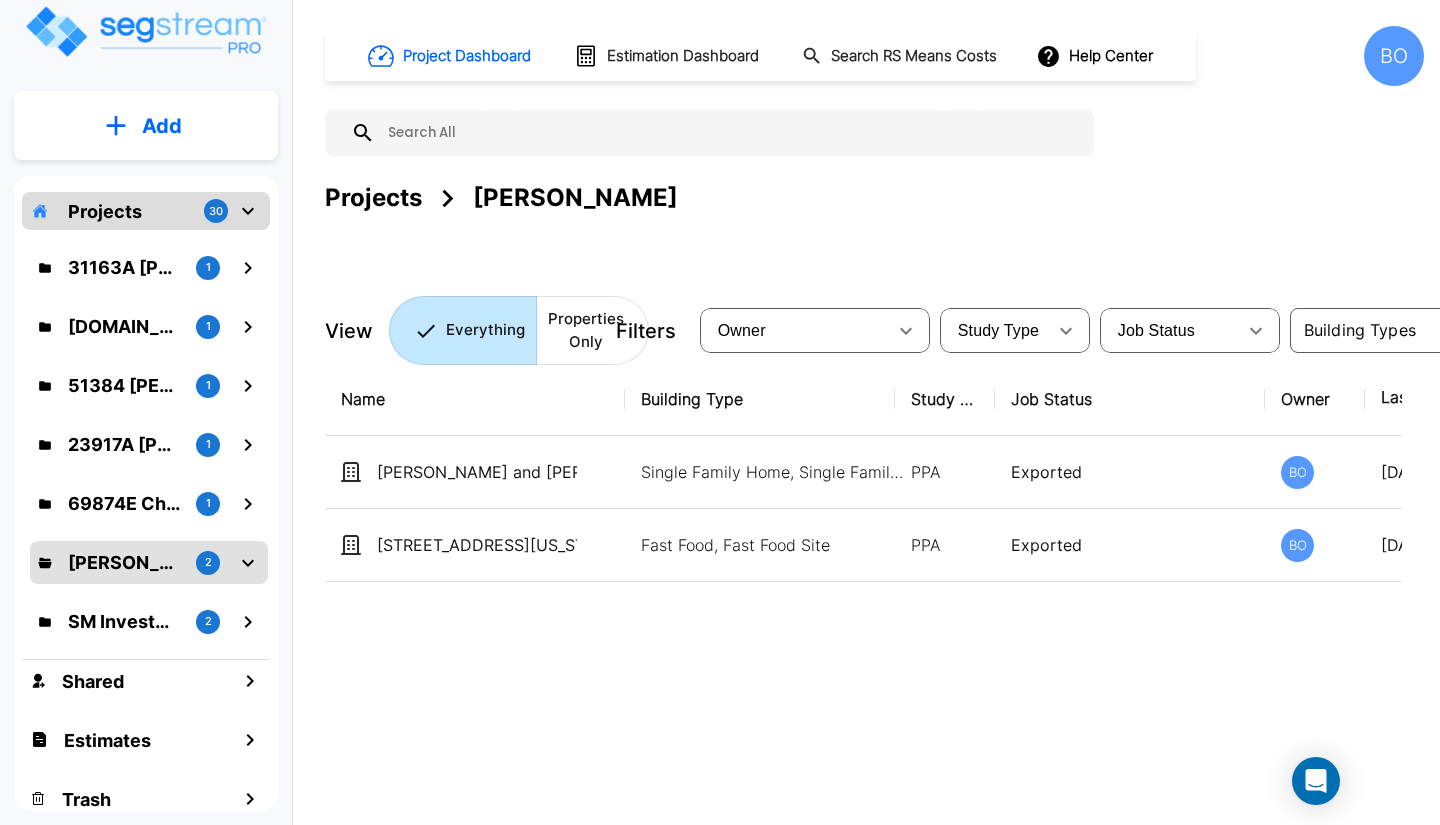 click on "Name Building Type Study Type Job Status Owner Last Modified Action Lavoy and Shaunlee Whitmore Single Family Home, Single Family Home Site PPA Exported BO 08/13/2024 - 02:13 pm 1269 Washington Boulevard Fast Food, Fast Food Site PPA Exported BO 08/13/2024 - 11:57 am" at bounding box center [863, 619] 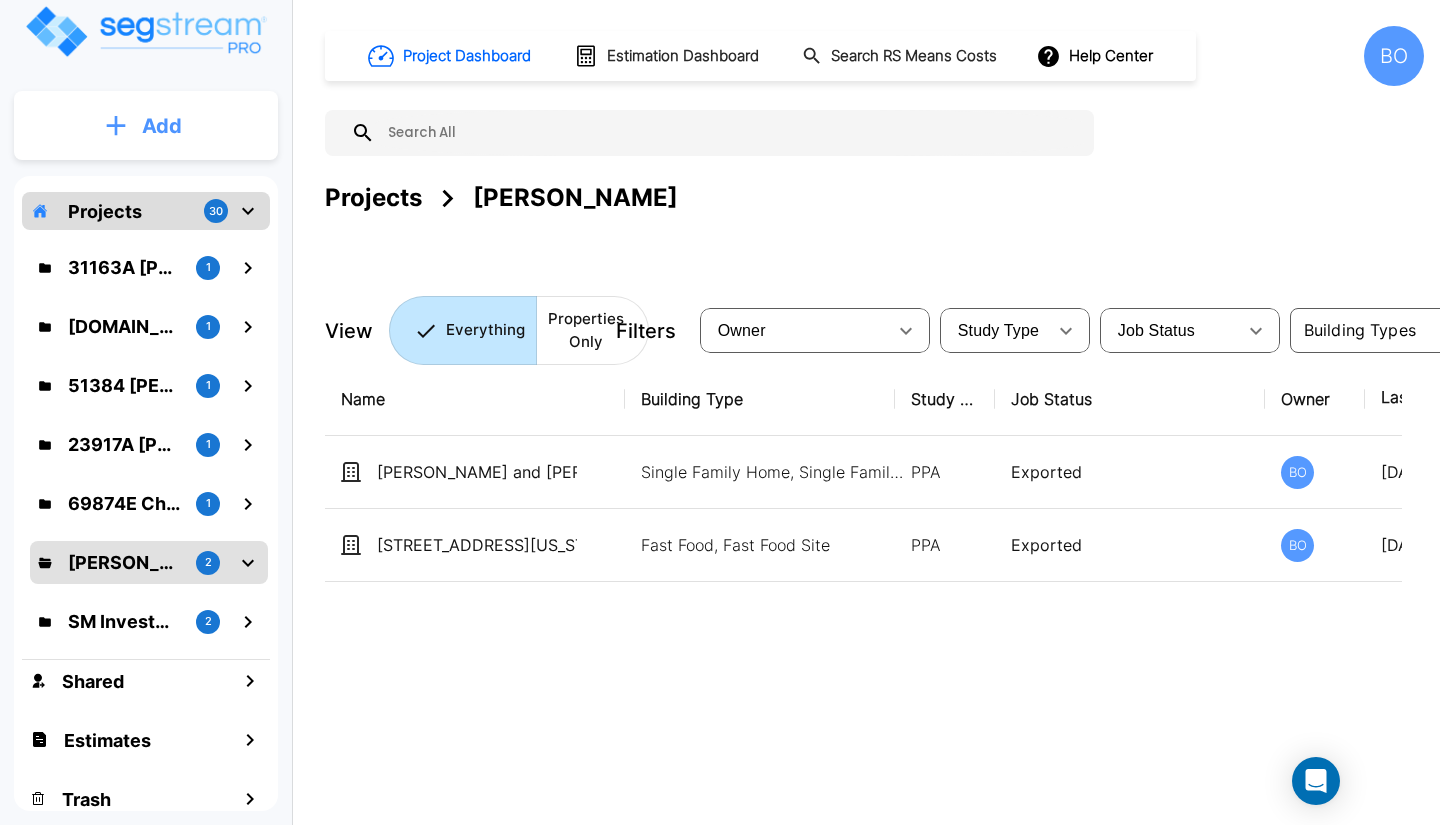 click on "Add" at bounding box center (162, 126) 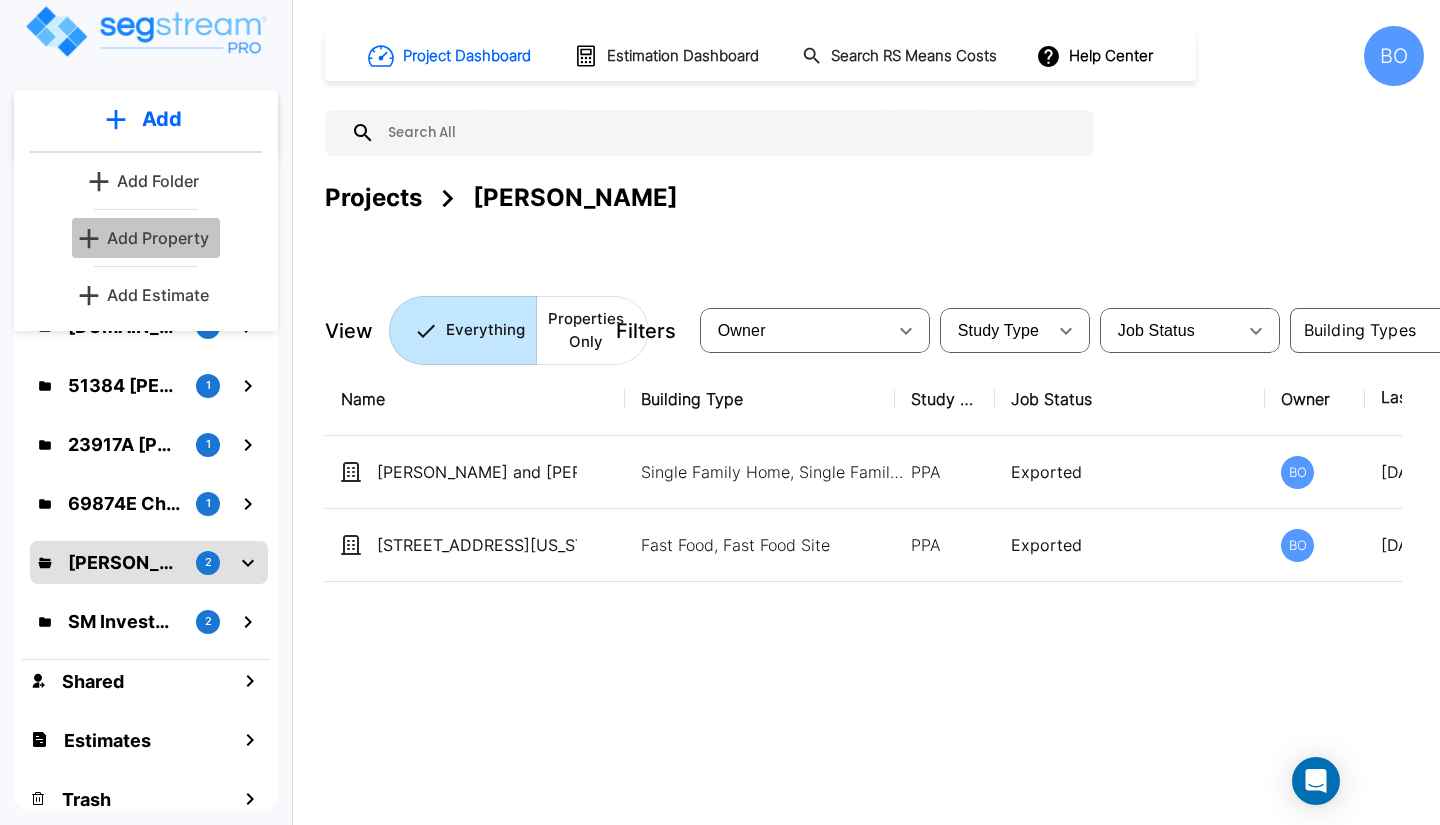 click on "Add Property" at bounding box center (158, 238) 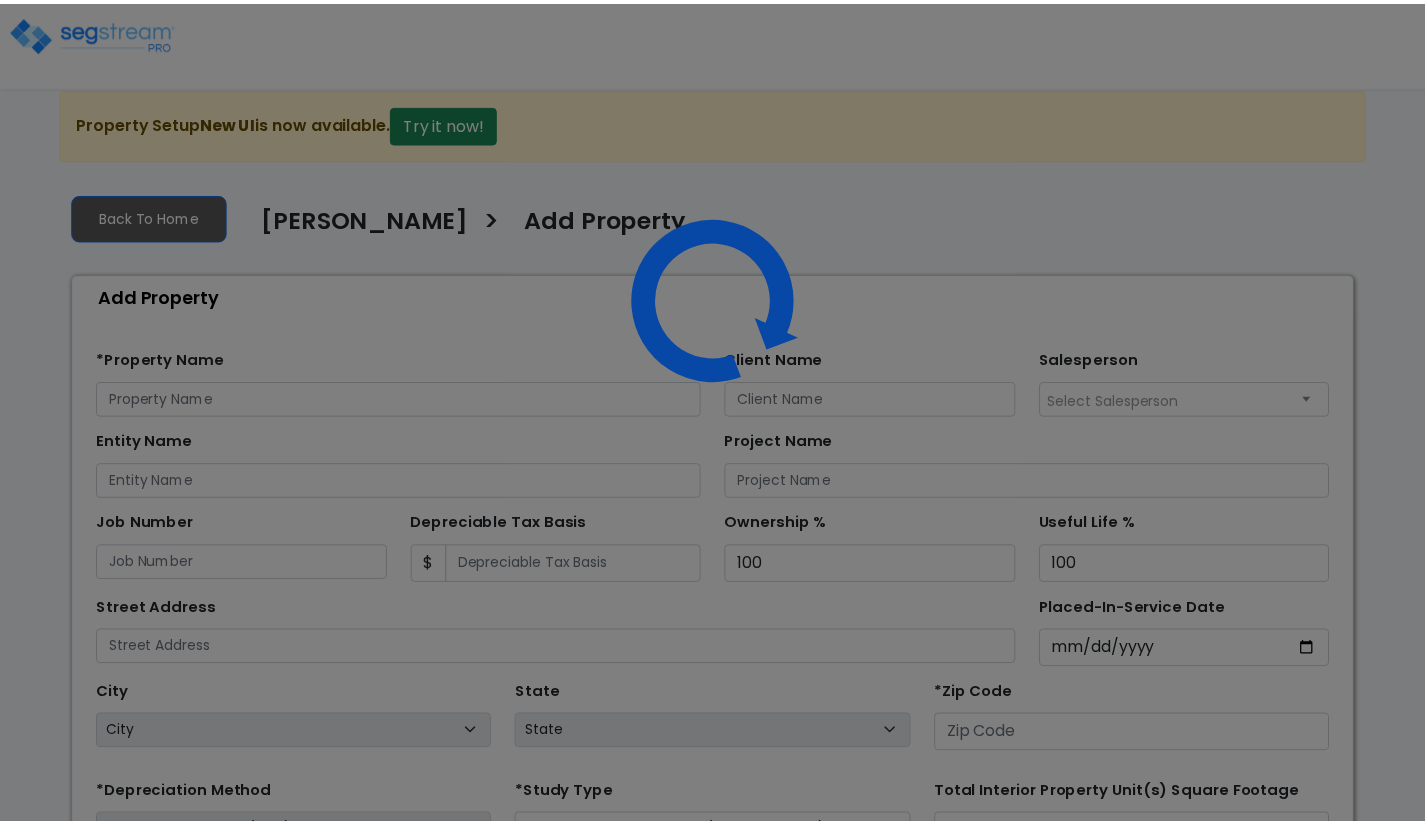 scroll, scrollTop: 0, scrollLeft: 0, axis: both 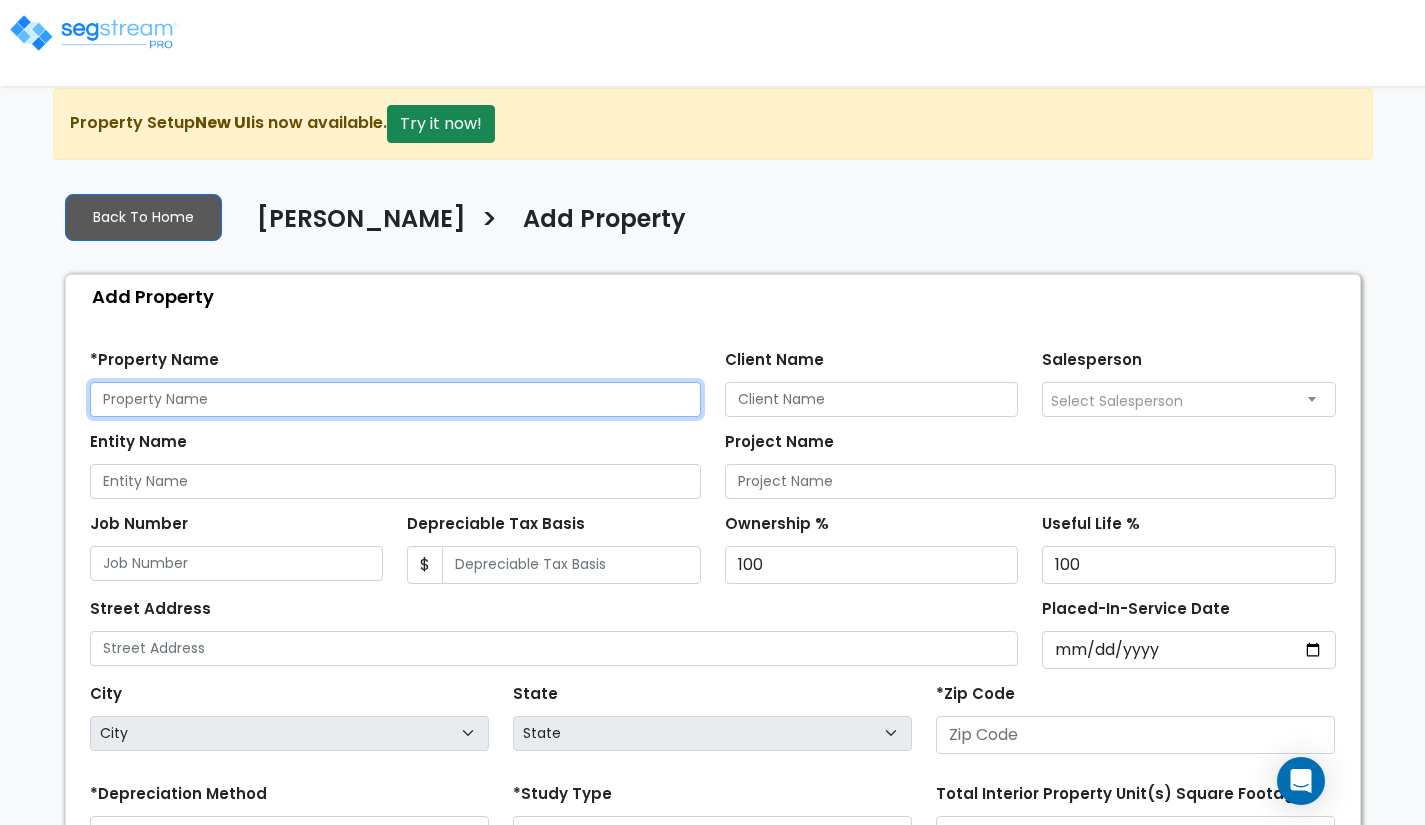 click at bounding box center (395, 399) 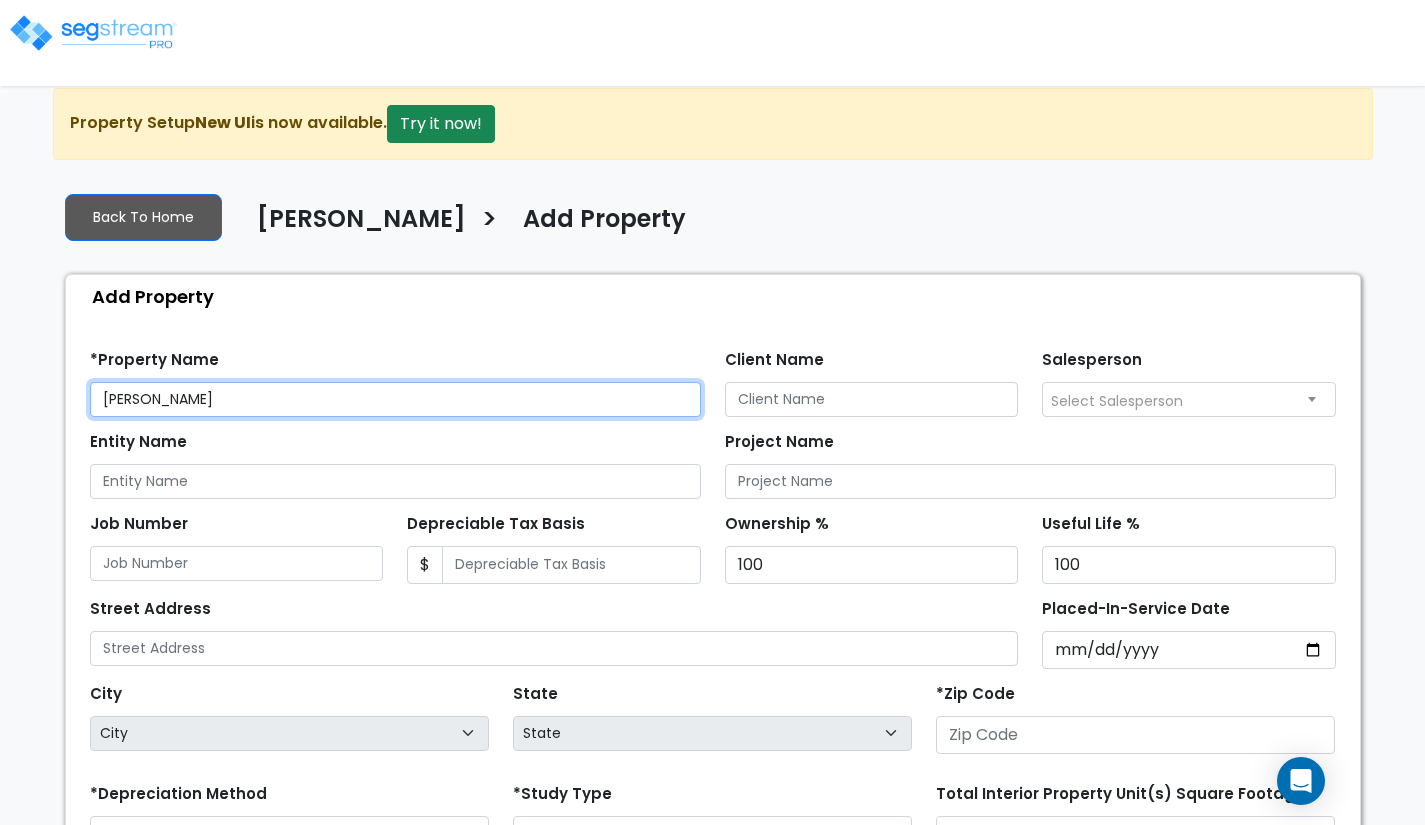 click on "Artemus" at bounding box center [395, 399] 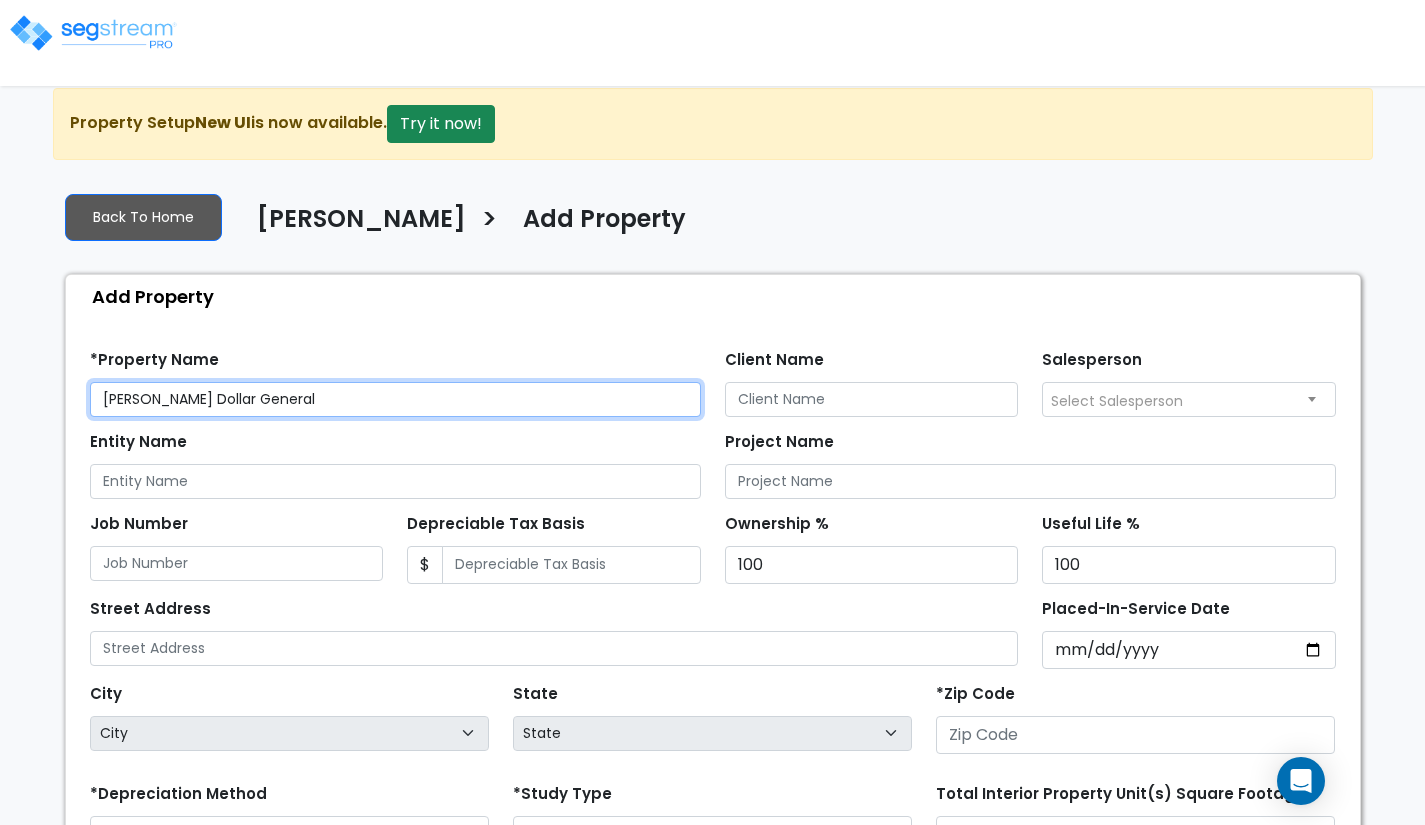 type on "Artemus Dollar General" 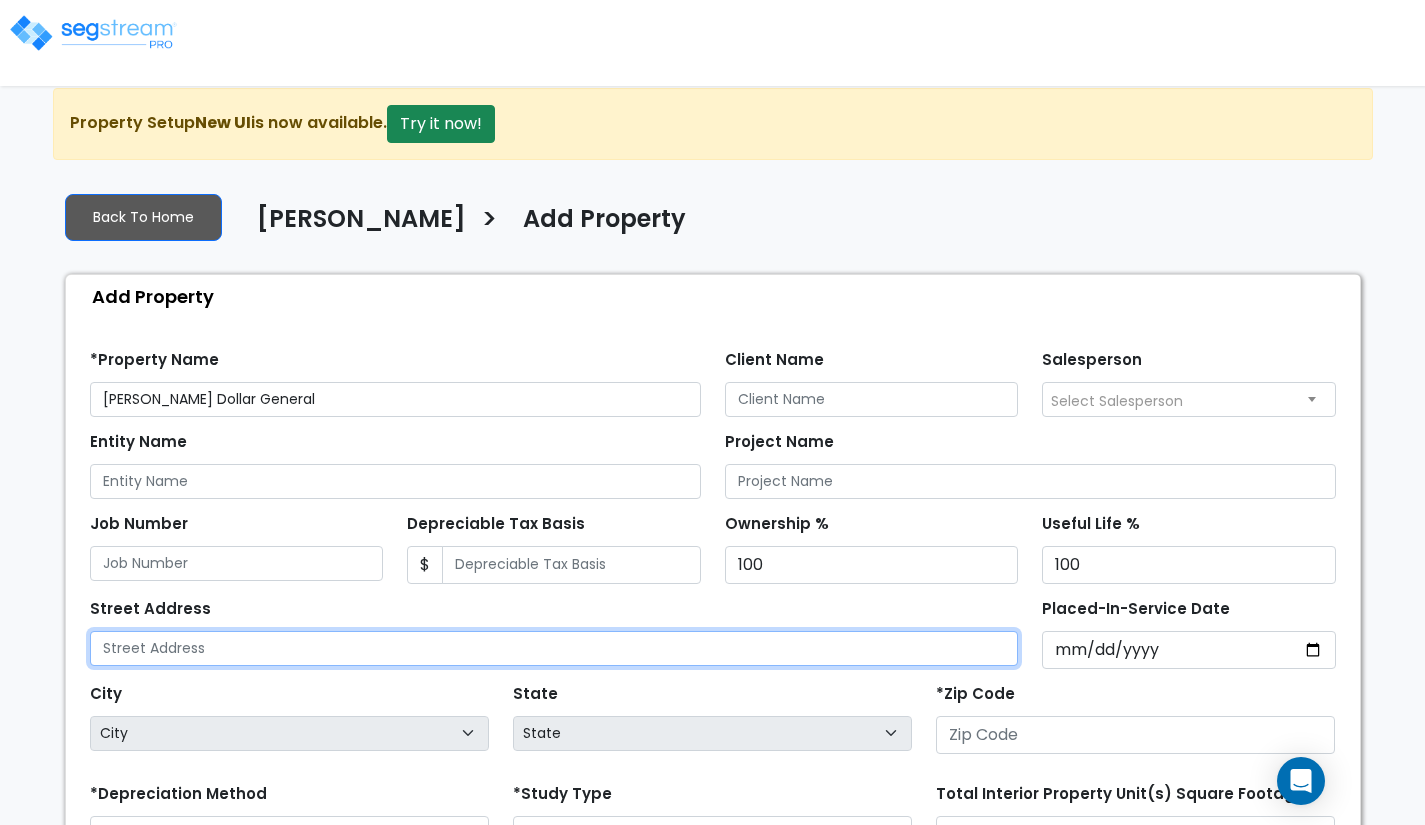 click at bounding box center (554, 648) 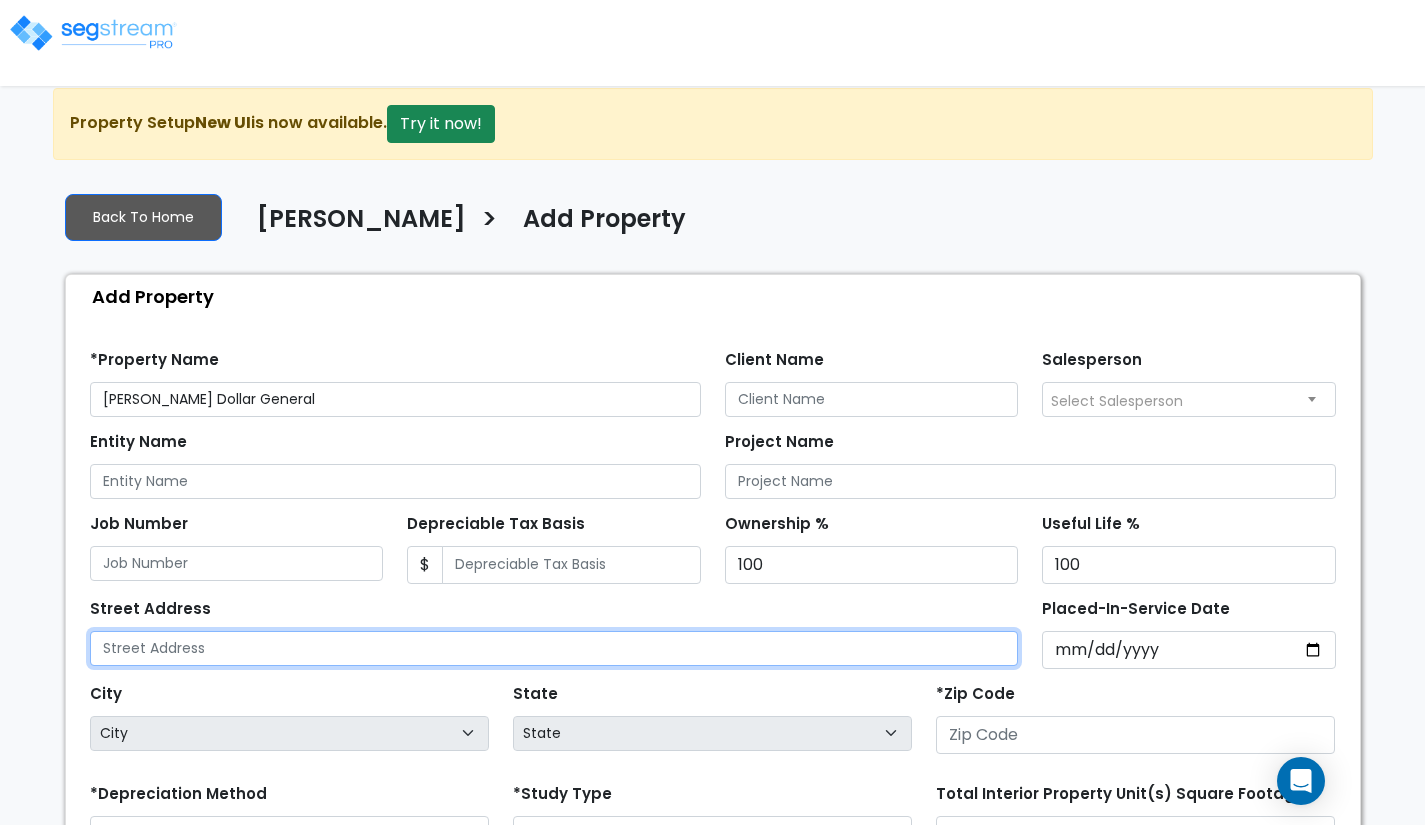 click at bounding box center (554, 648) 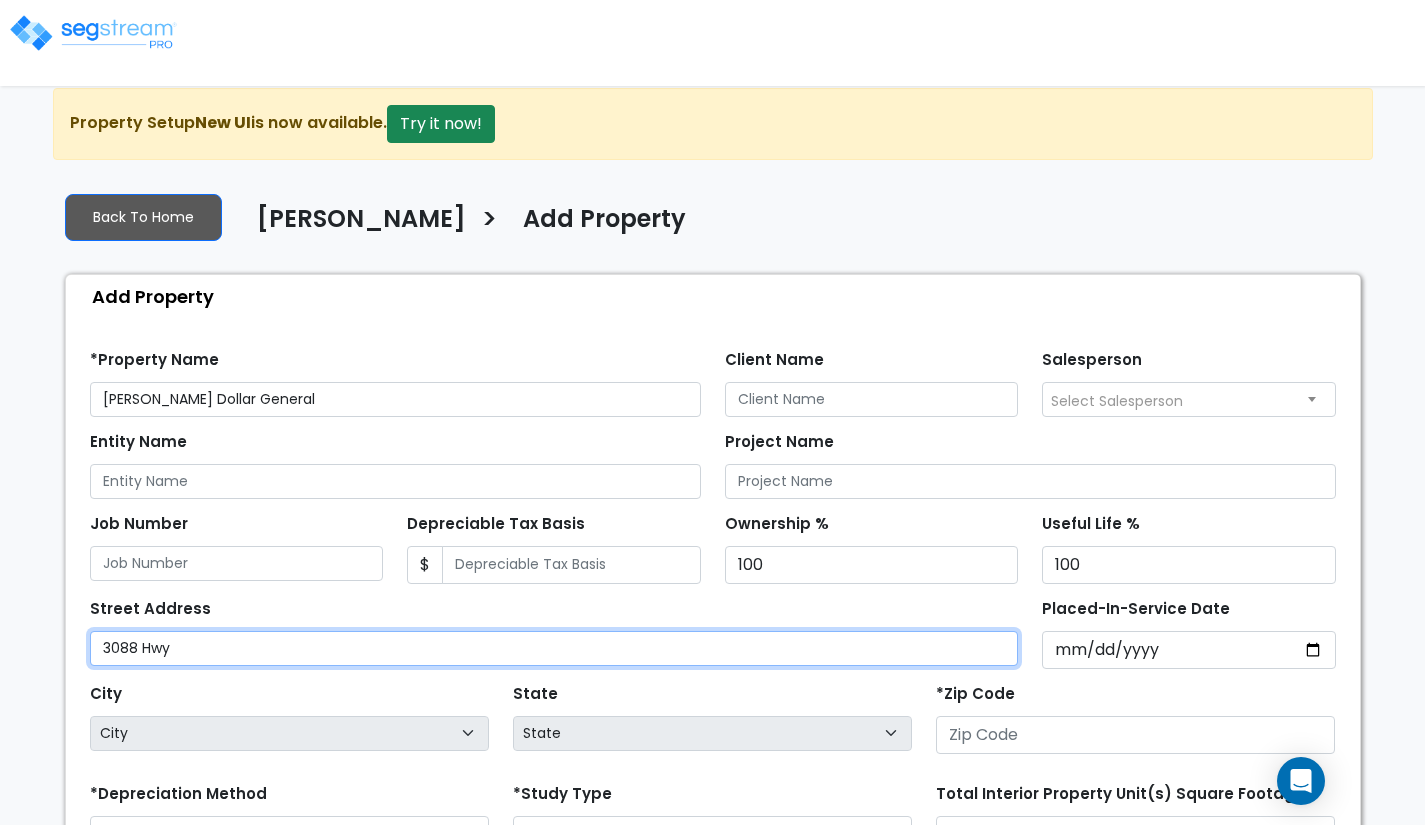 click on "3088 Hwy" at bounding box center (554, 648) 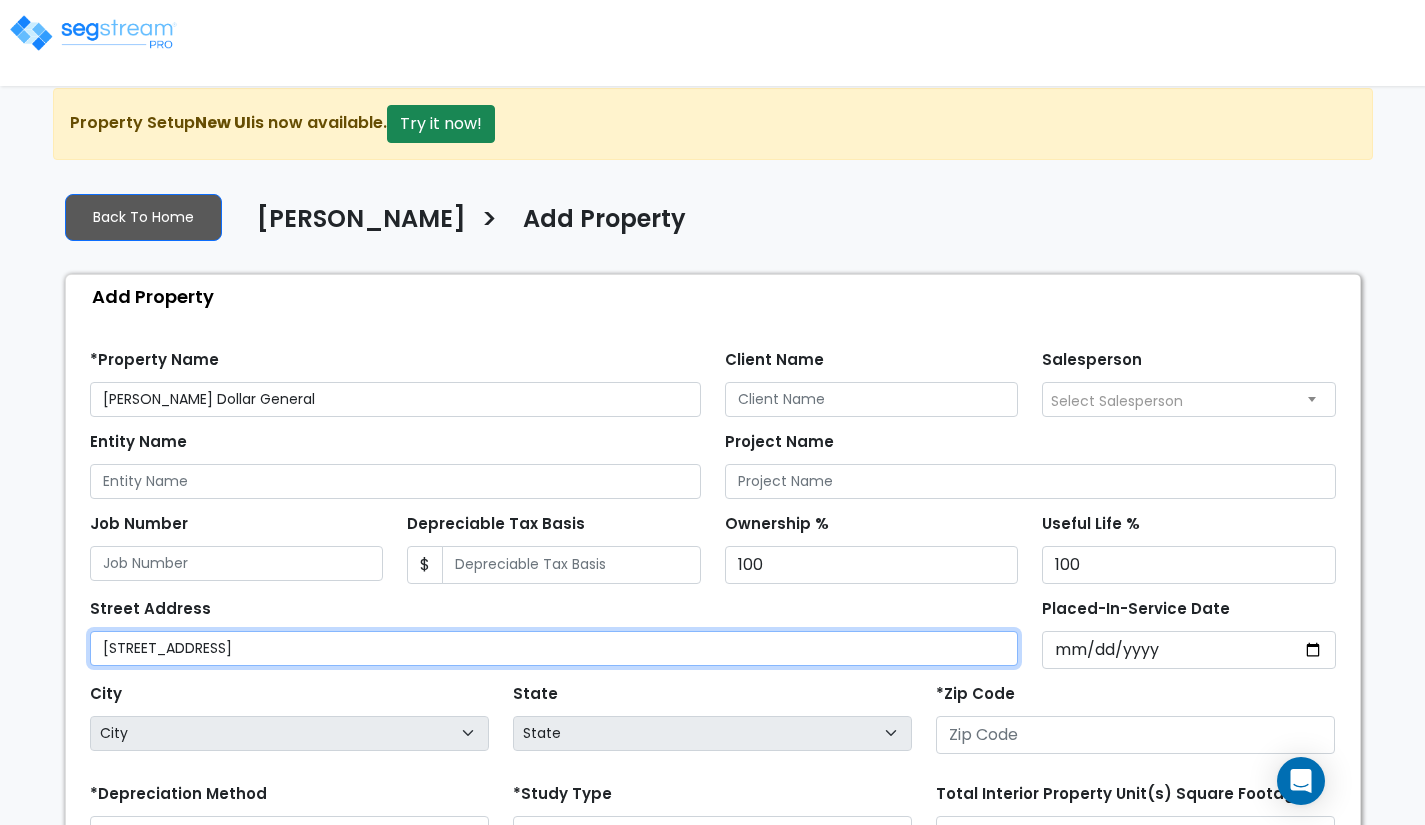 type on "3088 Hwy 225" 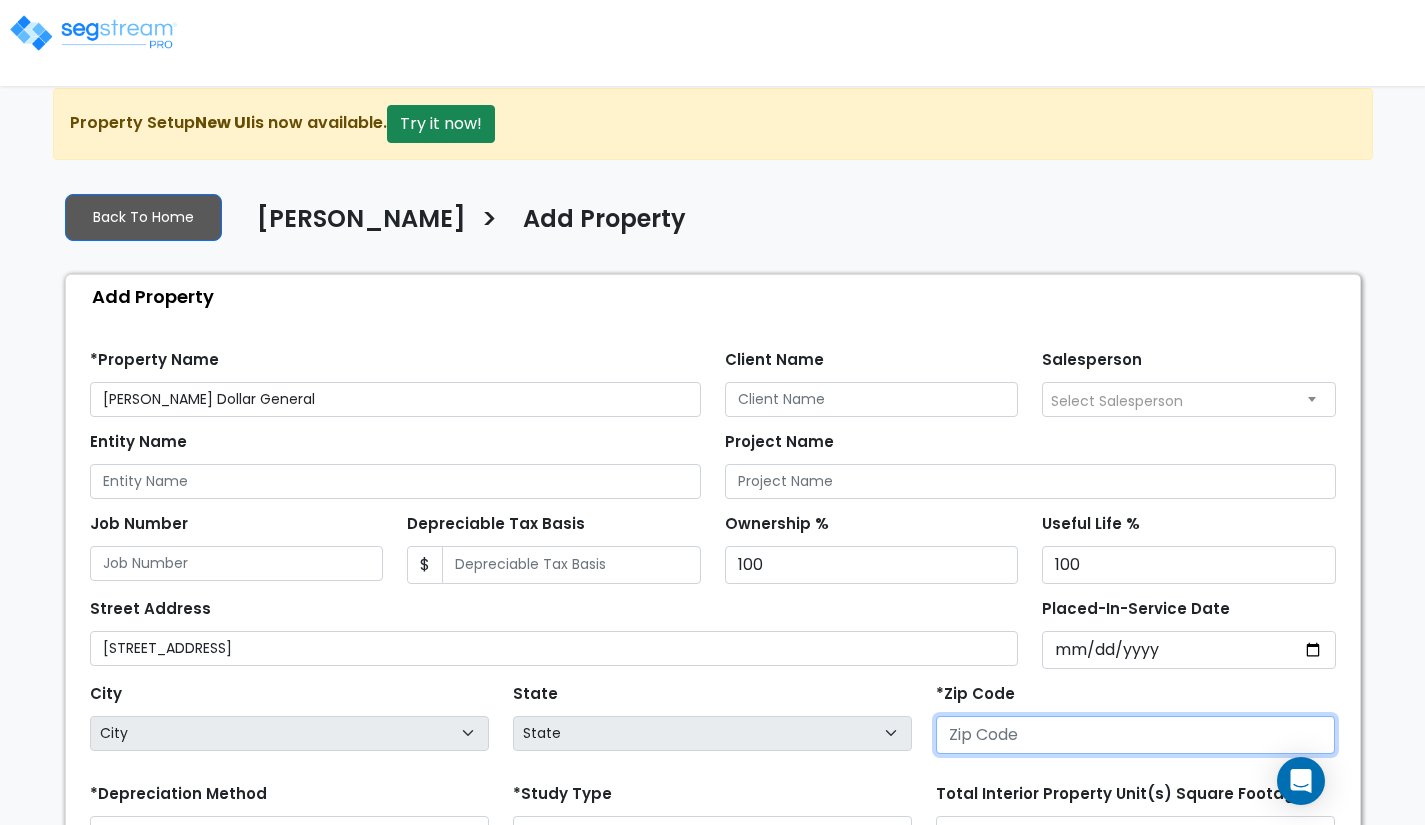 select on "National Average" 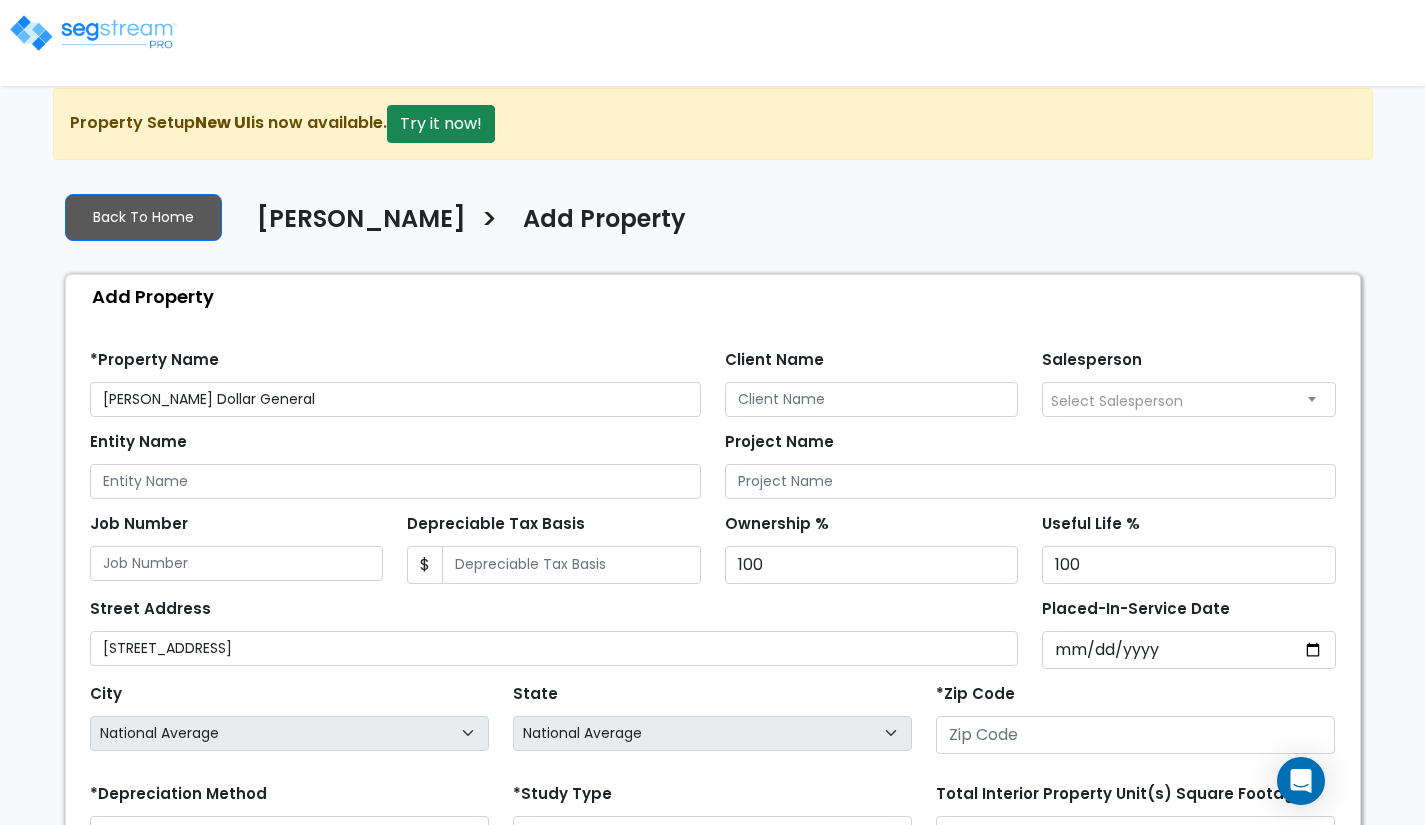 click on "Back To Home
Whitmore
>
Add Property" at bounding box center [713, 223] 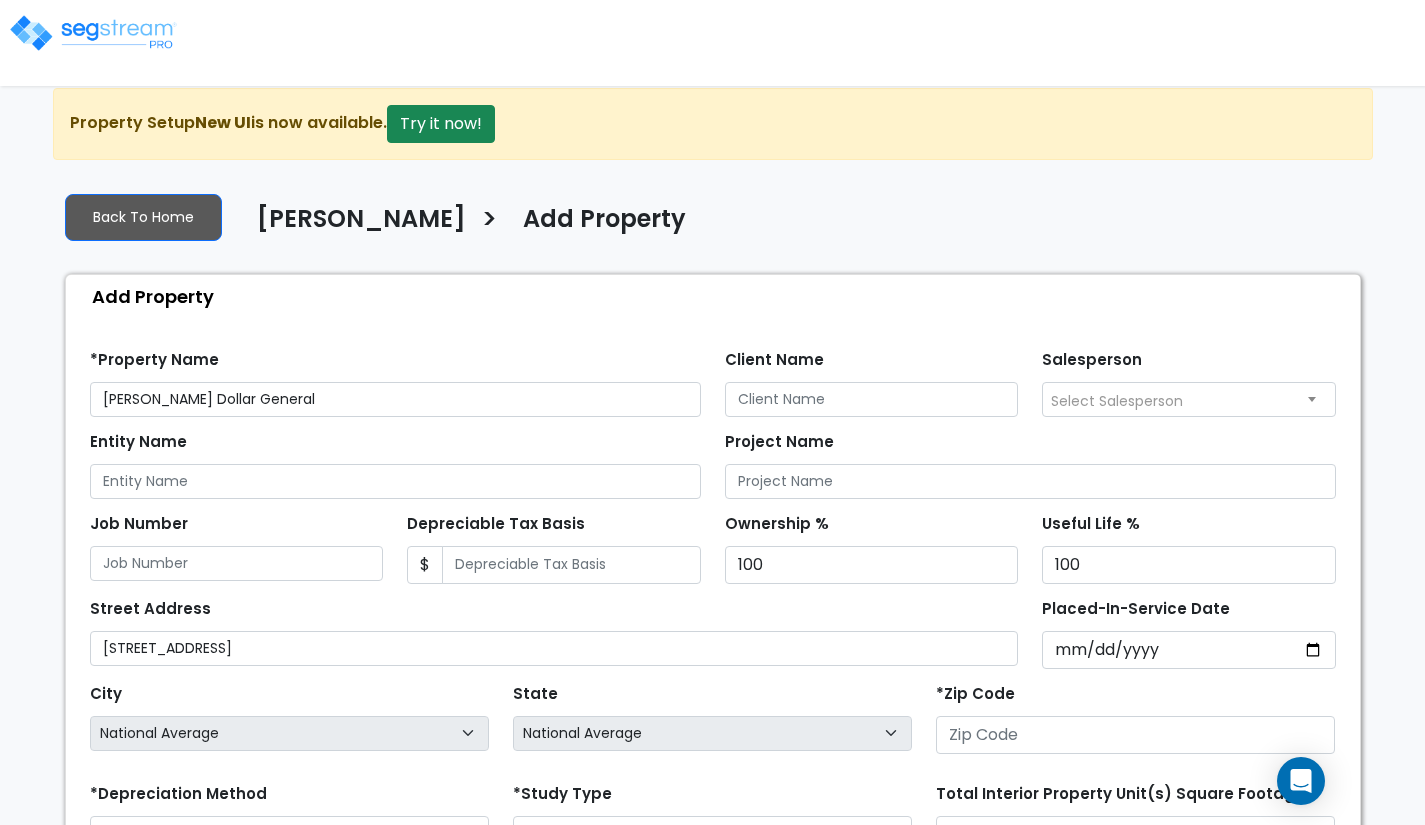 click on "*Property Name
Artemus Dollar General
Client Name
Salesperson
$" at bounding box center [713, 717] 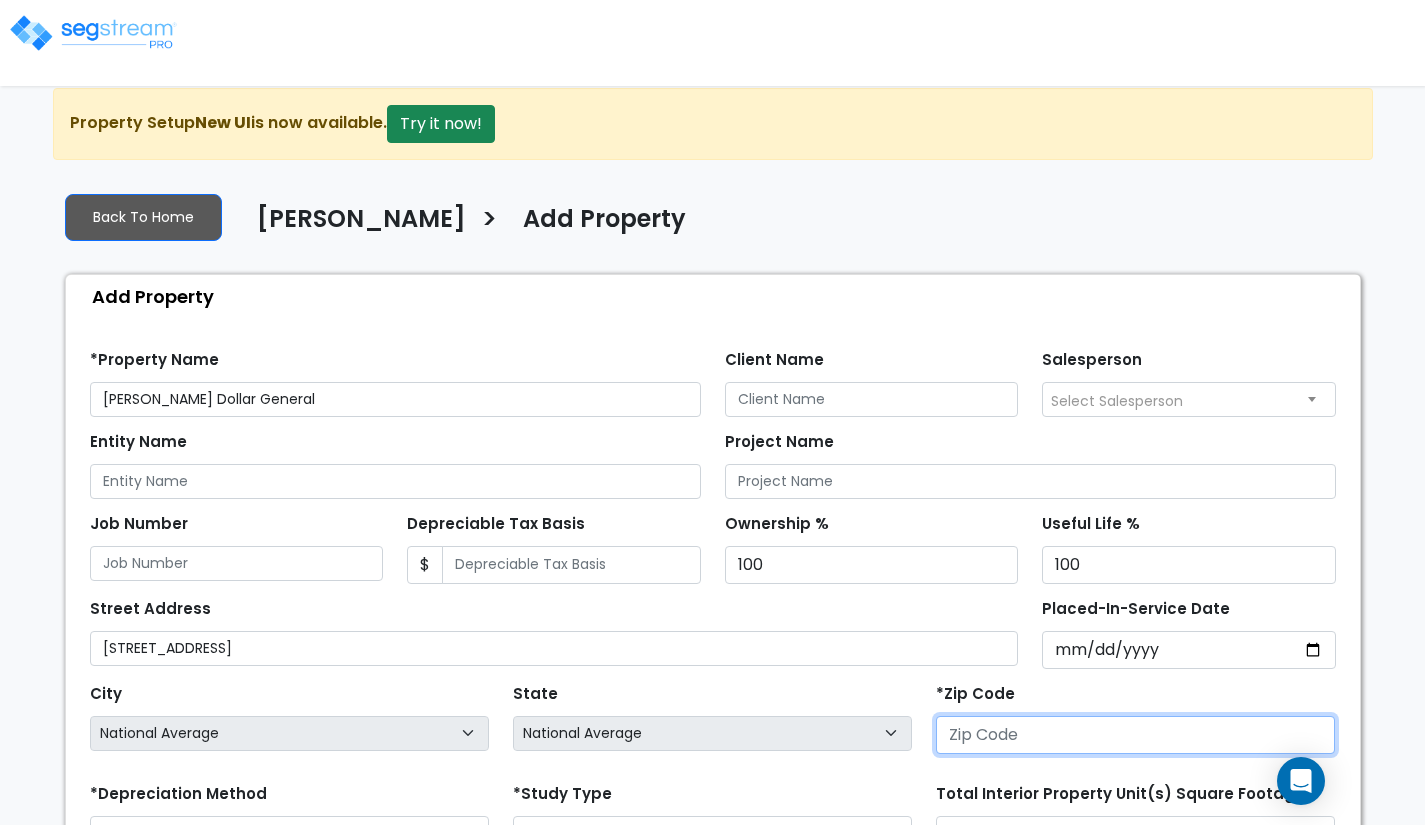 click at bounding box center (1135, 735) 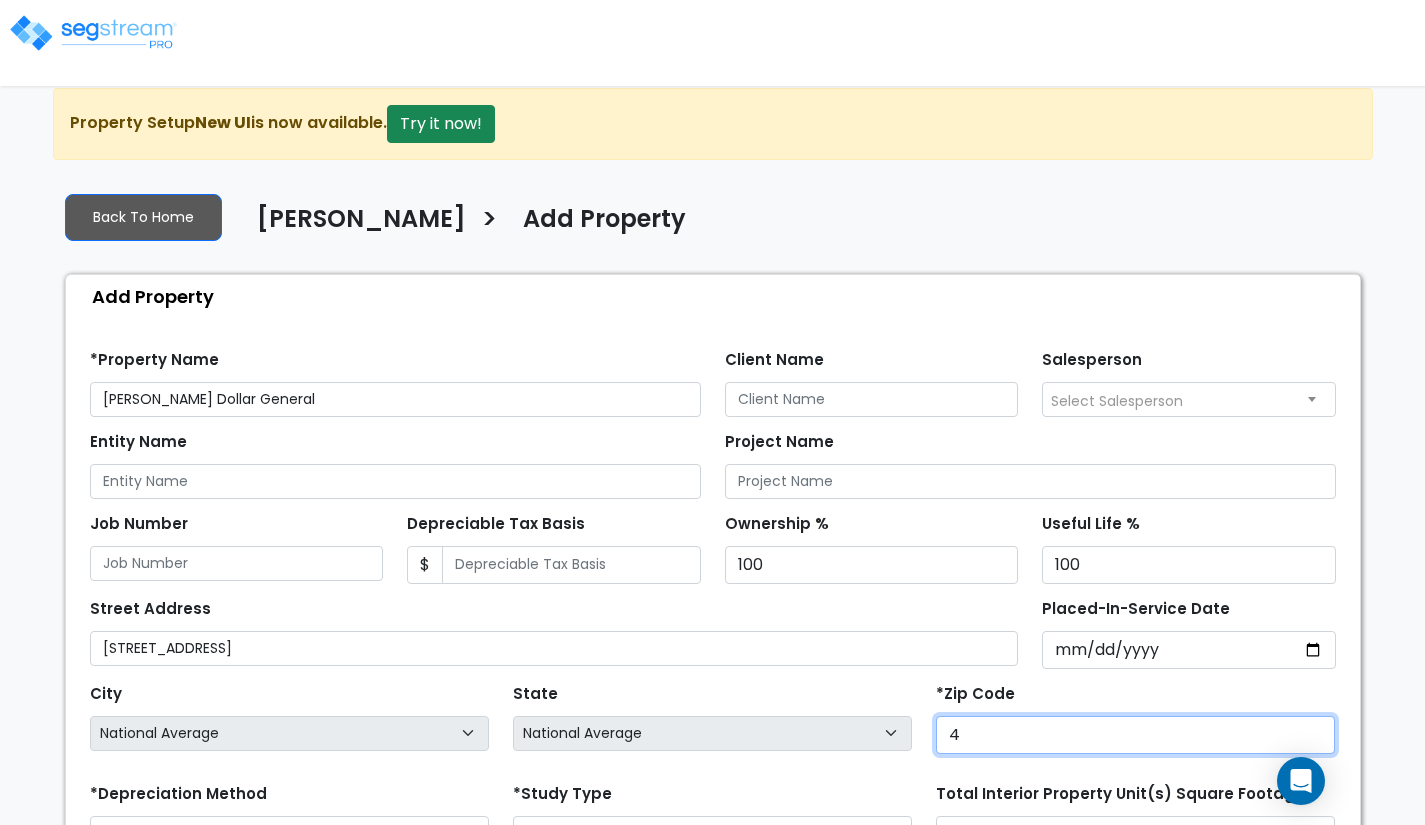 select on "KY" 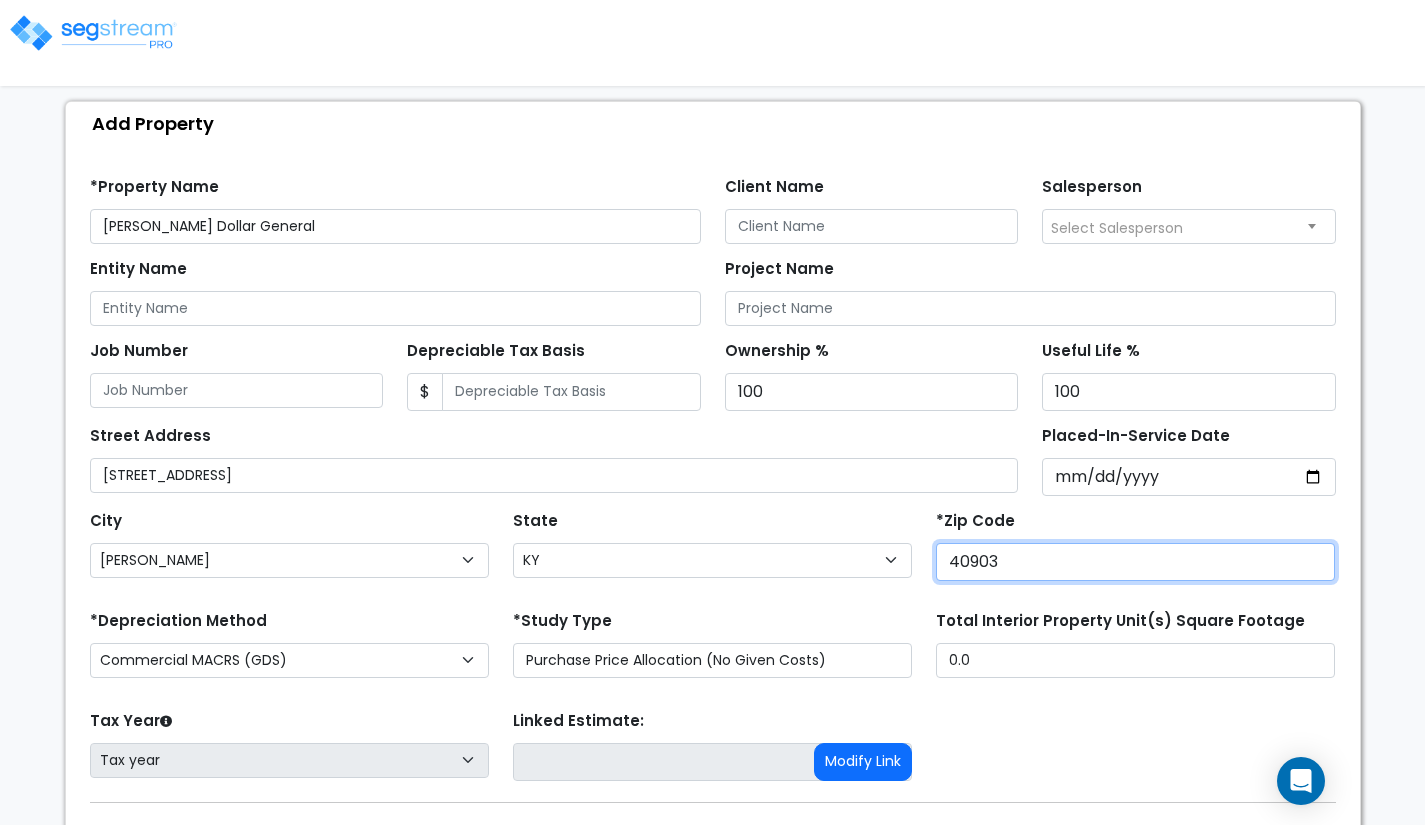 scroll, scrollTop: 252, scrollLeft: 0, axis: vertical 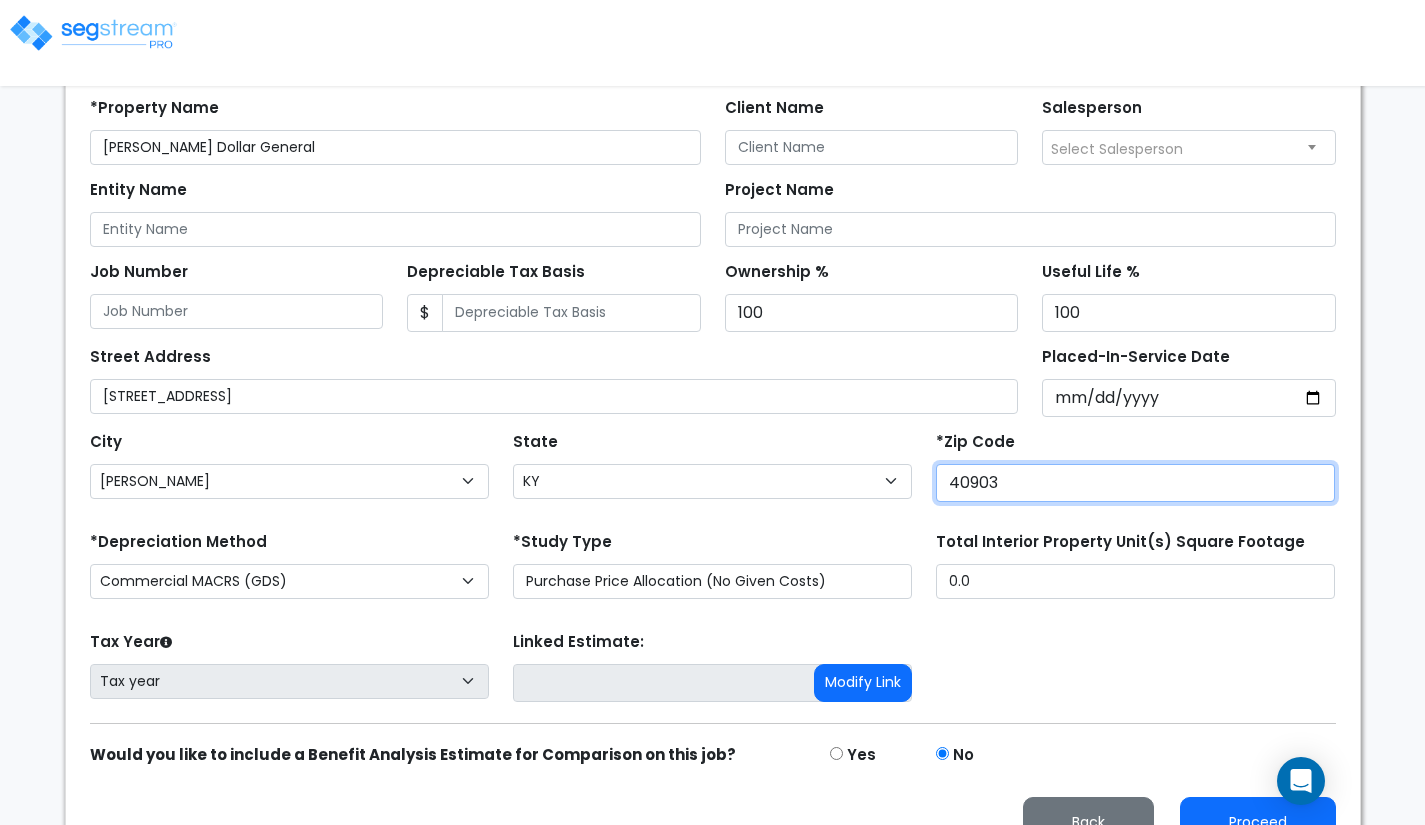 type on "40903" 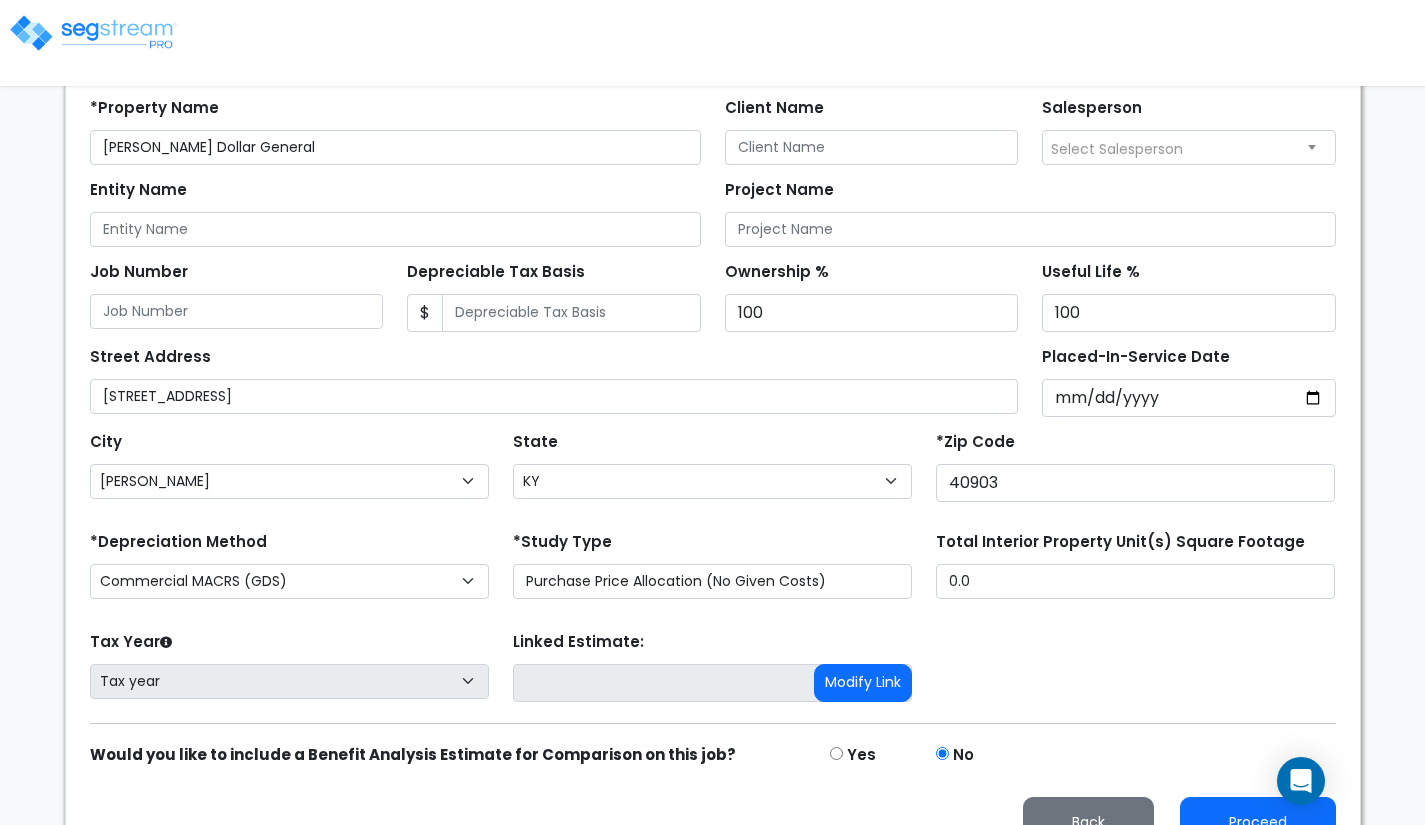 click on "*Property Name
Artemus Dollar General
Client Name
Salesperson
$" at bounding box center [713, 465] 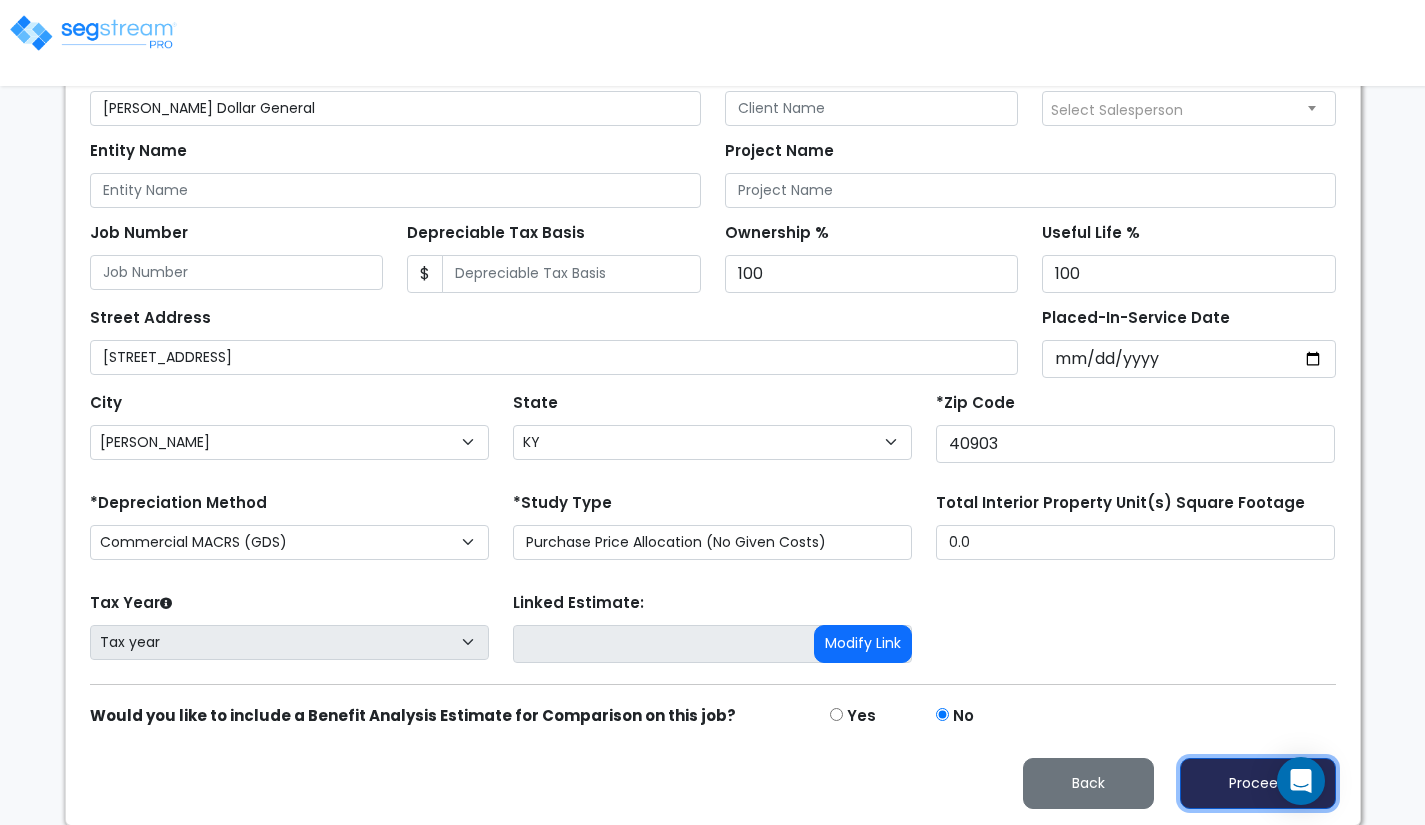 click on "Proceed" at bounding box center (1258, 783) 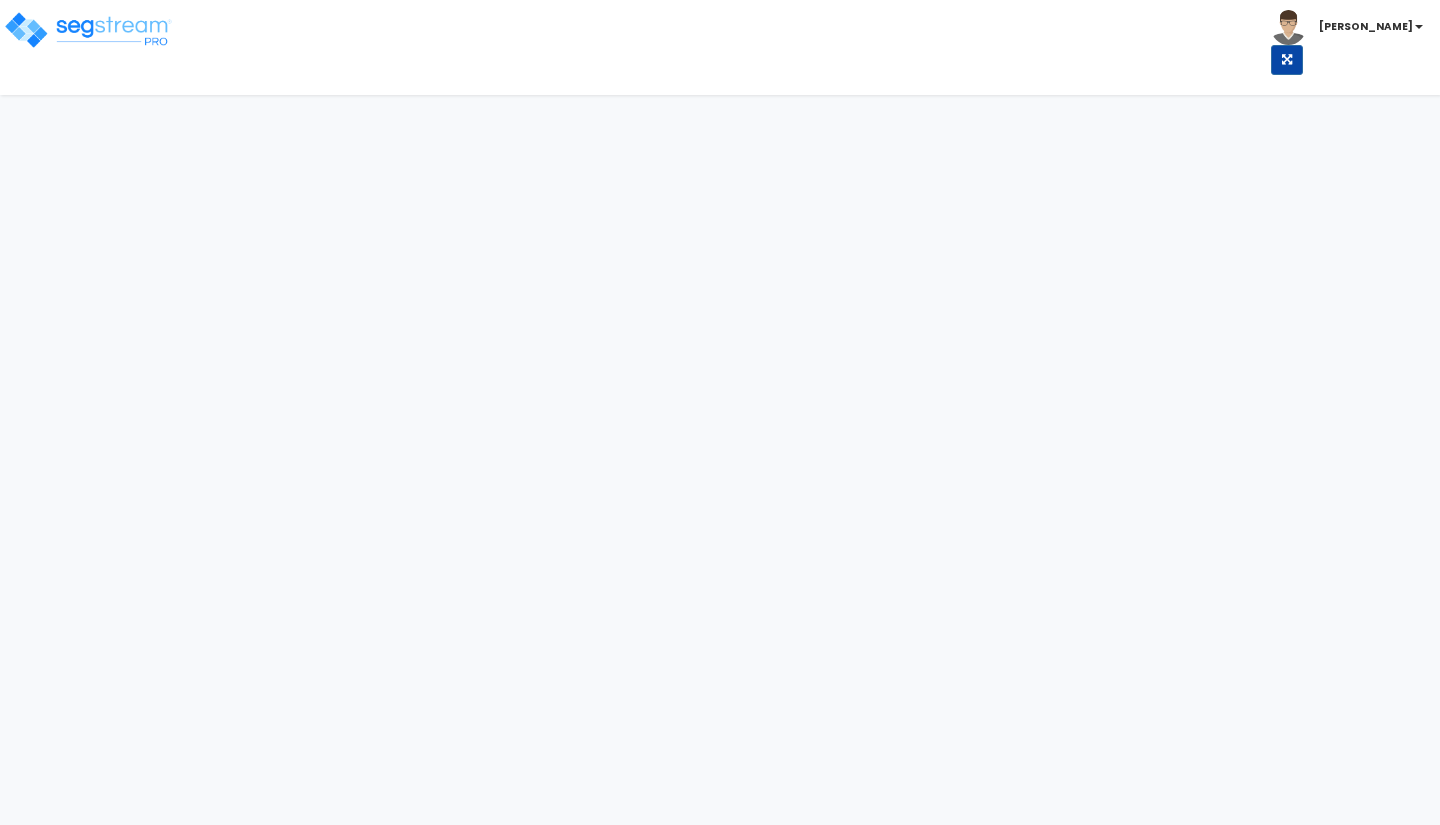 scroll, scrollTop: 0, scrollLeft: 0, axis: both 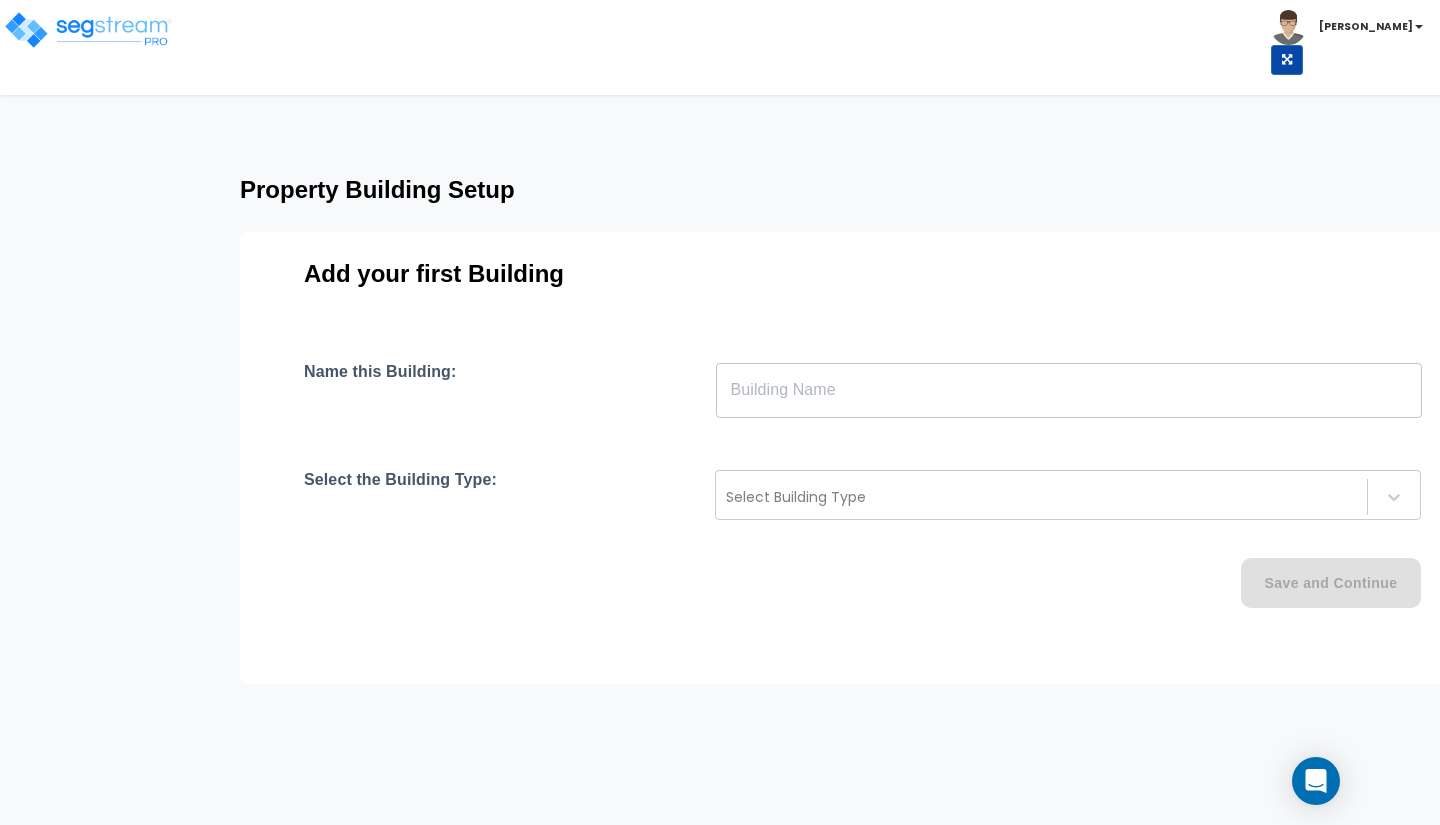 click at bounding box center (1069, 390) 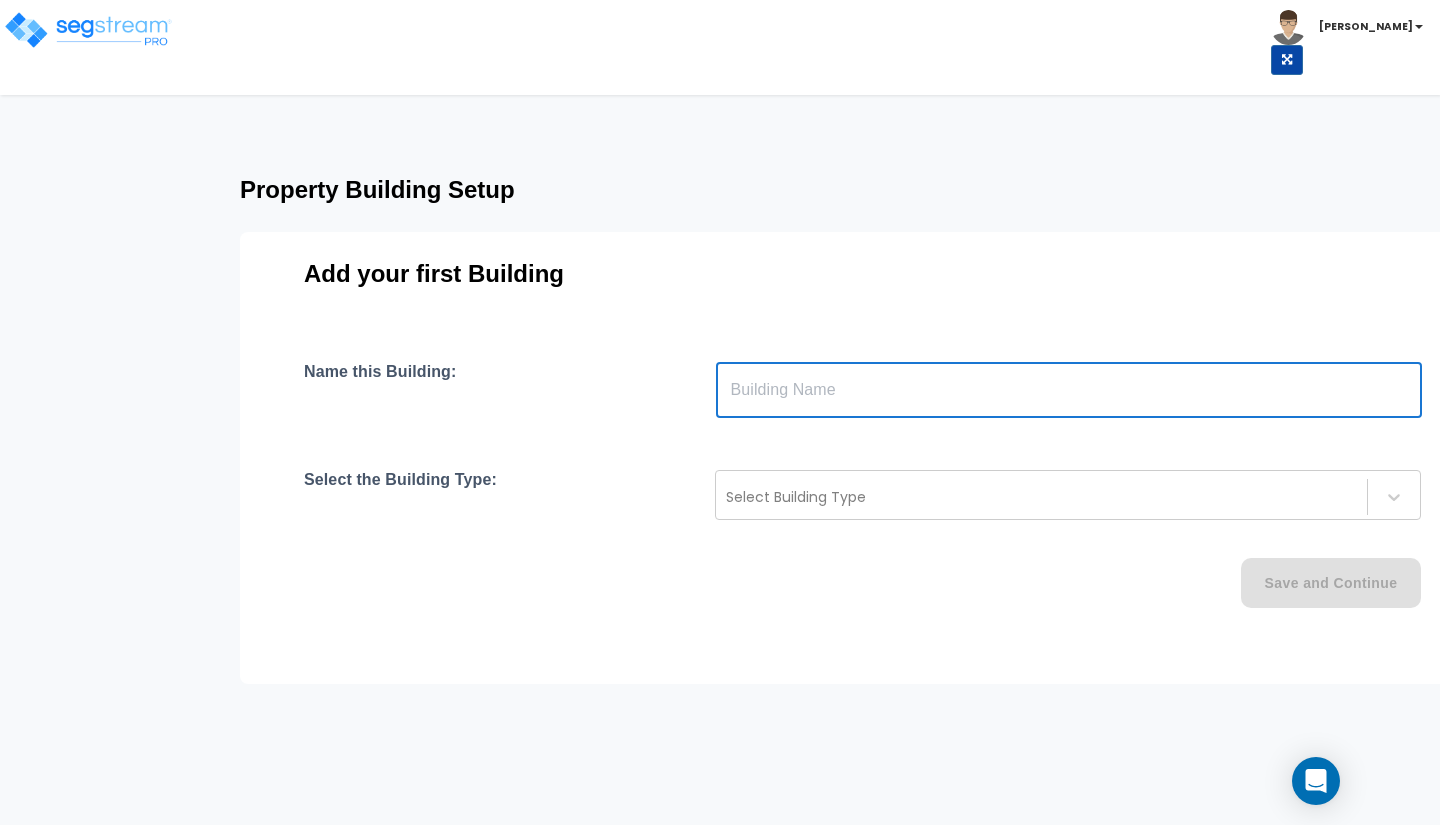 type on "t" 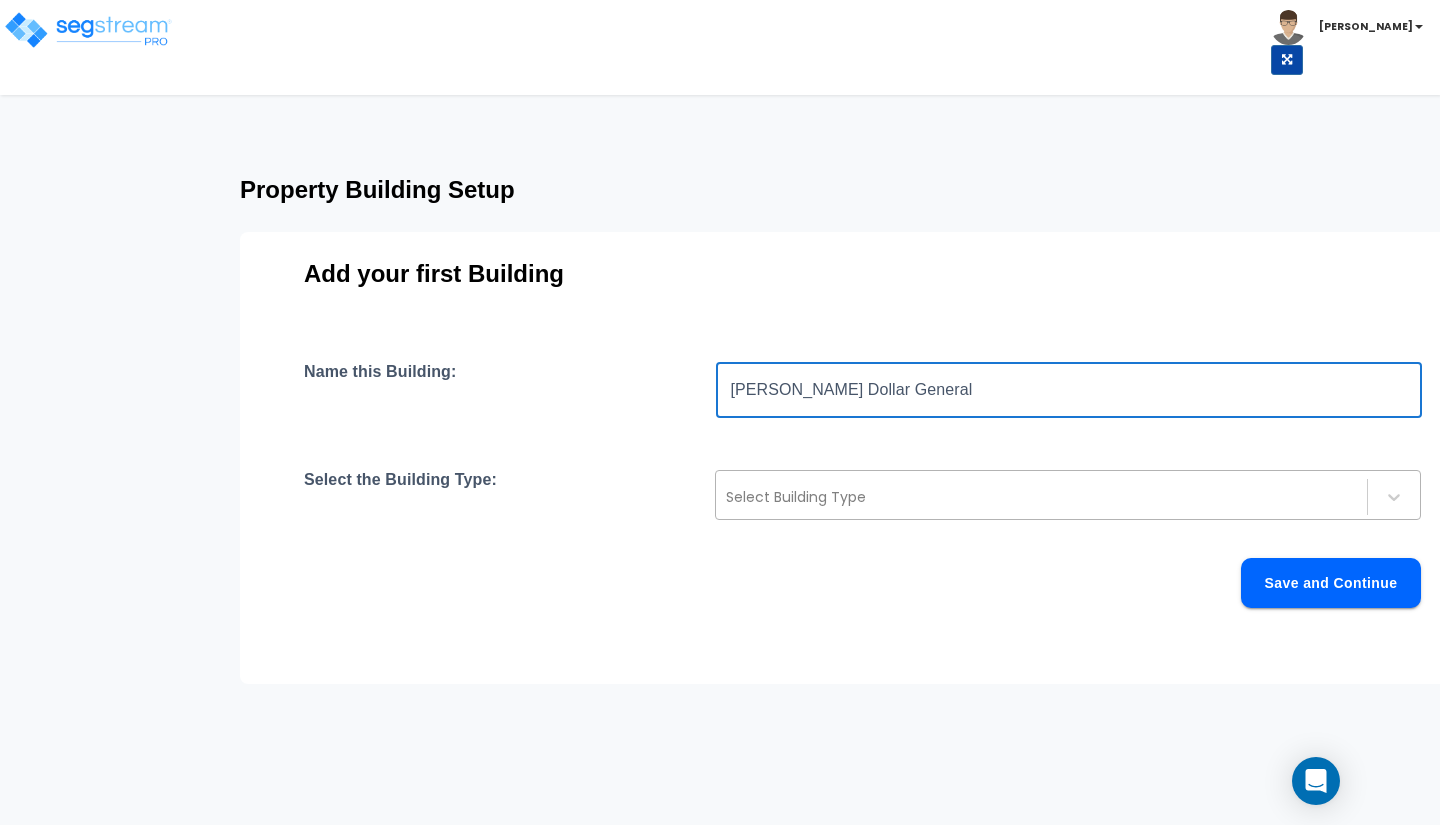 type on "Artemus Dollar General" 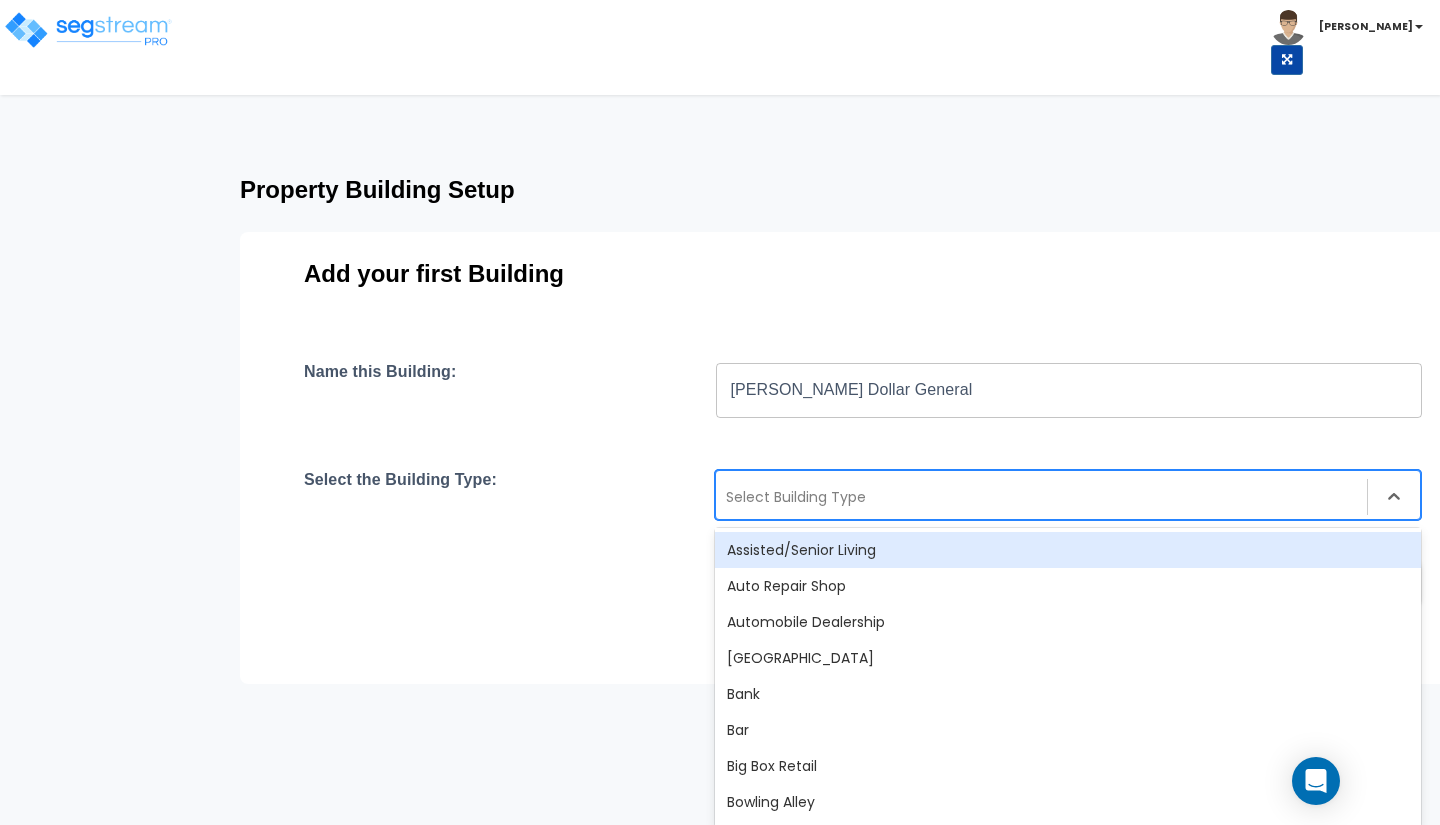 scroll, scrollTop: 3, scrollLeft: 0, axis: vertical 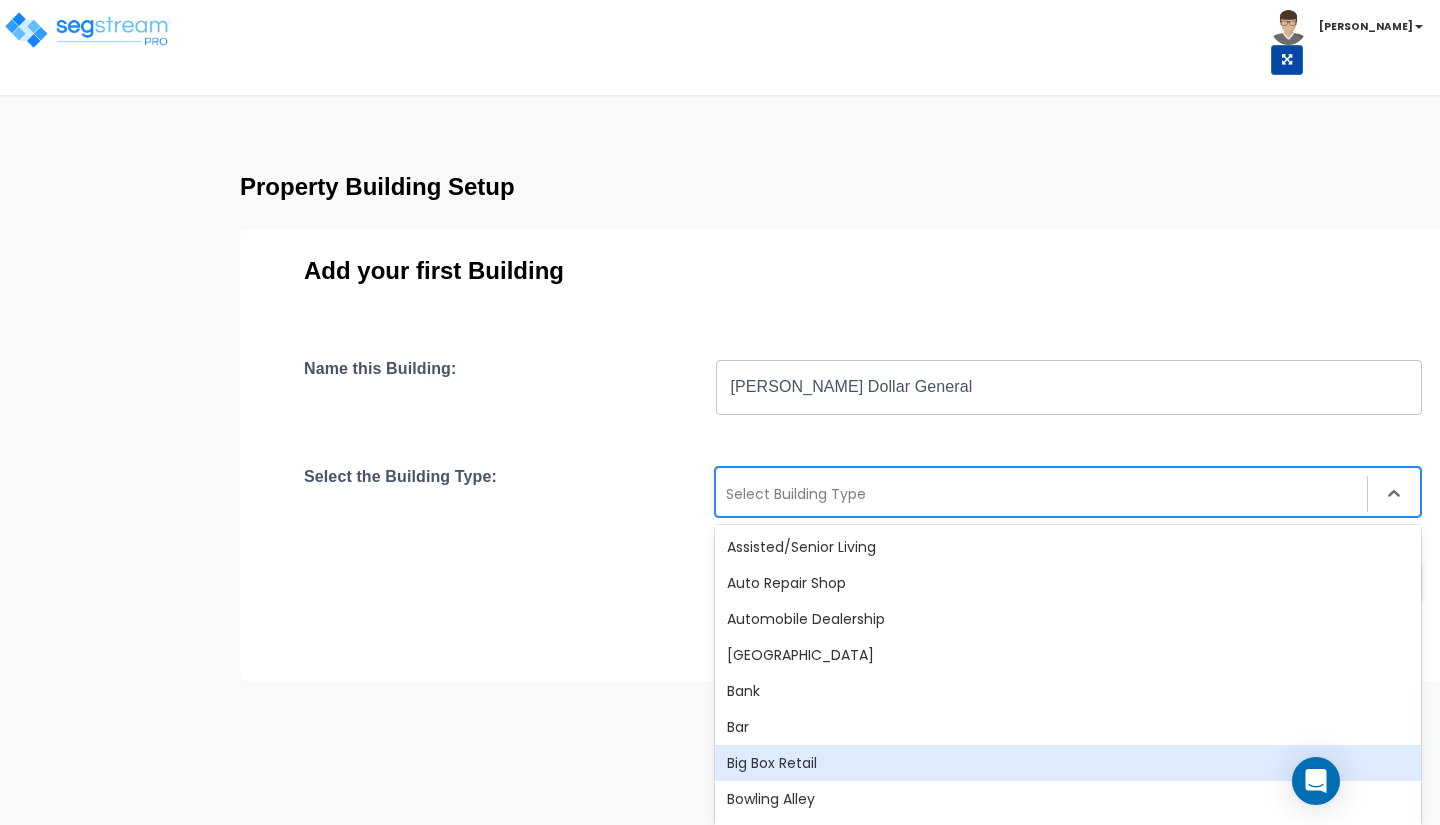 click on "Big Box Retail" at bounding box center [1068, 763] 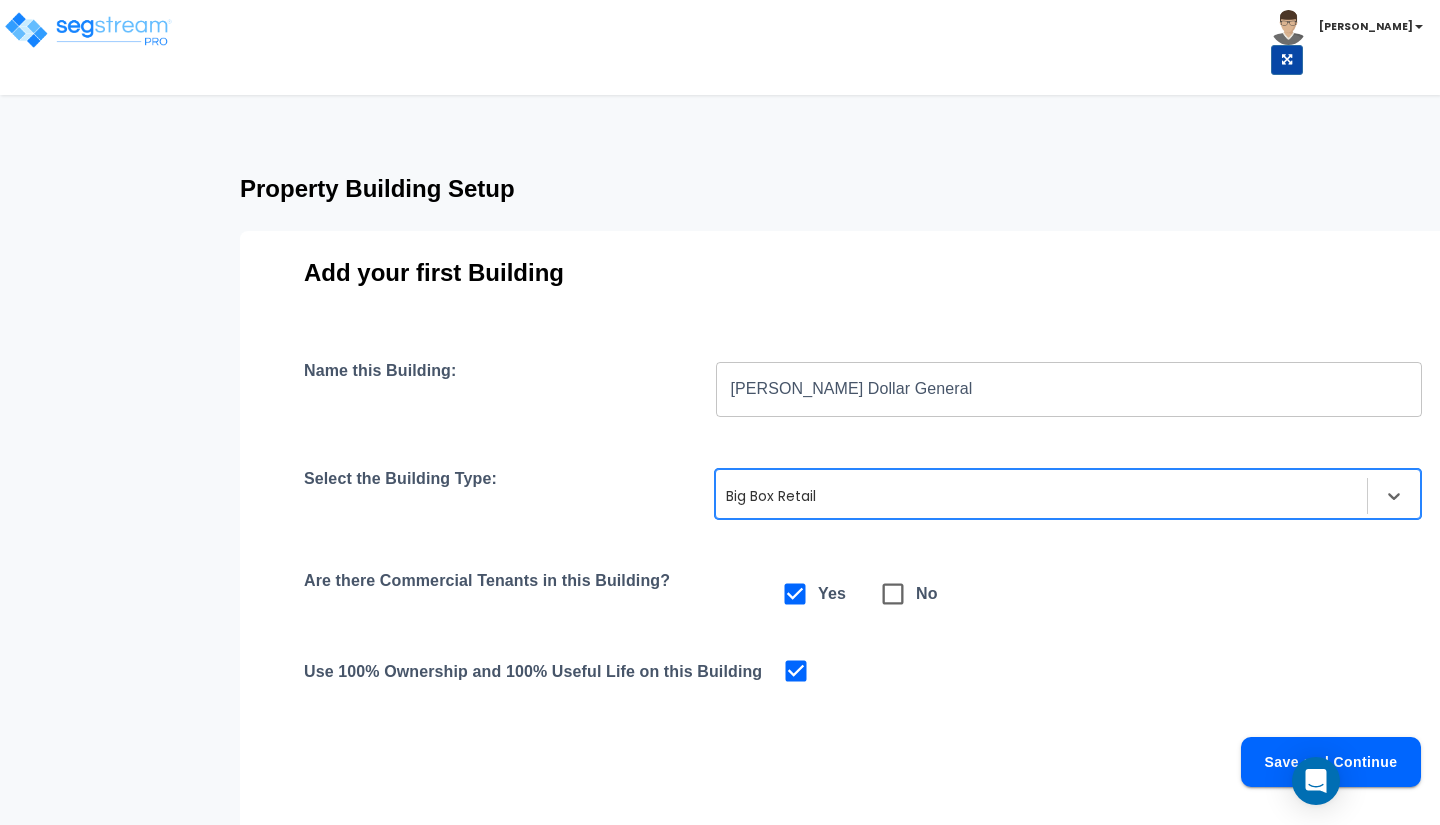 click on "Big Box Retail" at bounding box center (1041, 496) 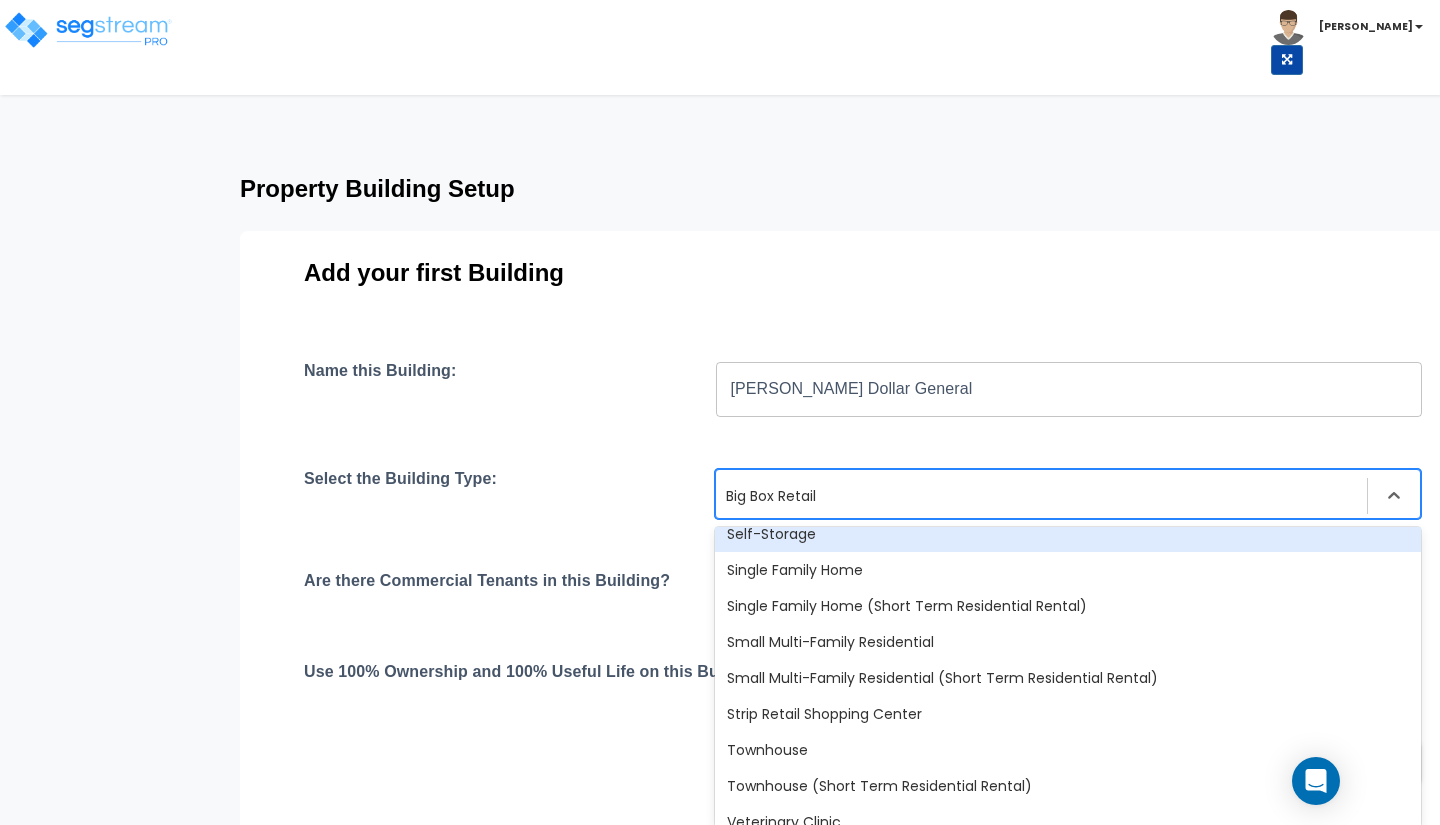 scroll, scrollTop: 1724, scrollLeft: 0, axis: vertical 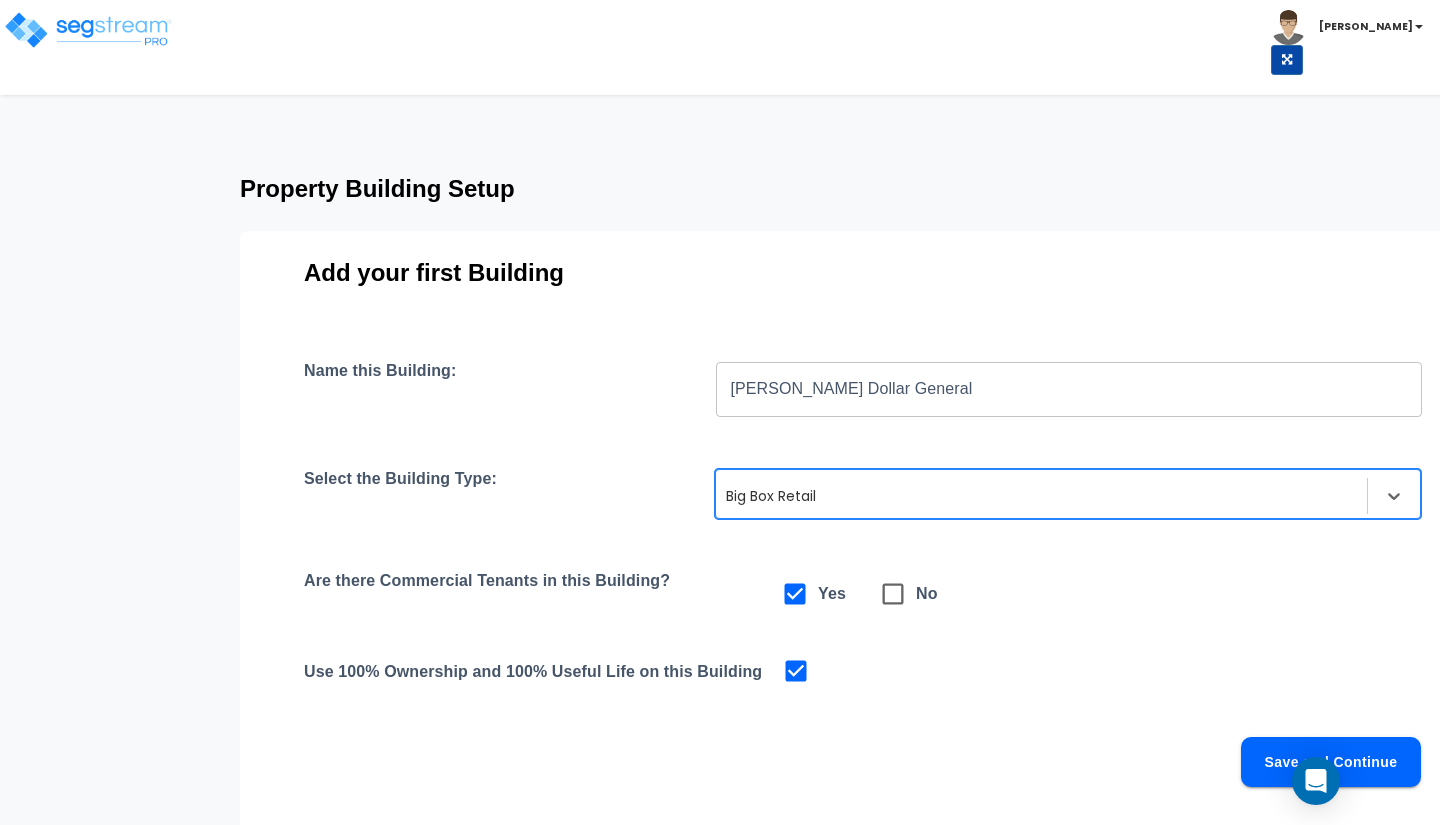 click on "Save and Continue" at bounding box center [862, 762] 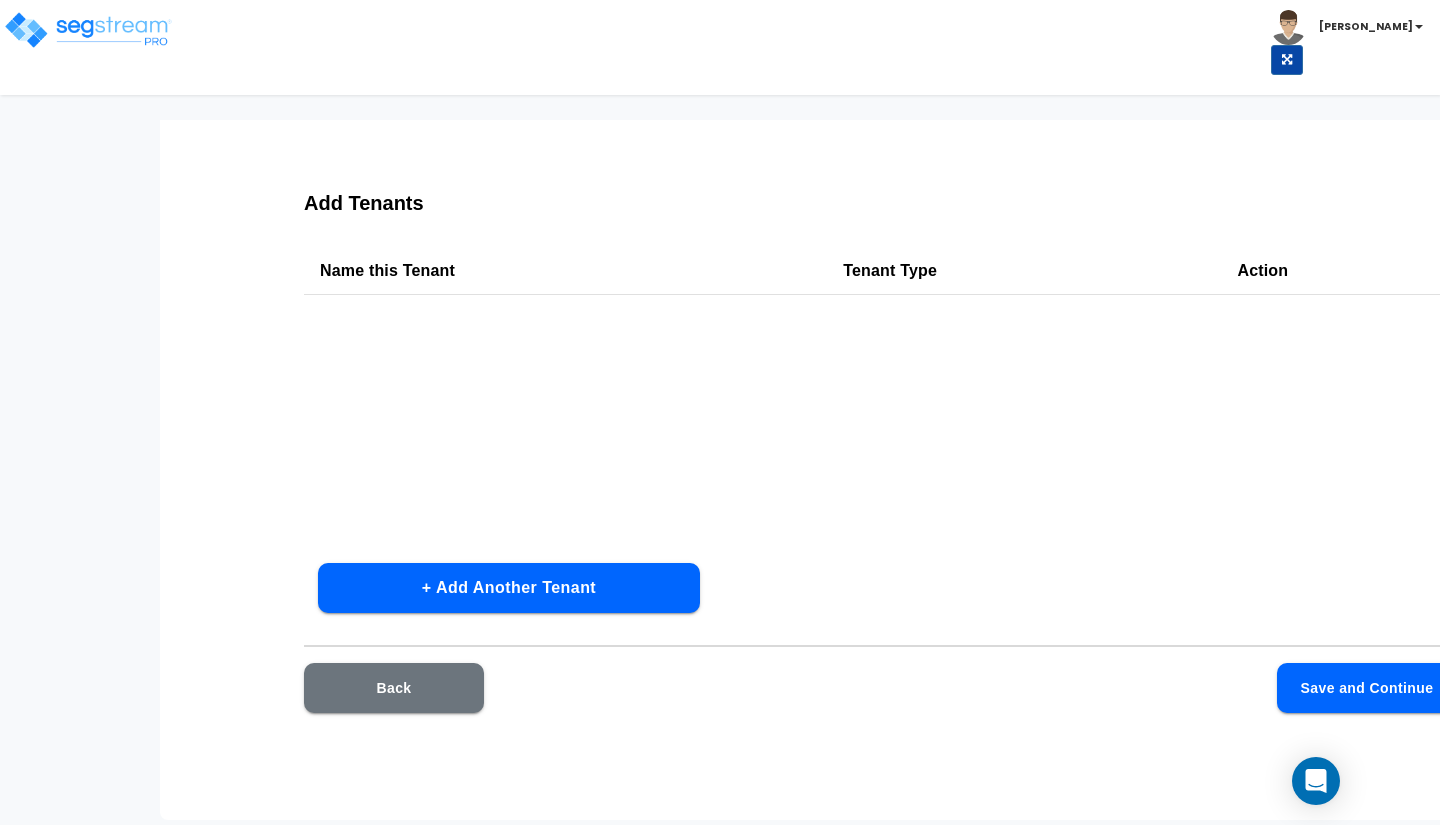 scroll, scrollTop: 0, scrollLeft: 0, axis: both 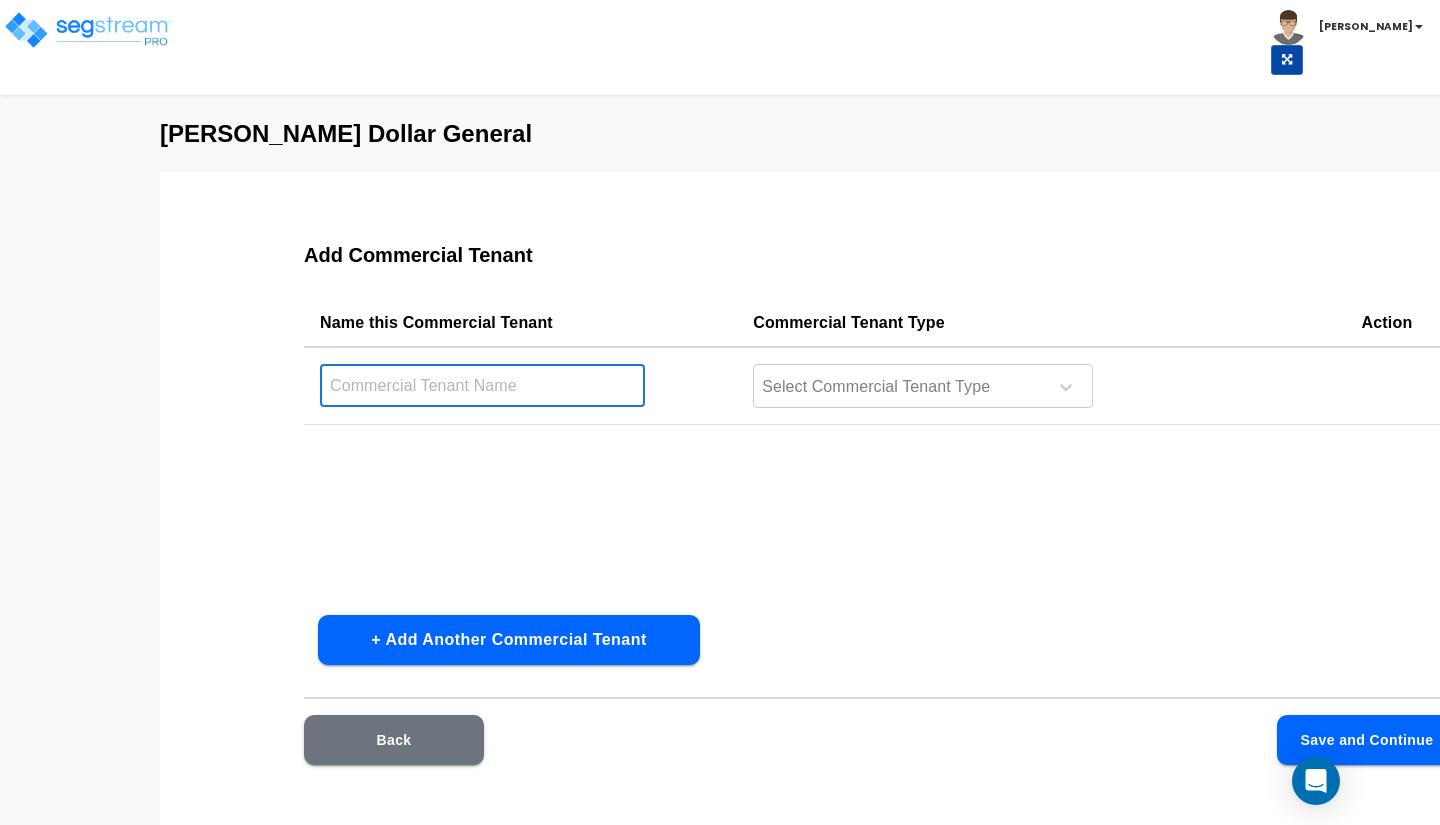 click at bounding box center [482, 385] 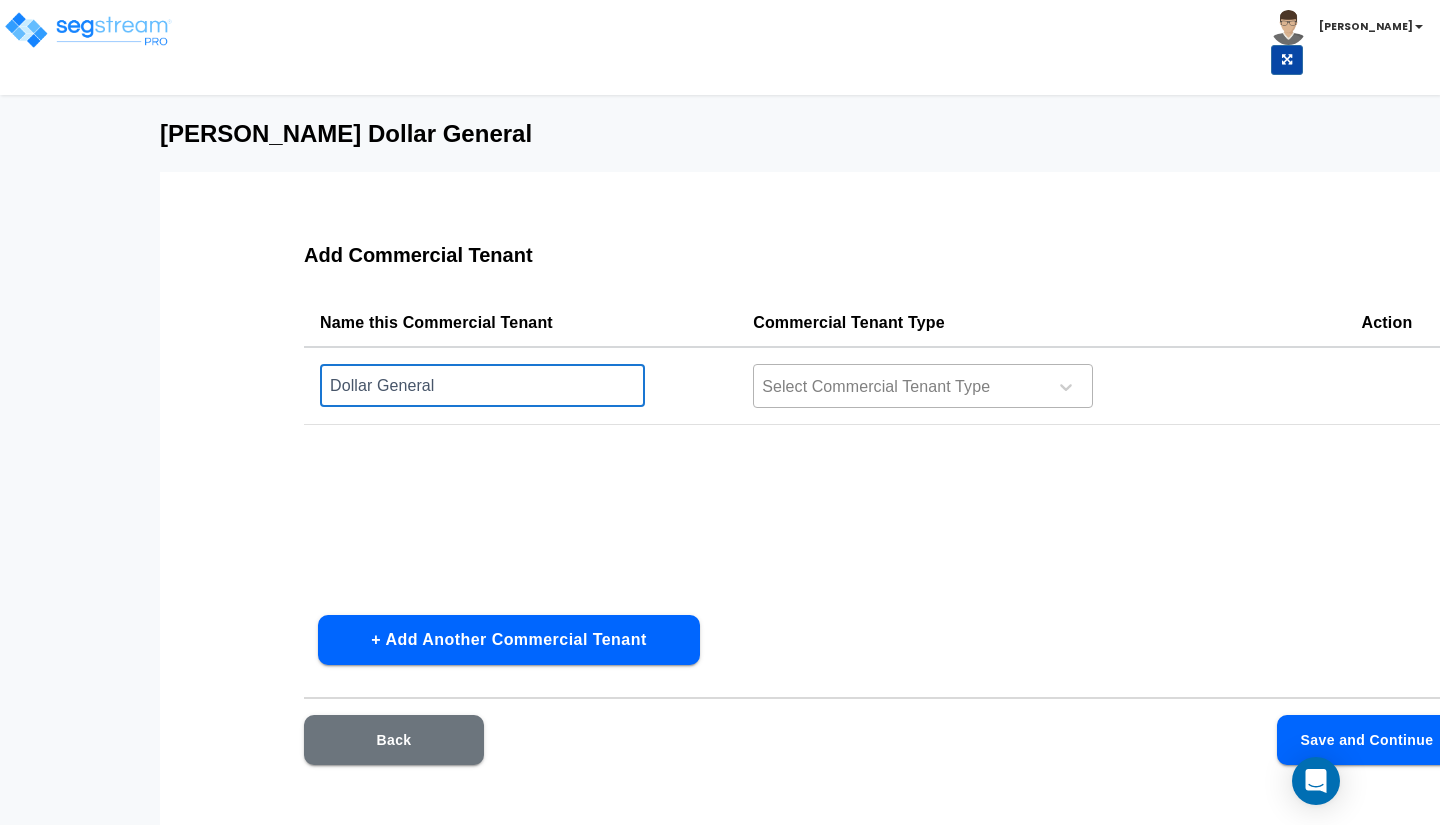 type on "Dollar General" 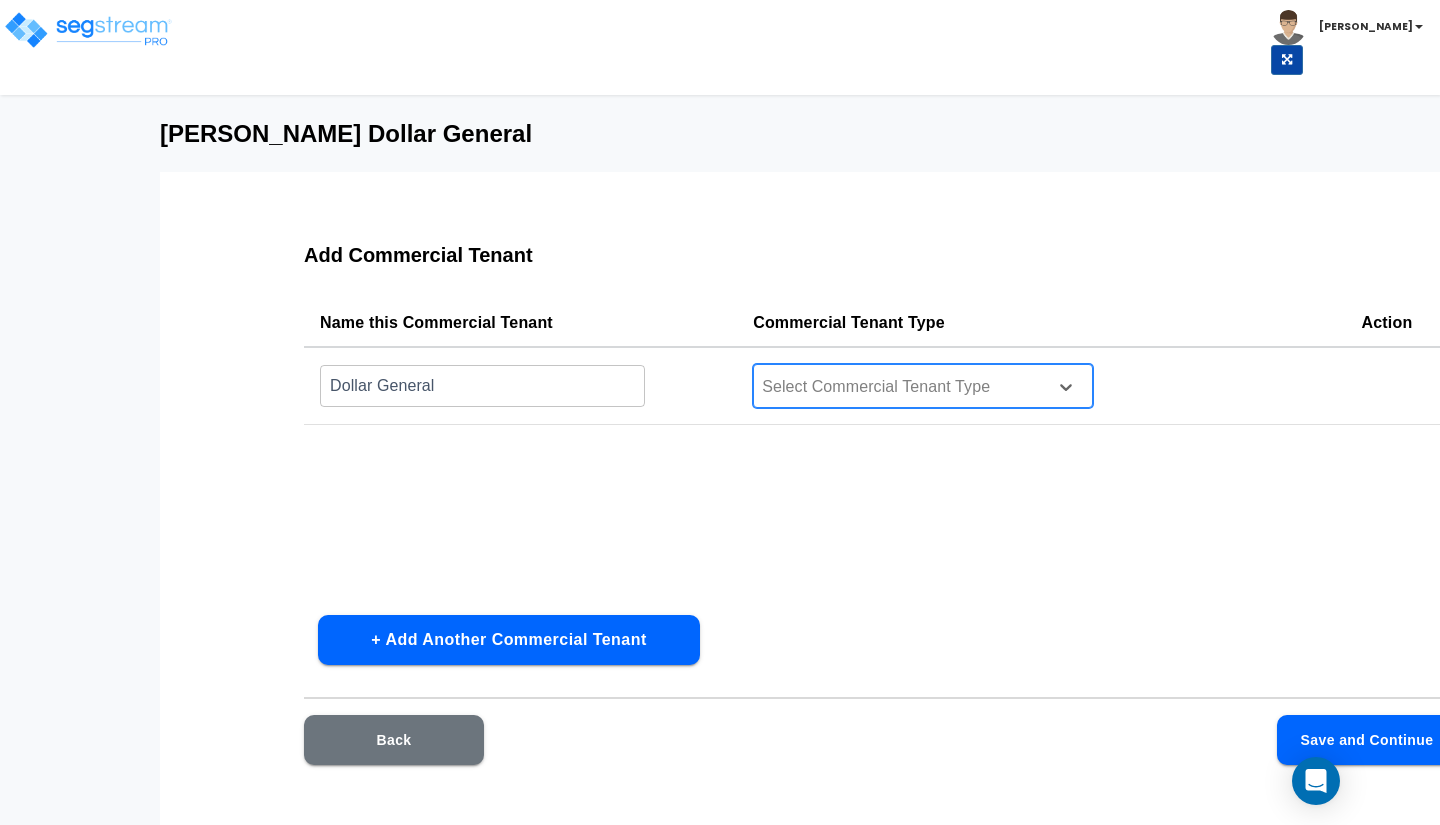click at bounding box center (897, 387) 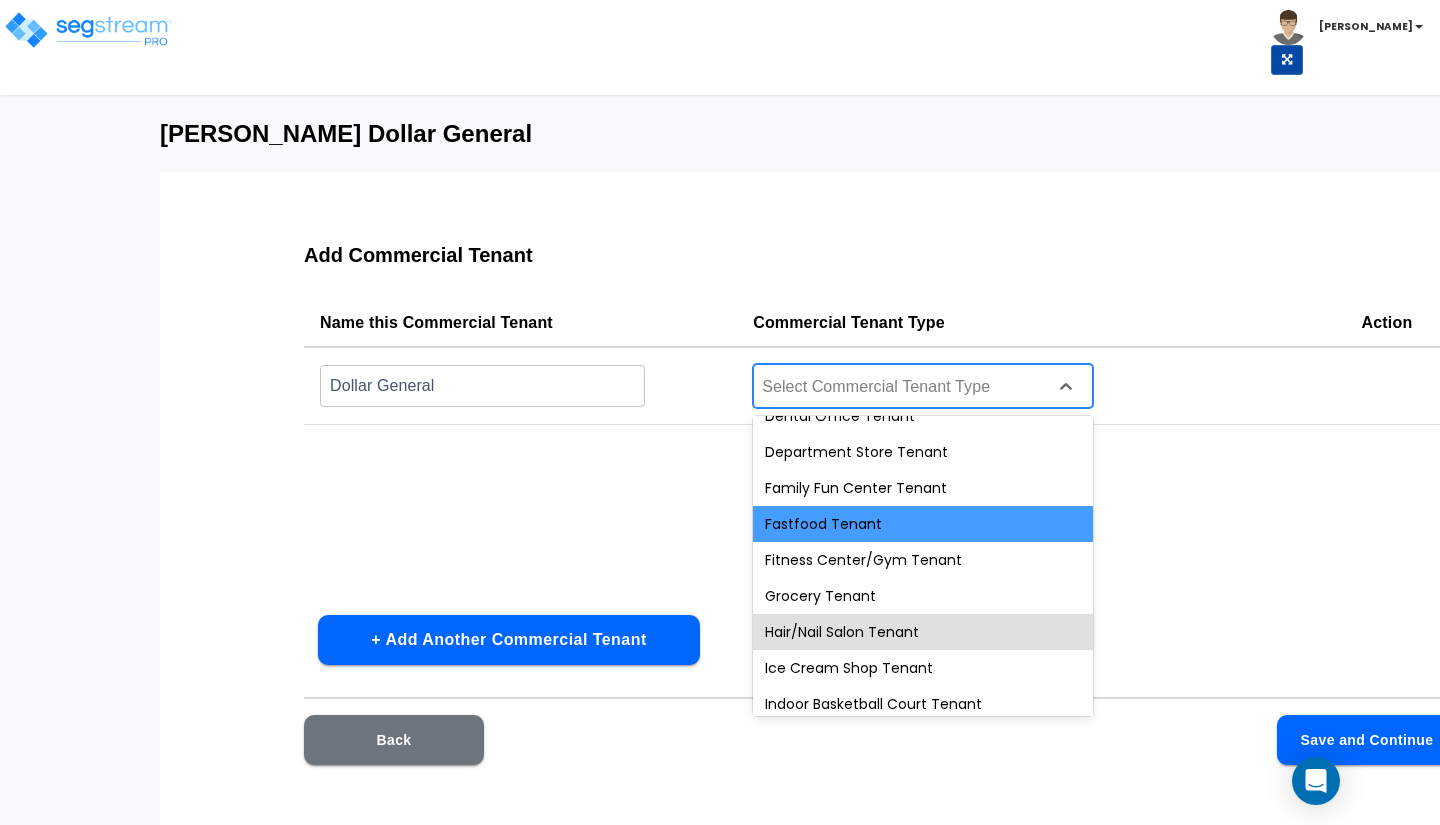 scroll, scrollTop: 382, scrollLeft: 0, axis: vertical 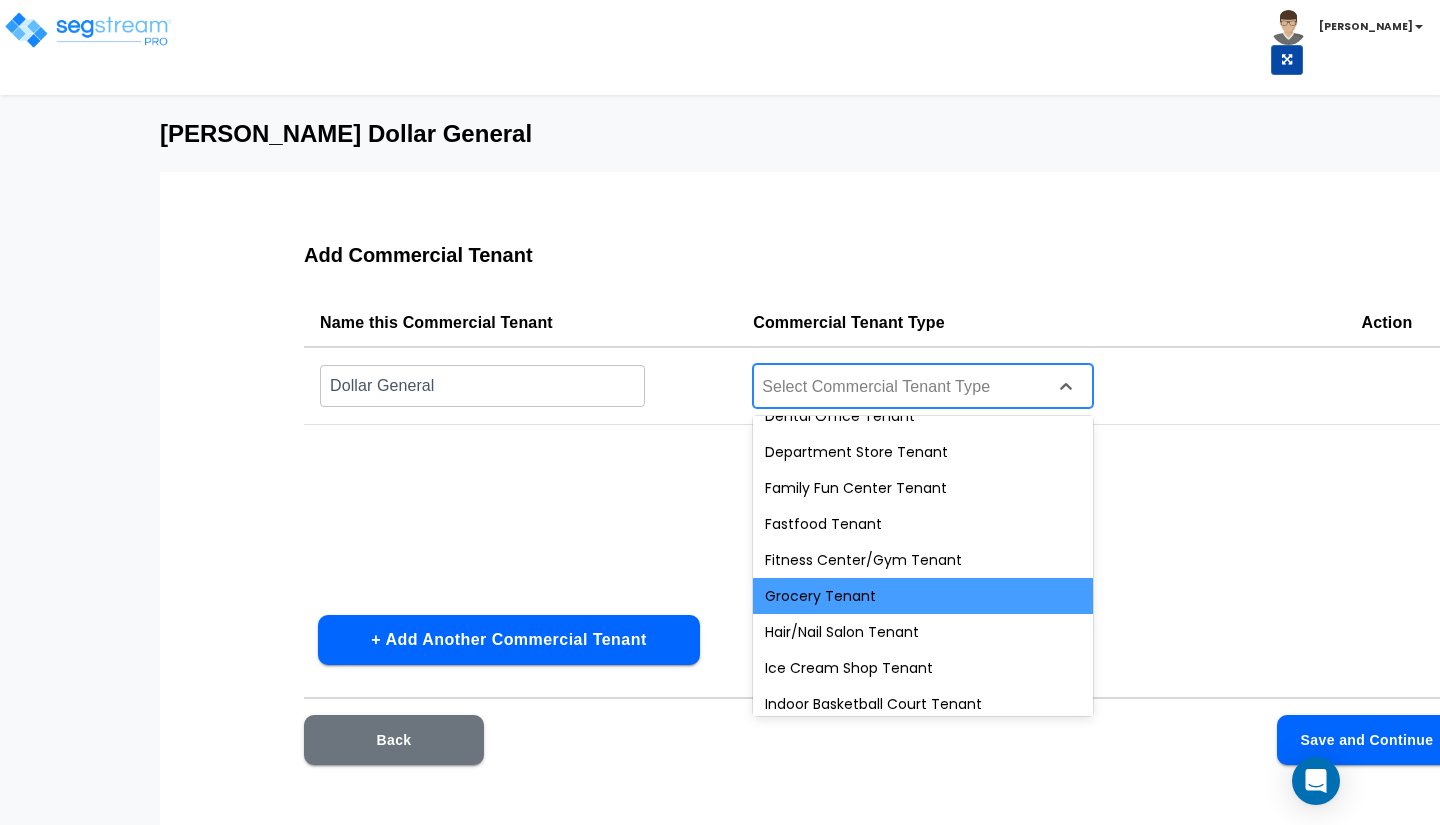 click on "Grocery Tenant" at bounding box center [923, 596] 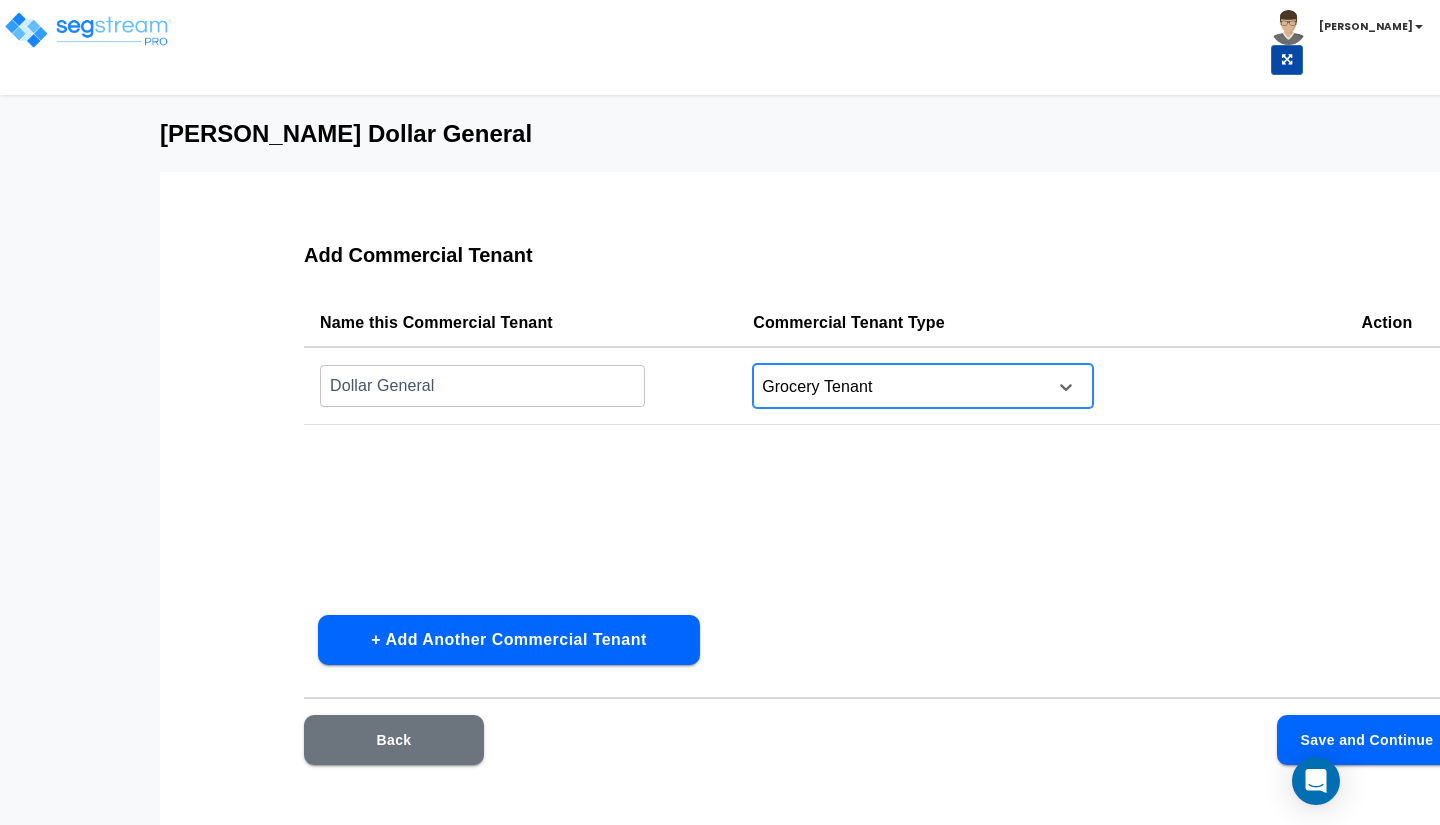 click on "Save and Continue" at bounding box center (1367, 740) 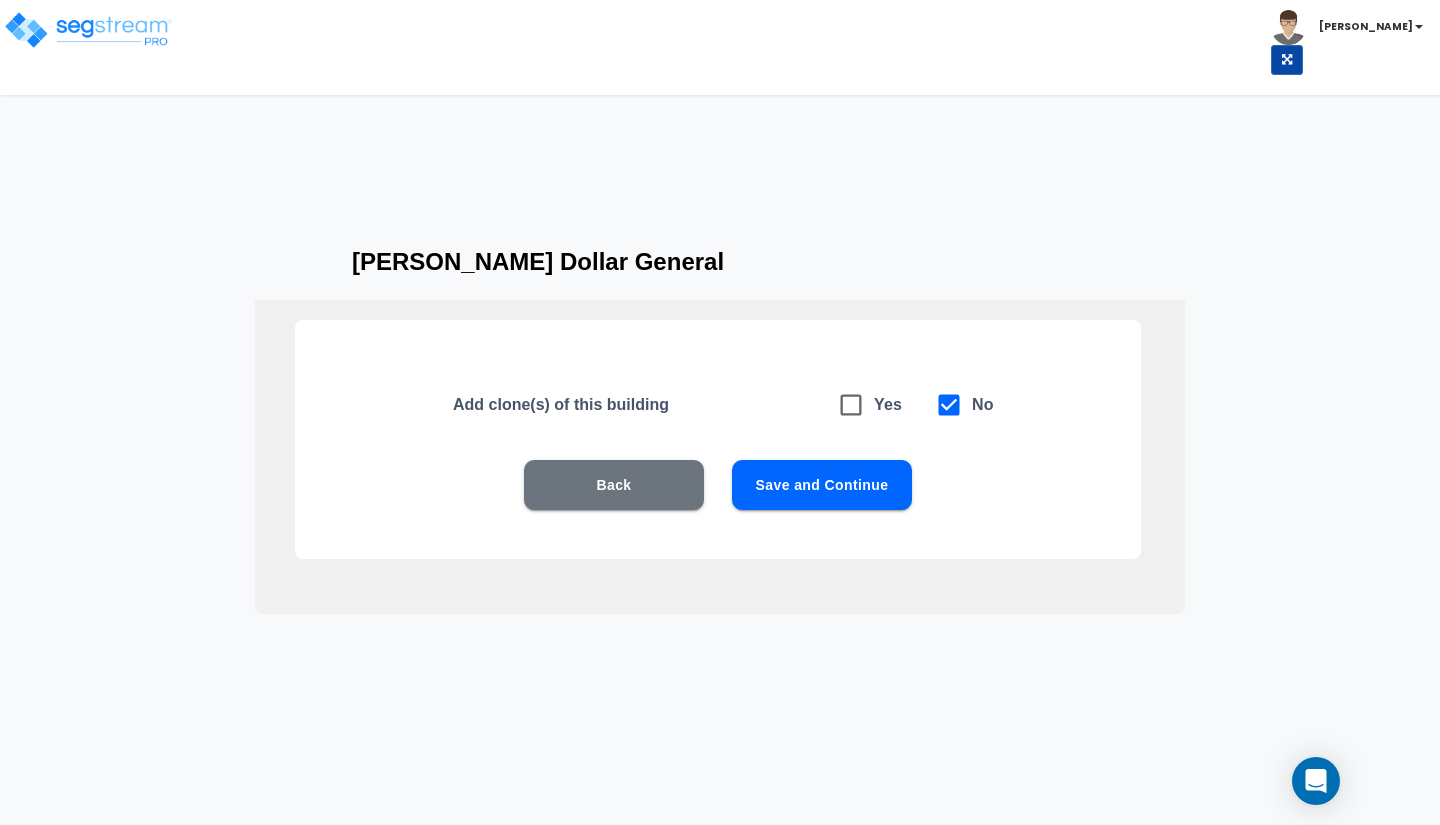 click on "Artemus Dollar General Add clone(s) of this building Yes No Back Save and Continue" at bounding box center [720, 431] 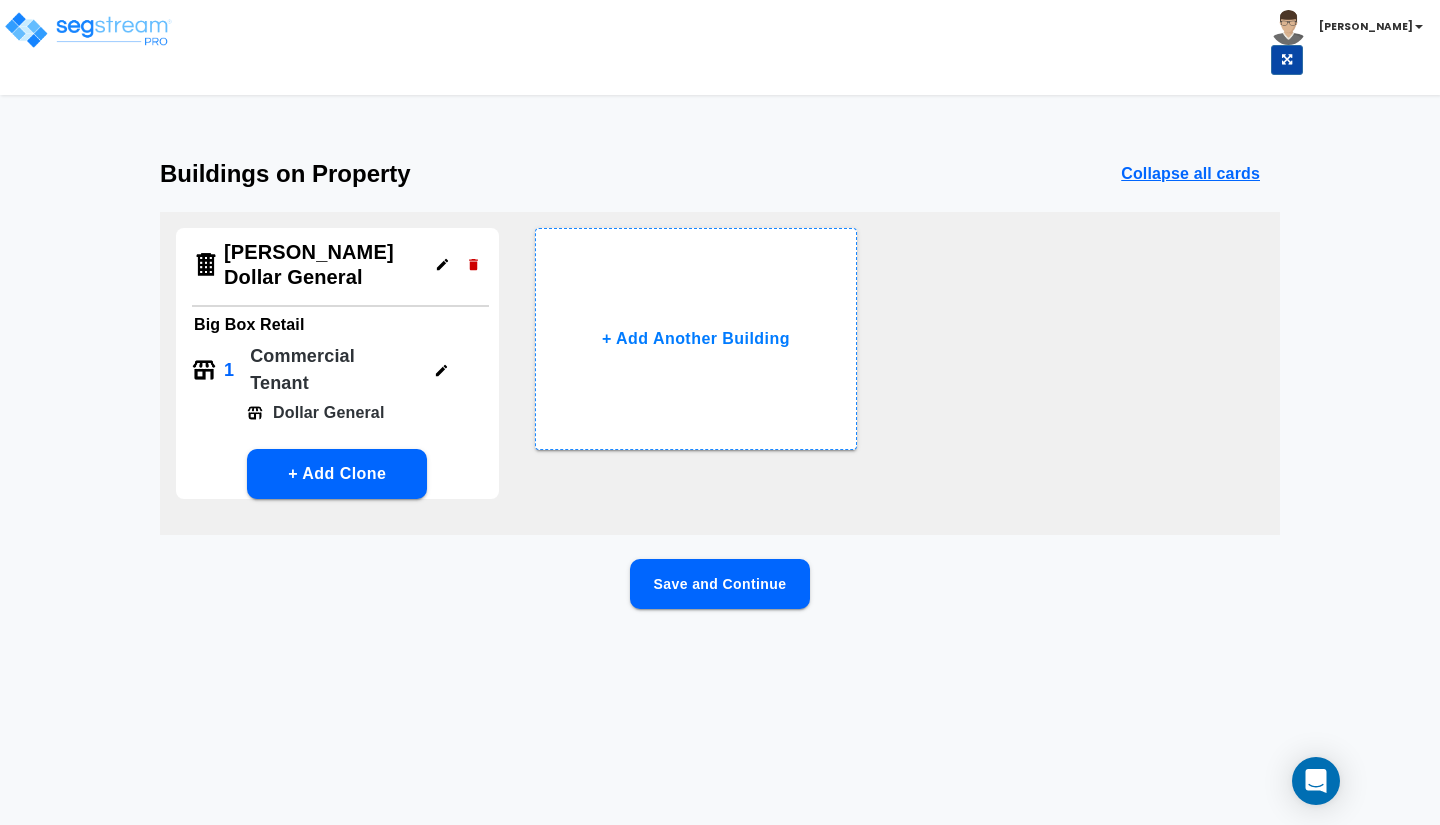 click on "Save and Continue" at bounding box center [720, 584] 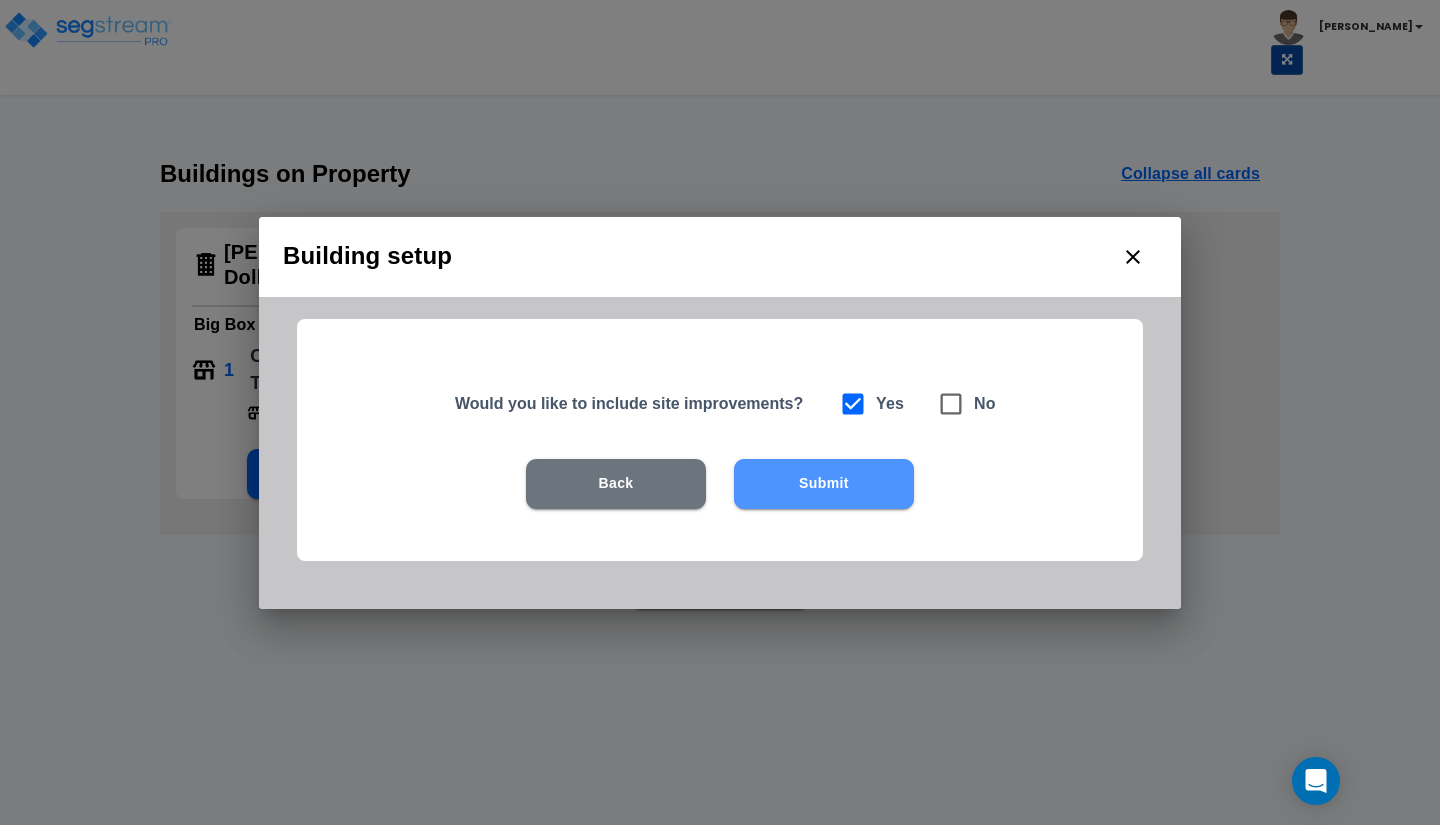 click on "Submit" at bounding box center (824, 484) 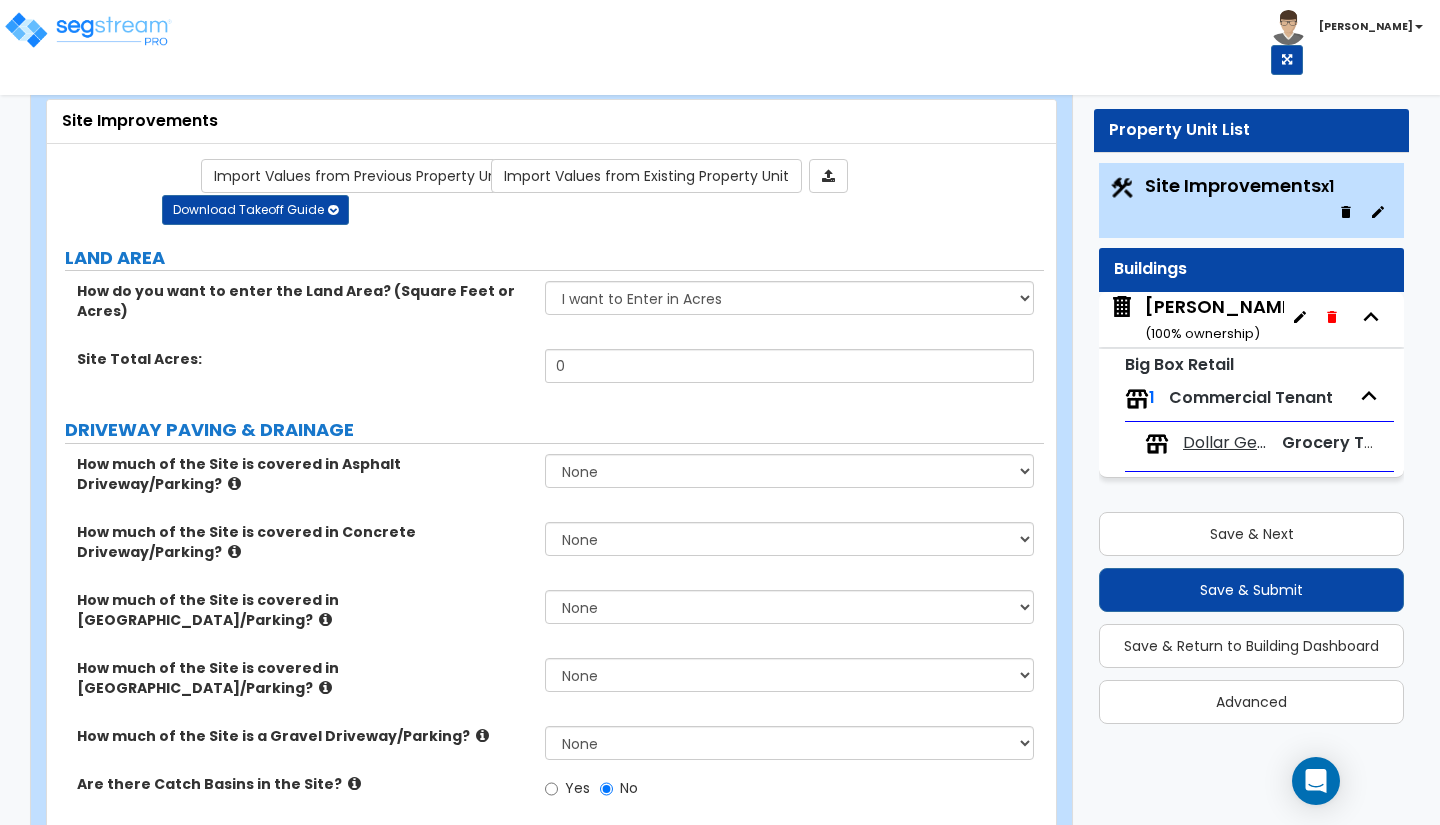 scroll, scrollTop: 240, scrollLeft: 0, axis: vertical 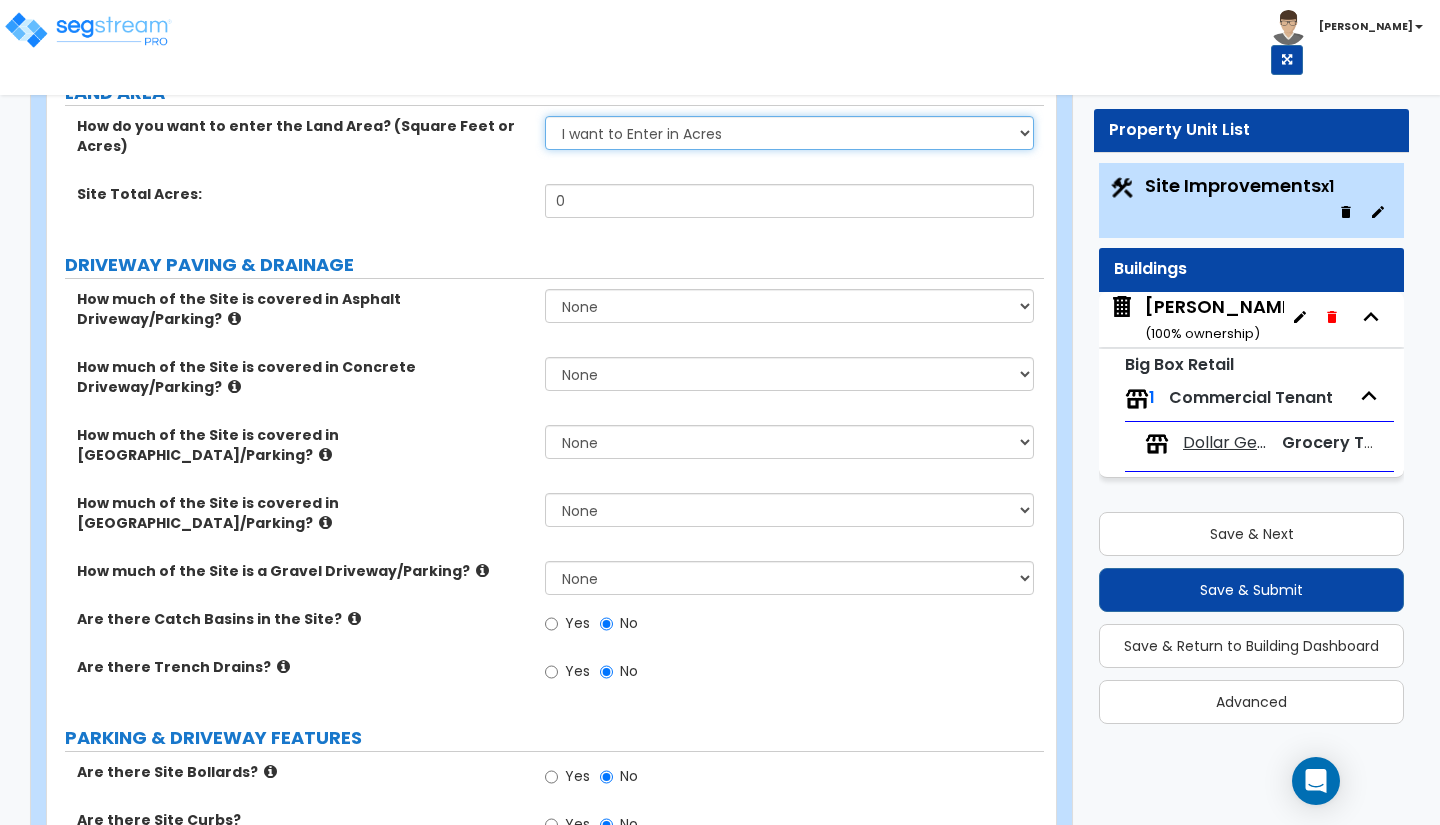 click on "I want to Enter in Acres I want to Enter in Square Feet" at bounding box center [789, 133] 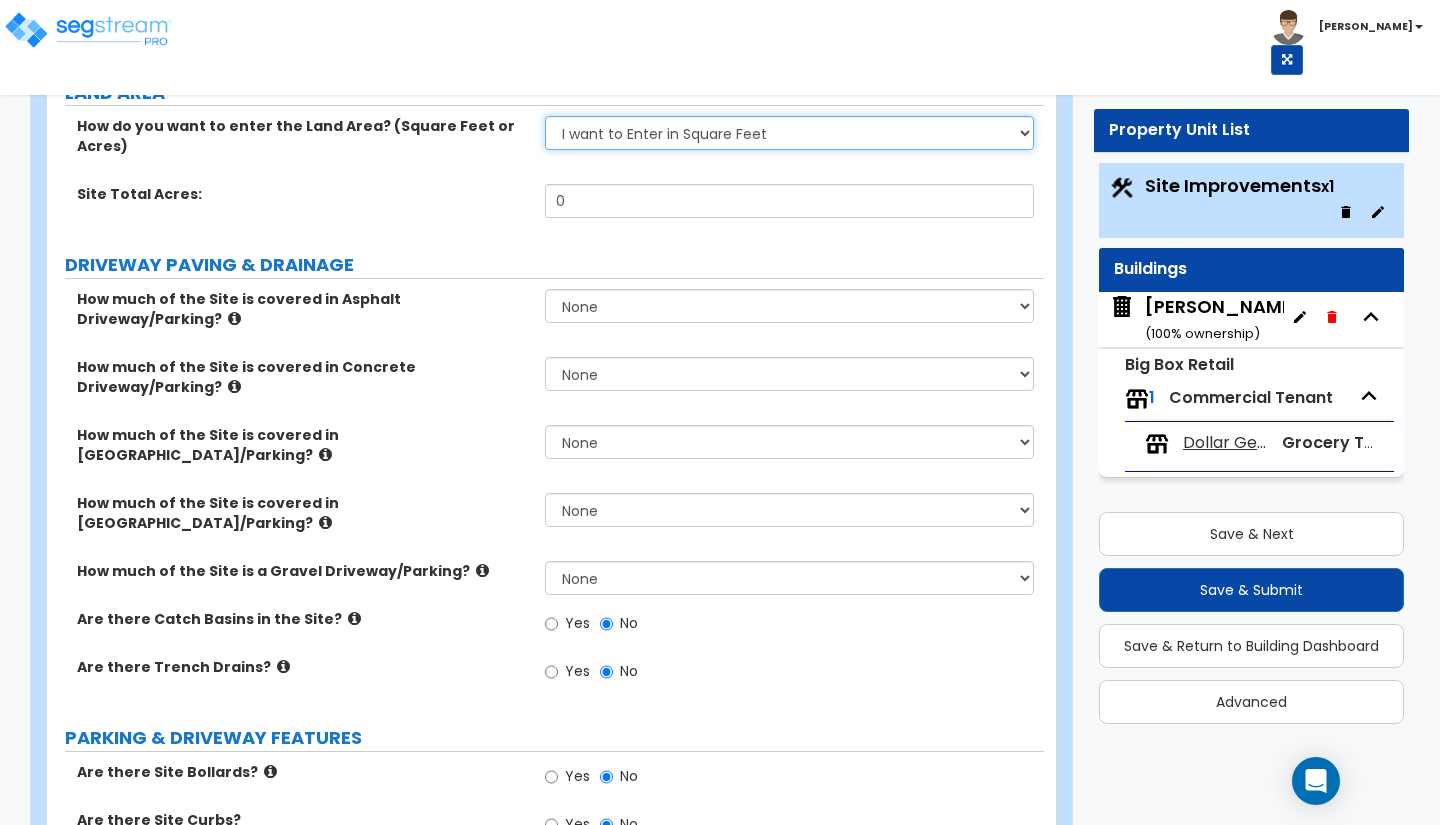 click on "I want to Enter in Acres I want to Enter in Square Feet" at bounding box center (789, 133) 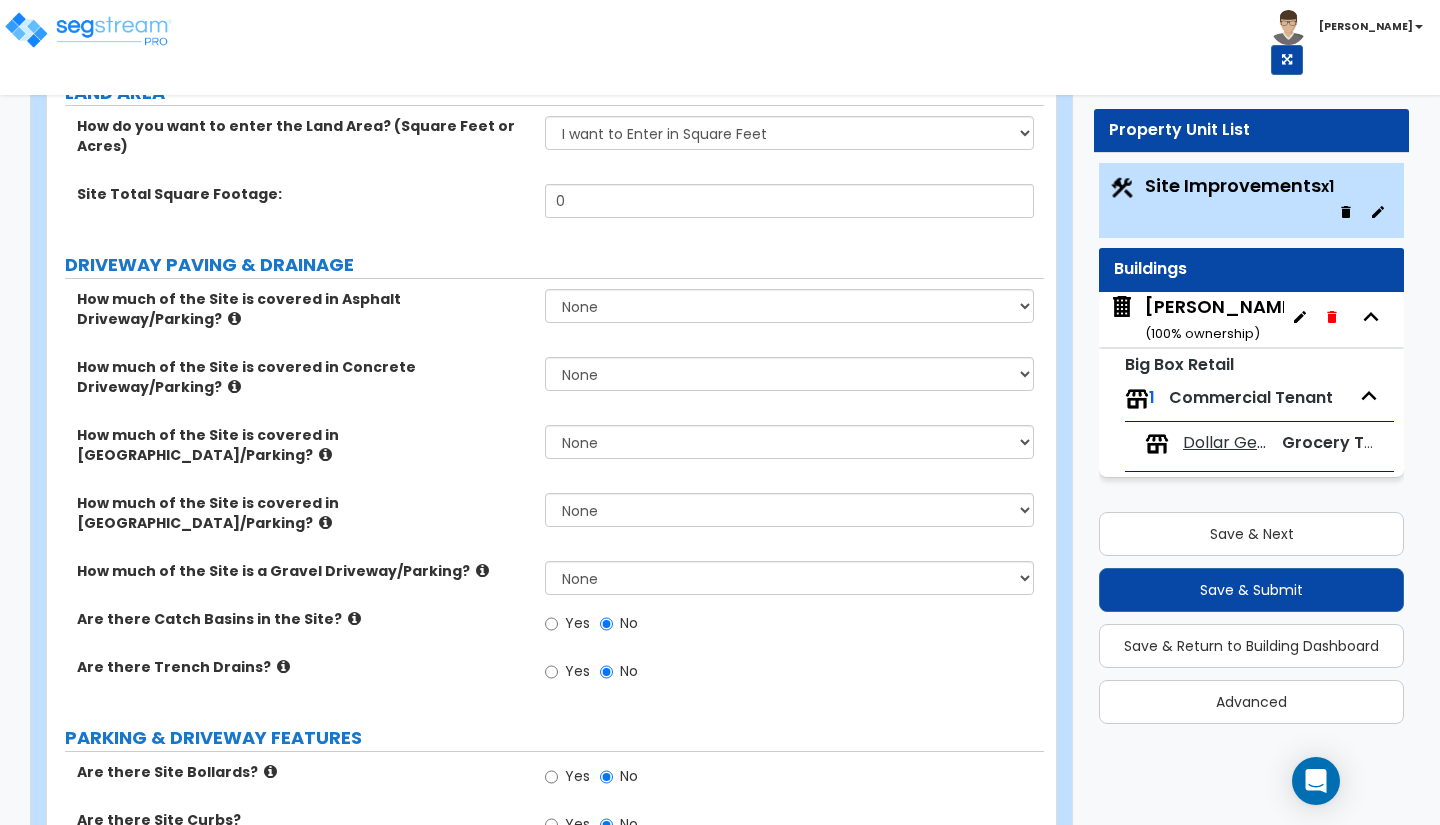 click on "LAND AREA How do you want to enter the Land Area? (Square Feet or Acres) I want to Enter in Acres I want to Enter in Square Feet Site Total Square Footage: 0 DRIVEWAY PAVING & DRAINAGE How much of the Site is covered in Asphalt Driveway/Parking? None I want to Enter an Approximate Percentage I want to Enter the Square Footage How much of the Site is covered in Concrete Driveway/Parking? None I want to Enter an Approximate Percentage I want to Enter the Square Footage How much of the Site is covered in Brick Driveway/Parking? None I want to Enter an Approximate Percentage I want to Enter the Square Footage How much of the Site is covered in Stone Driveway/Parking? None I want to Enter an Approximate Percentage I want to Enter the Square Footage How much of the Site is a Gravel Driveway/Parking? None I want to Enter an Approximate Percentage I want to Enter the Square Footage Are there Catch Basins in the Site? Yes No Are there Trench Drains? Yes No PARKING & DRIVEWAY FEATURES Are there Site Bollards? Yes No No" at bounding box center (545, 1684) 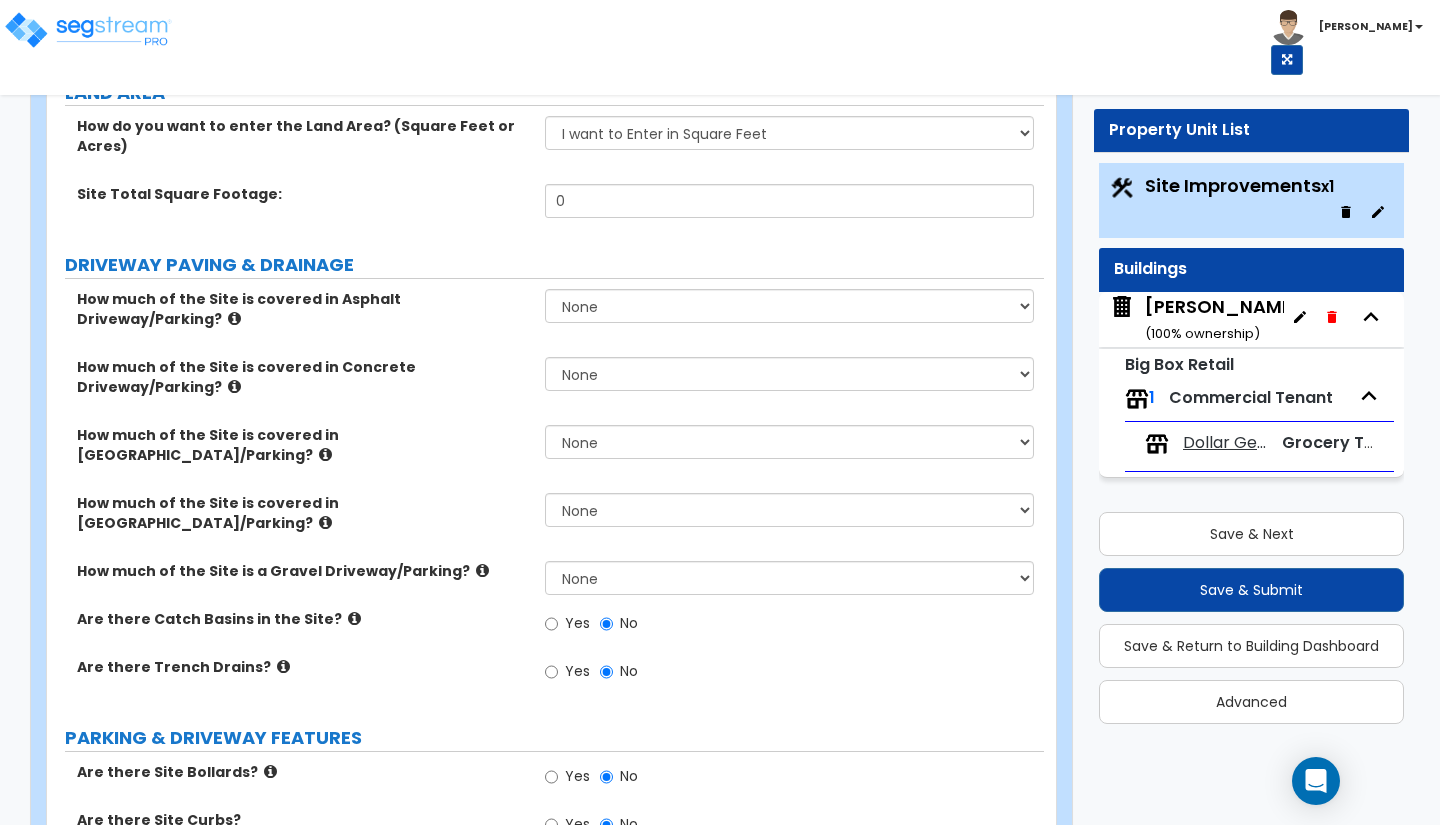 drag, startPoint x: 475, startPoint y: 247, endPoint x: 370, endPoint y: 267, distance: 106.887794 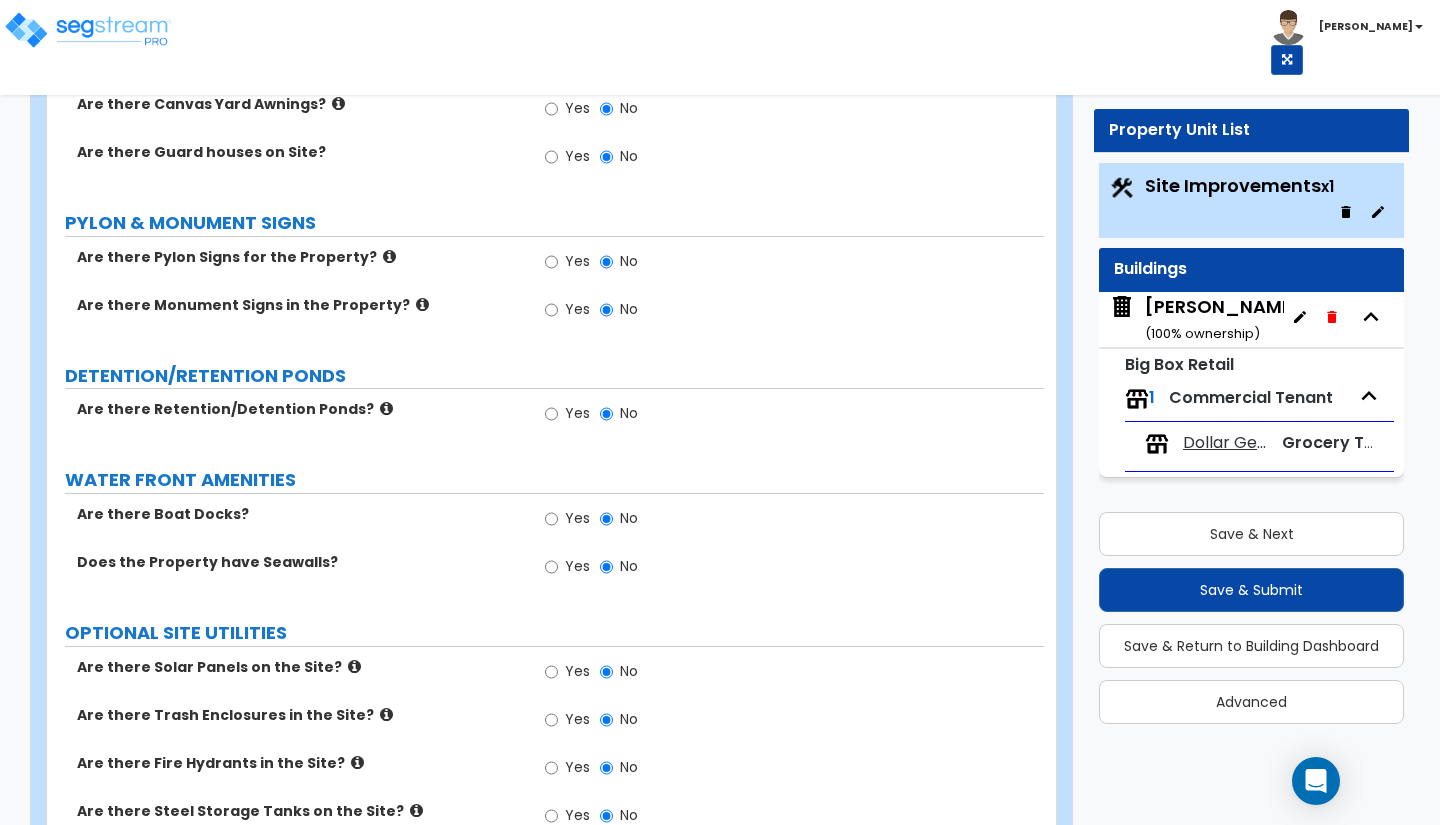 scroll, scrollTop: 2736, scrollLeft: 0, axis: vertical 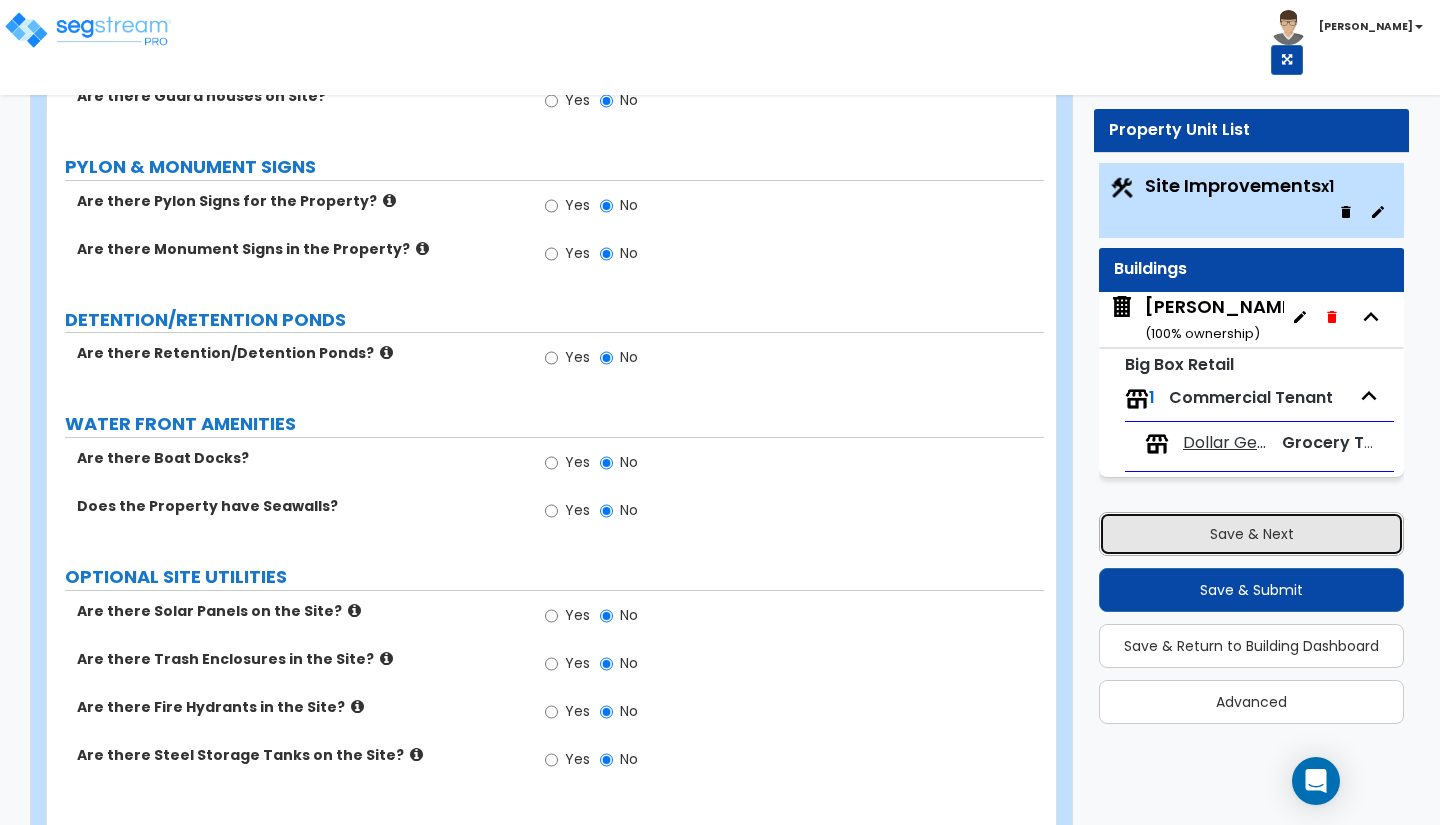 click on "Save & Next" at bounding box center [1251, 534] 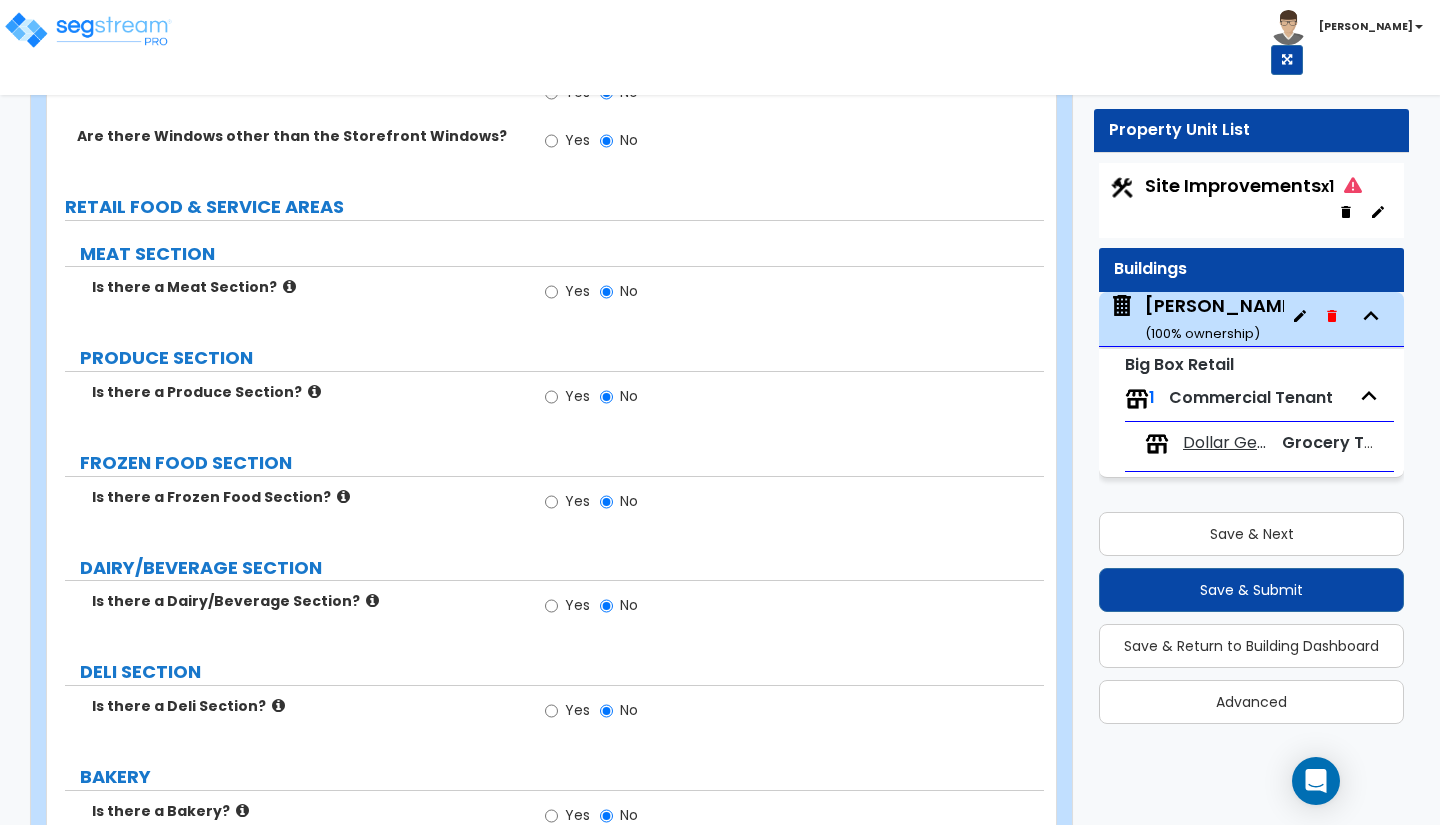 scroll, scrollTop: 1833, scrollLeft: 0, axis: vertical 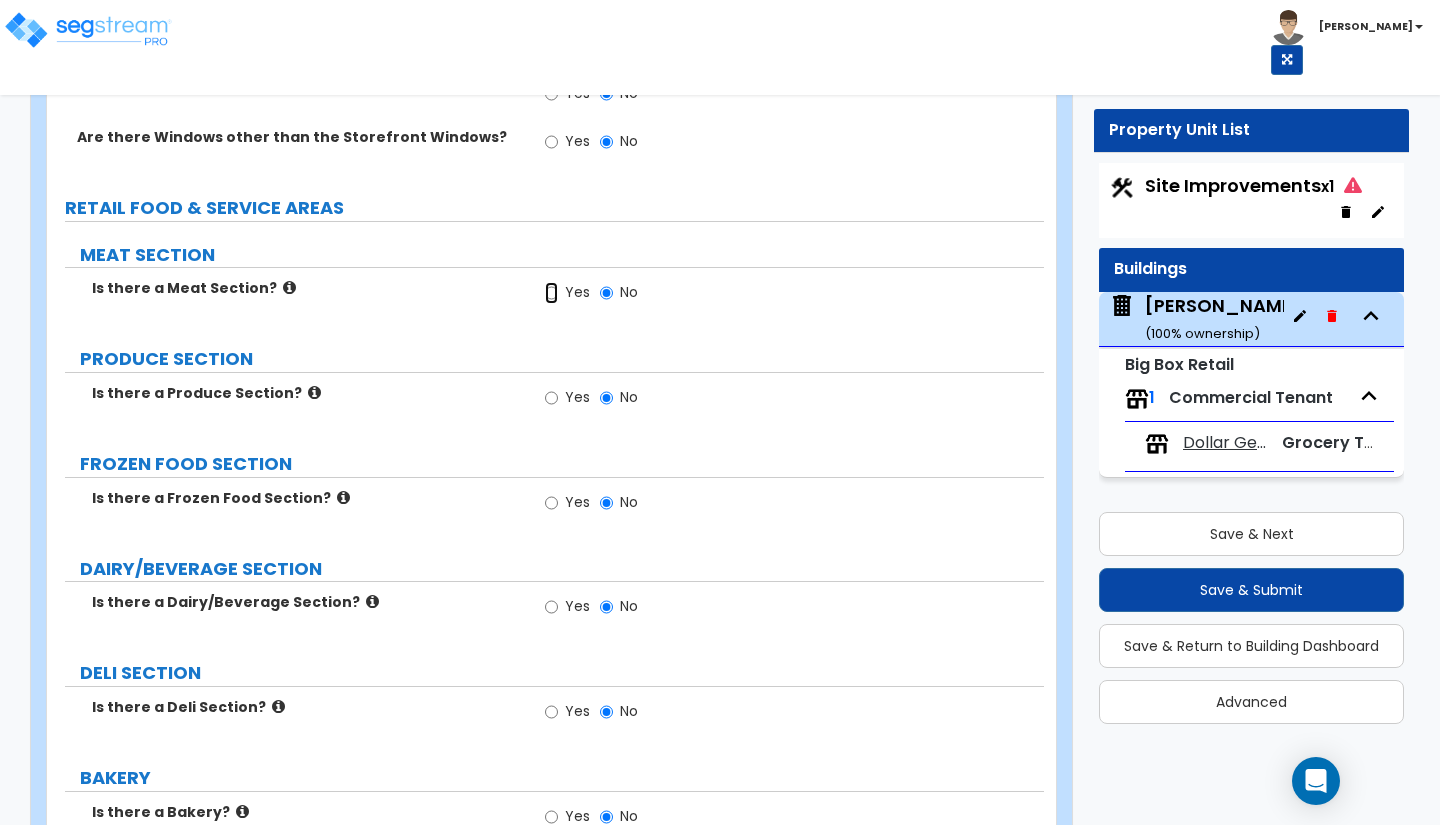 click on "Yes" at bounding box center [551, 293] 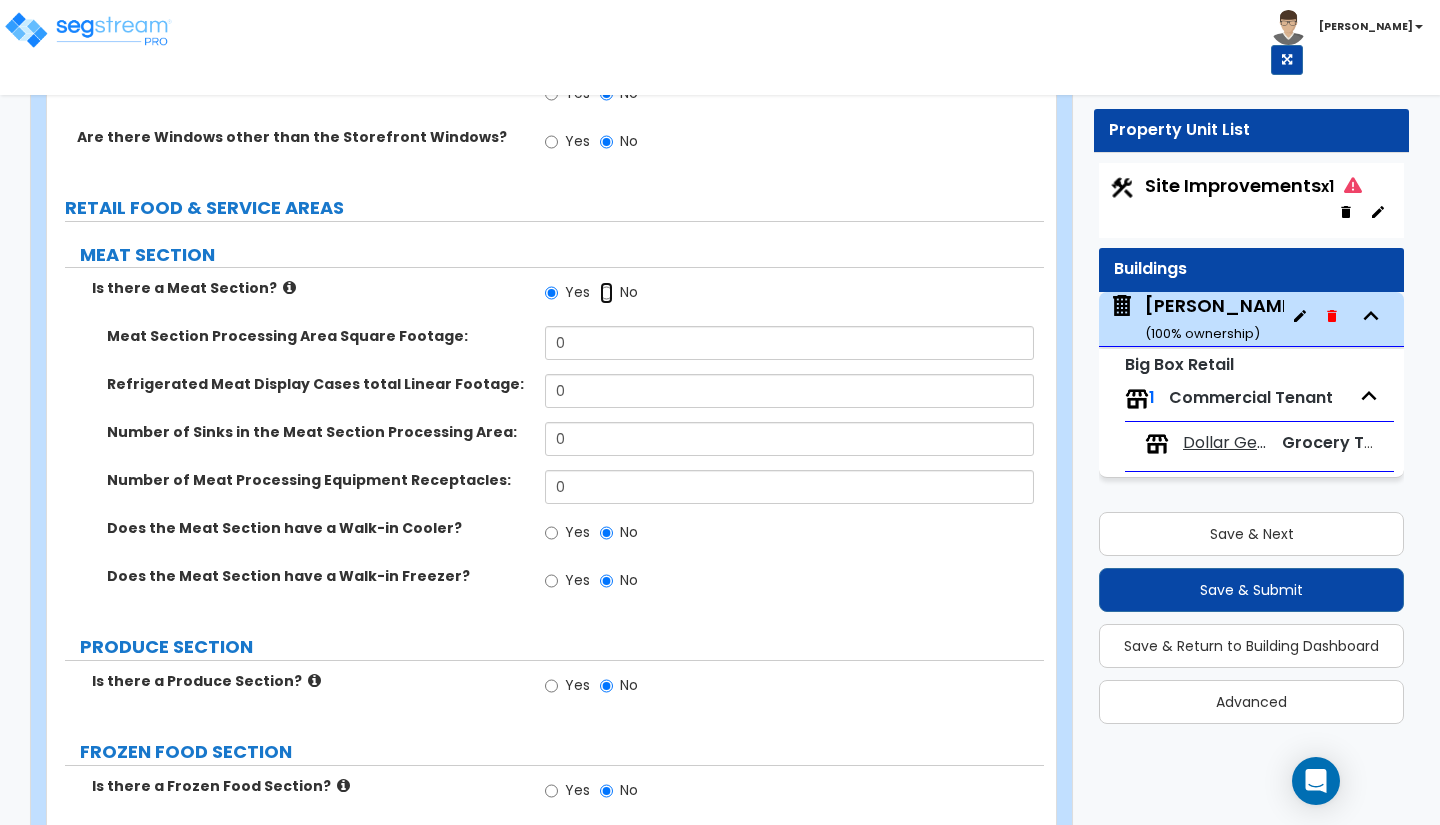 click on "No" at bounding box center [606, 293] 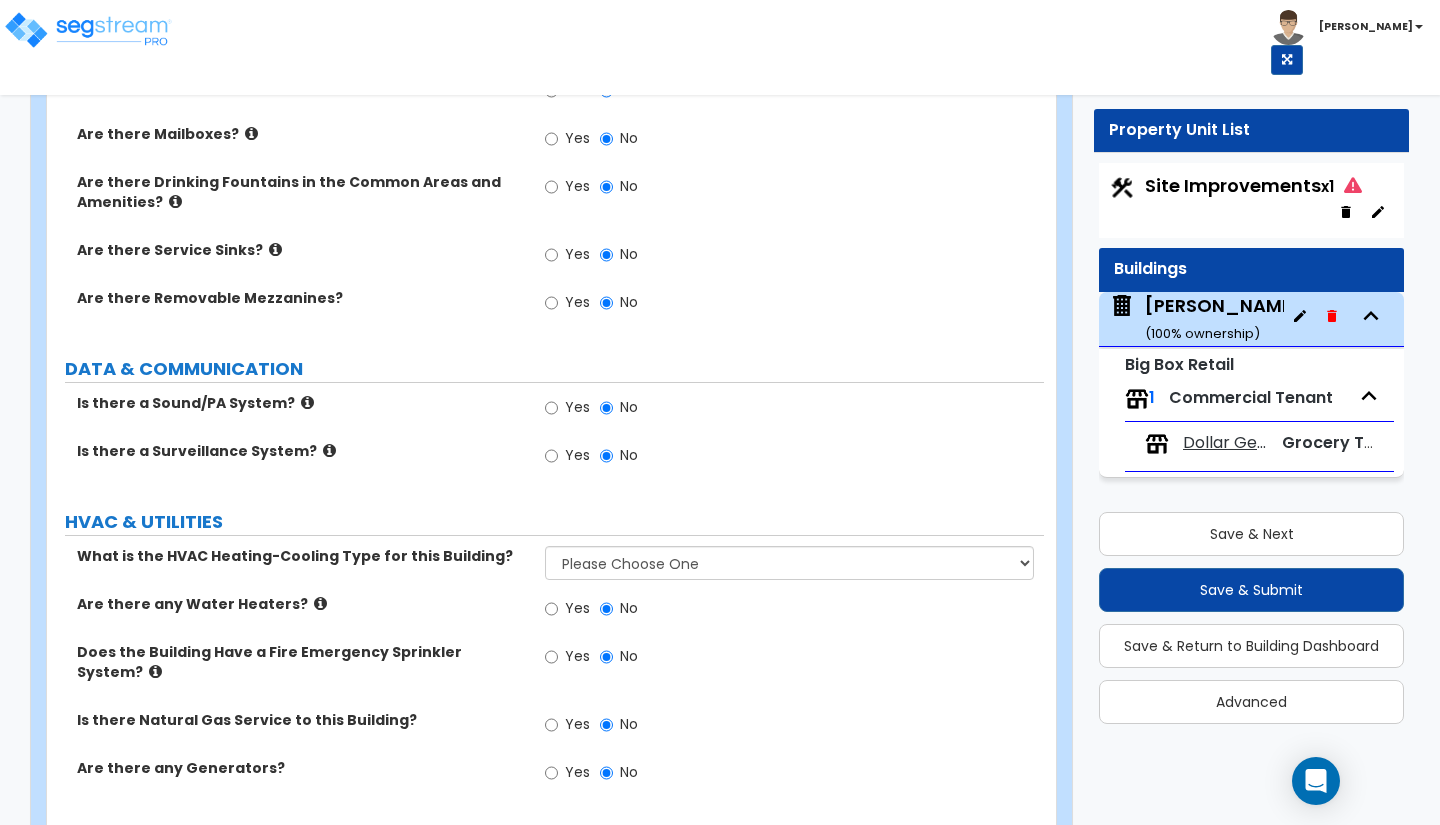 scroll, scrollTop: 4322, scrollLeft: 0, axis: vertical 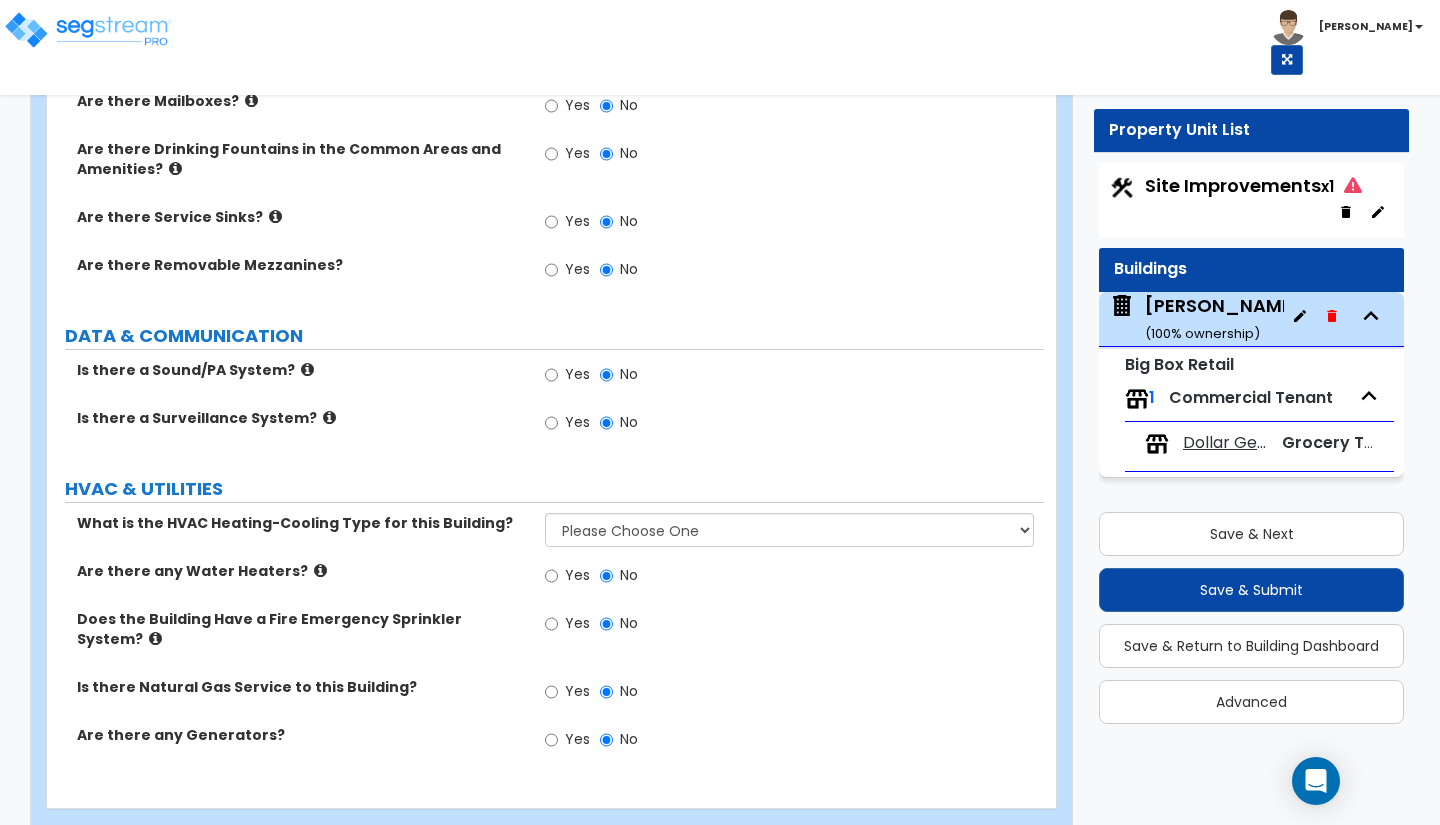 click on "Is there a Sound/PA System? Yes No" at bounding box center [545, 384] 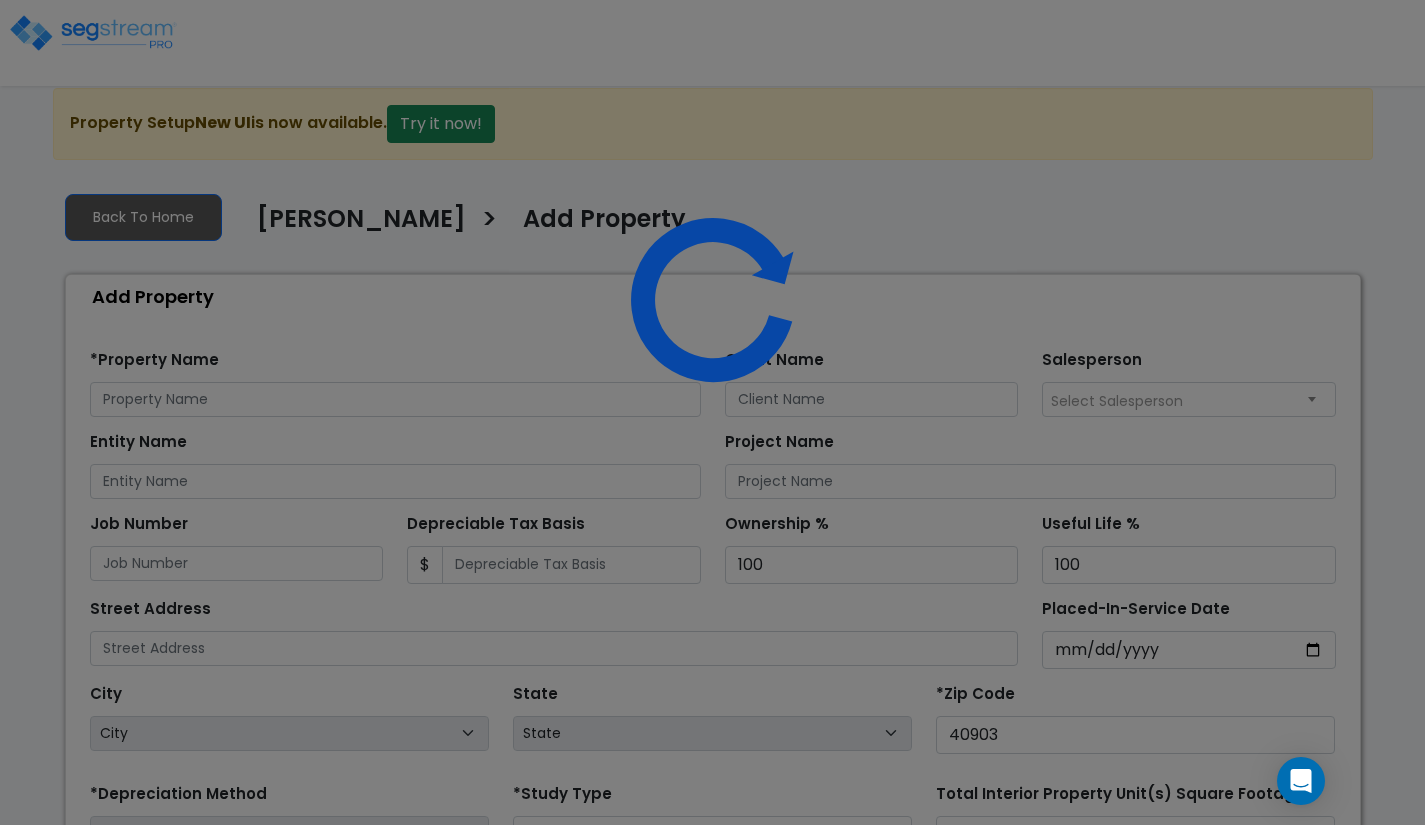 scroll, scrollTop: 283, scrollLeft: 0, axis: vertical 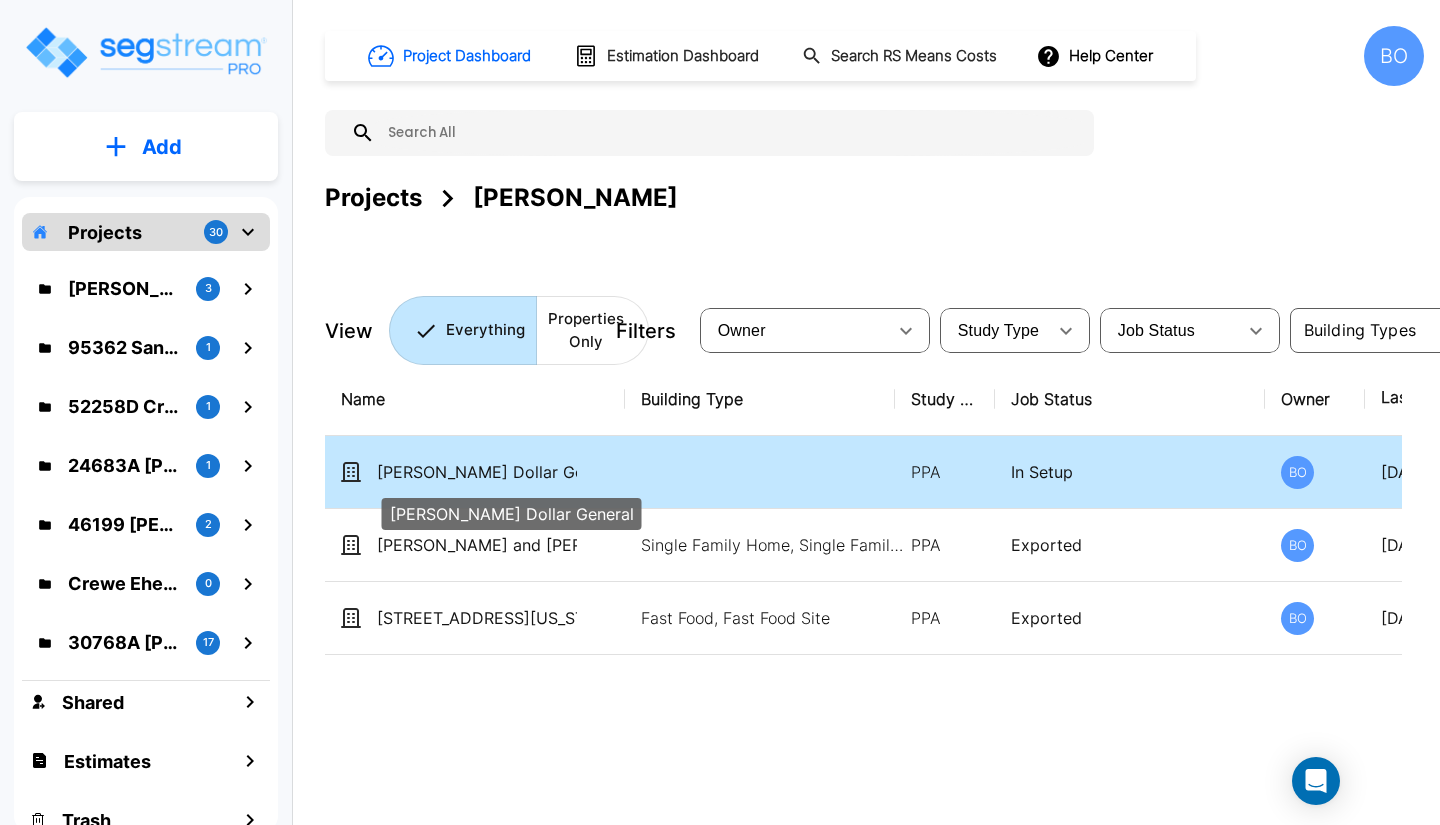 click on "[PERSON_NAME] Dollar General" at bounding box center [477, 472] 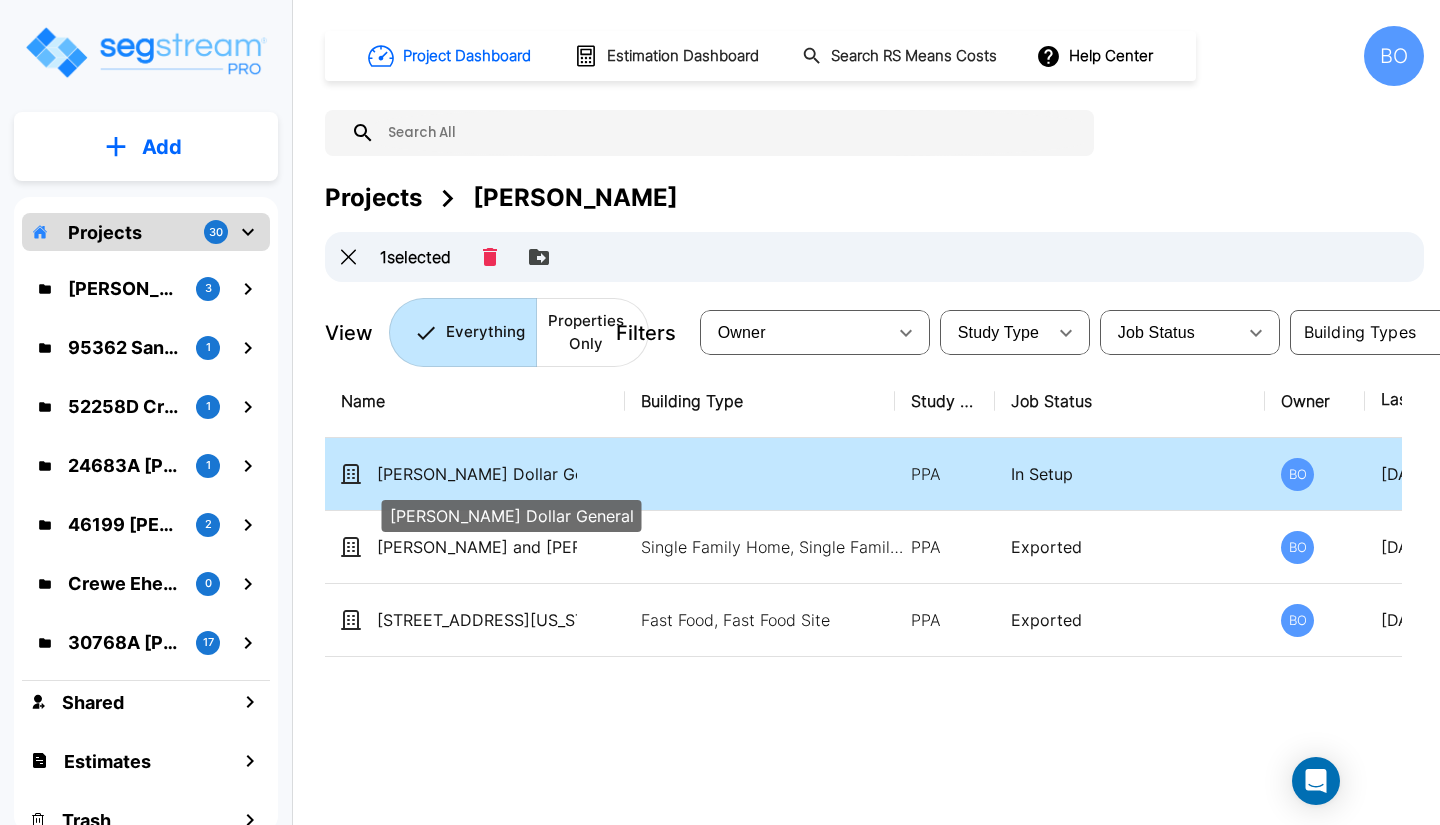 click on "[PERSON_NAME] Dollar General" at bounding box center (477, 474) 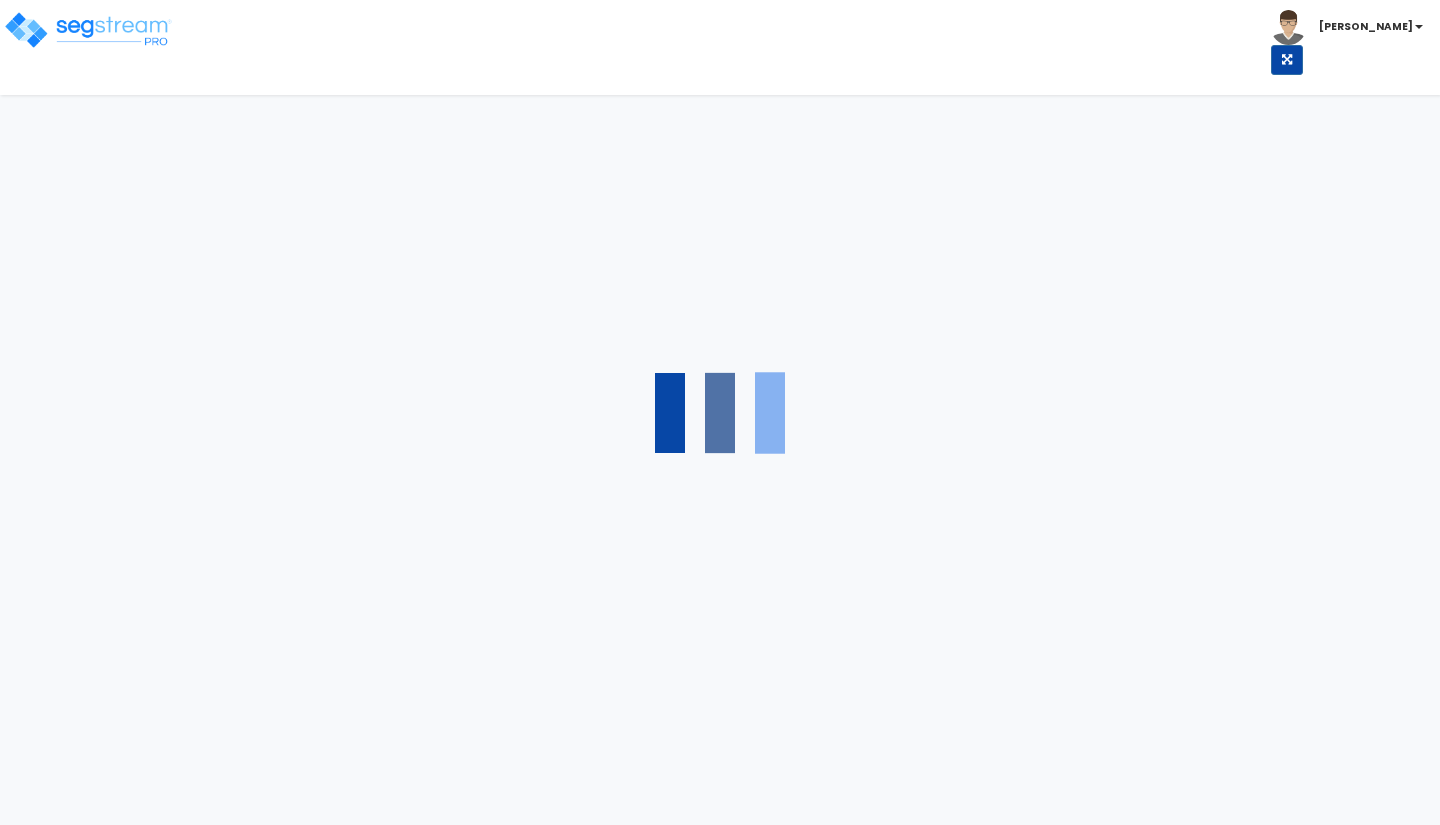 scroll, scrollTop: 0, scrollLeft: 0, axis: both 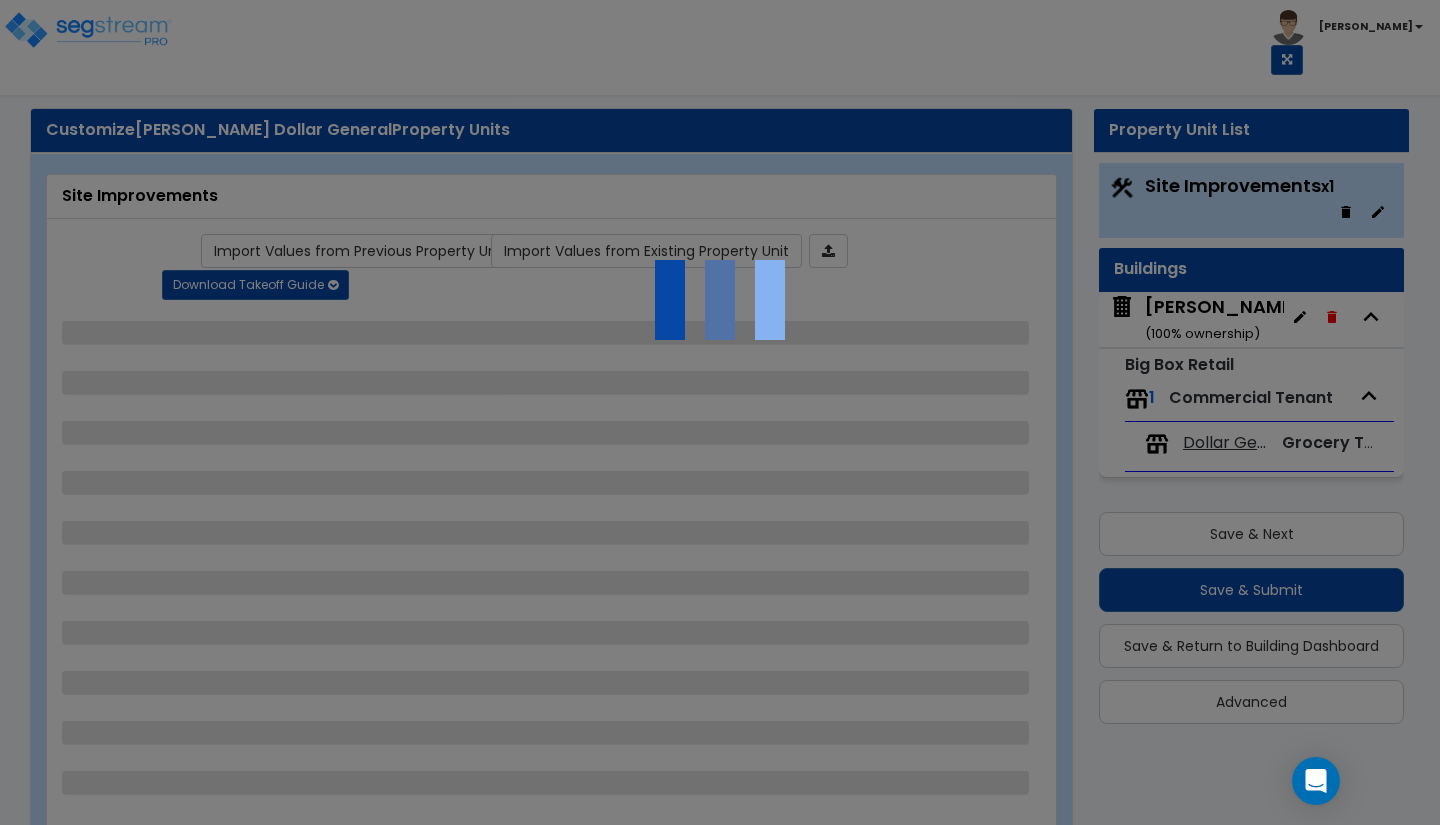 select on "2" 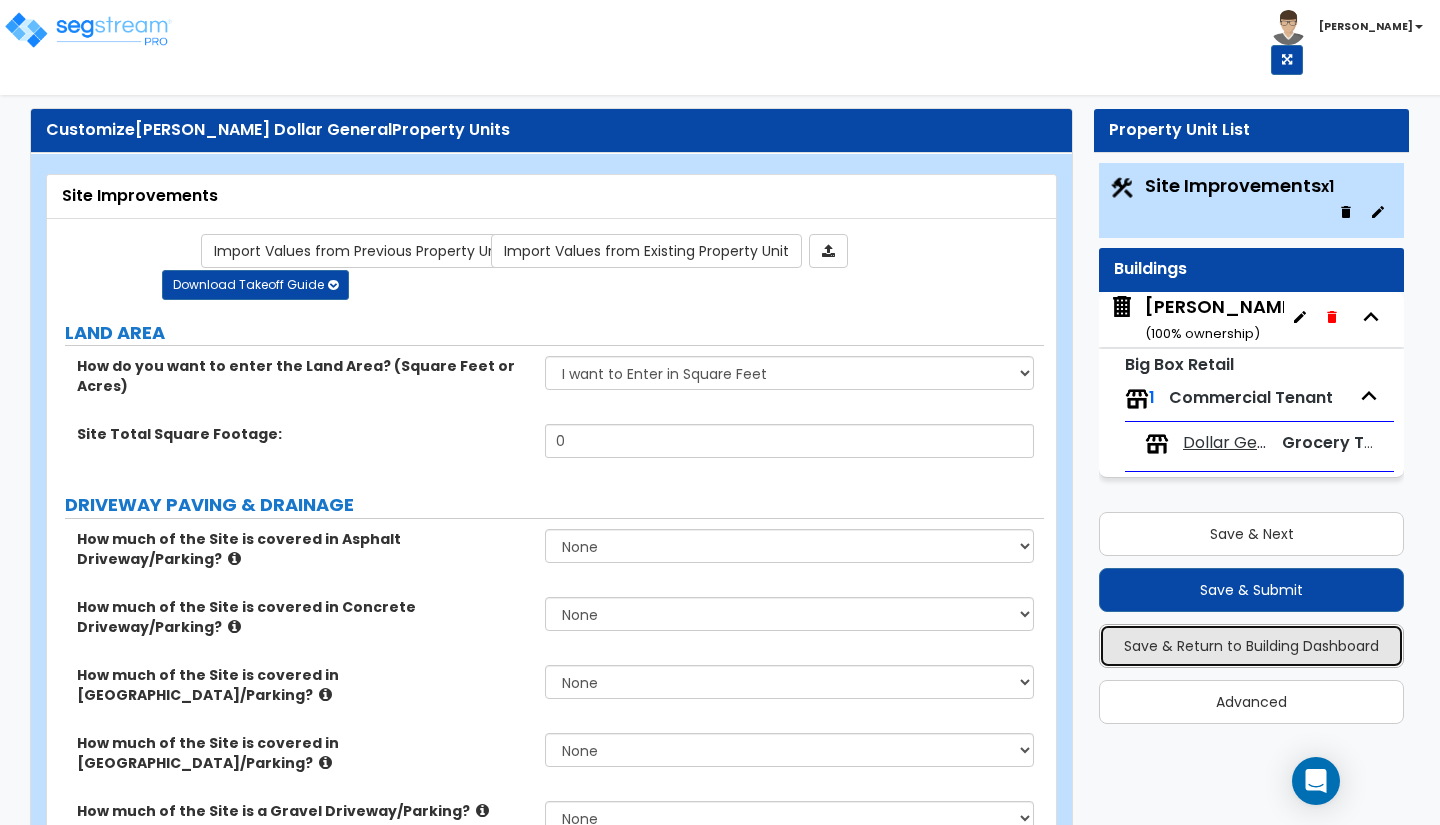 click on "Save & Return to Building Dashboard" at bounding box center [1251, 646] 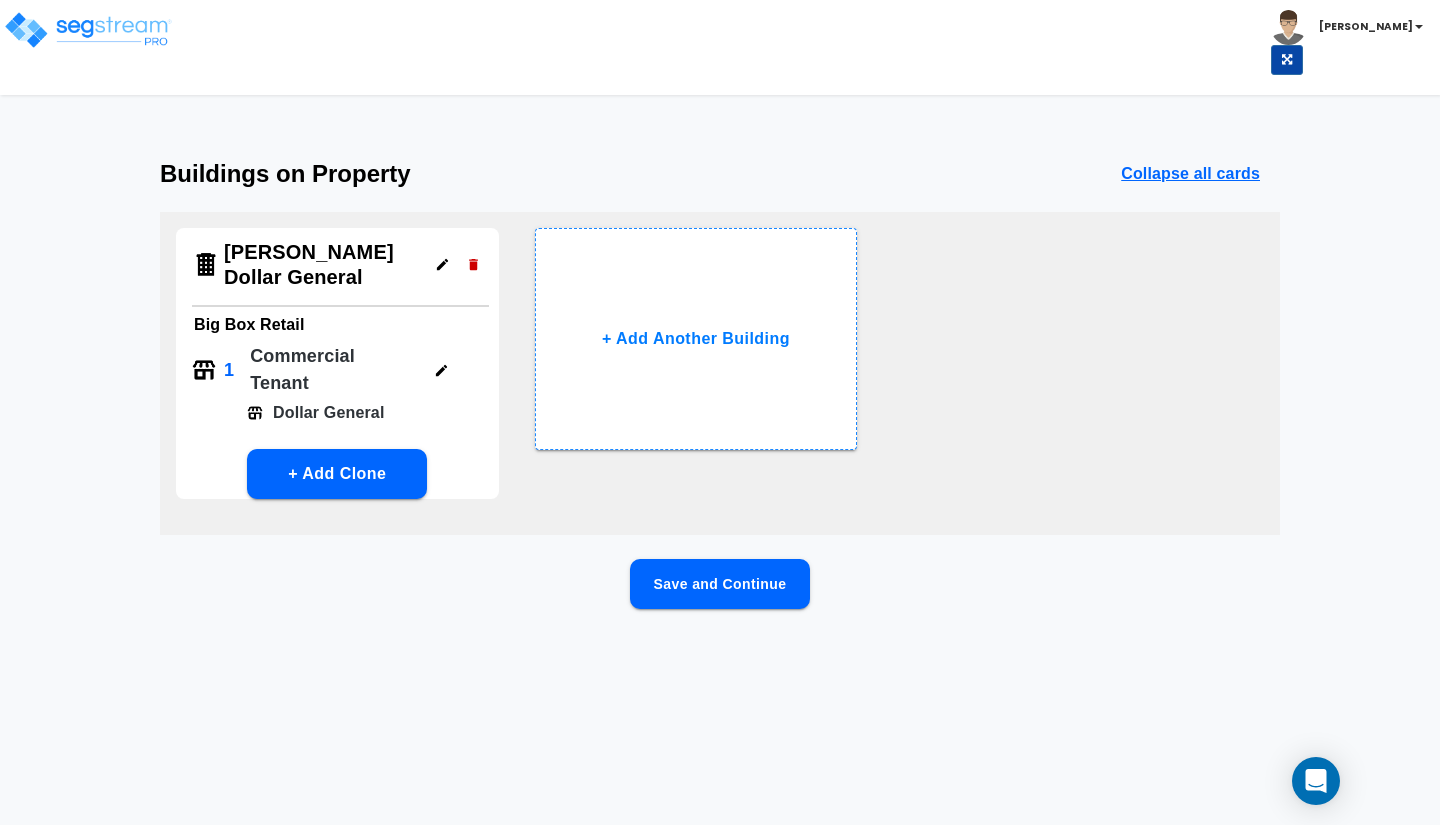 click 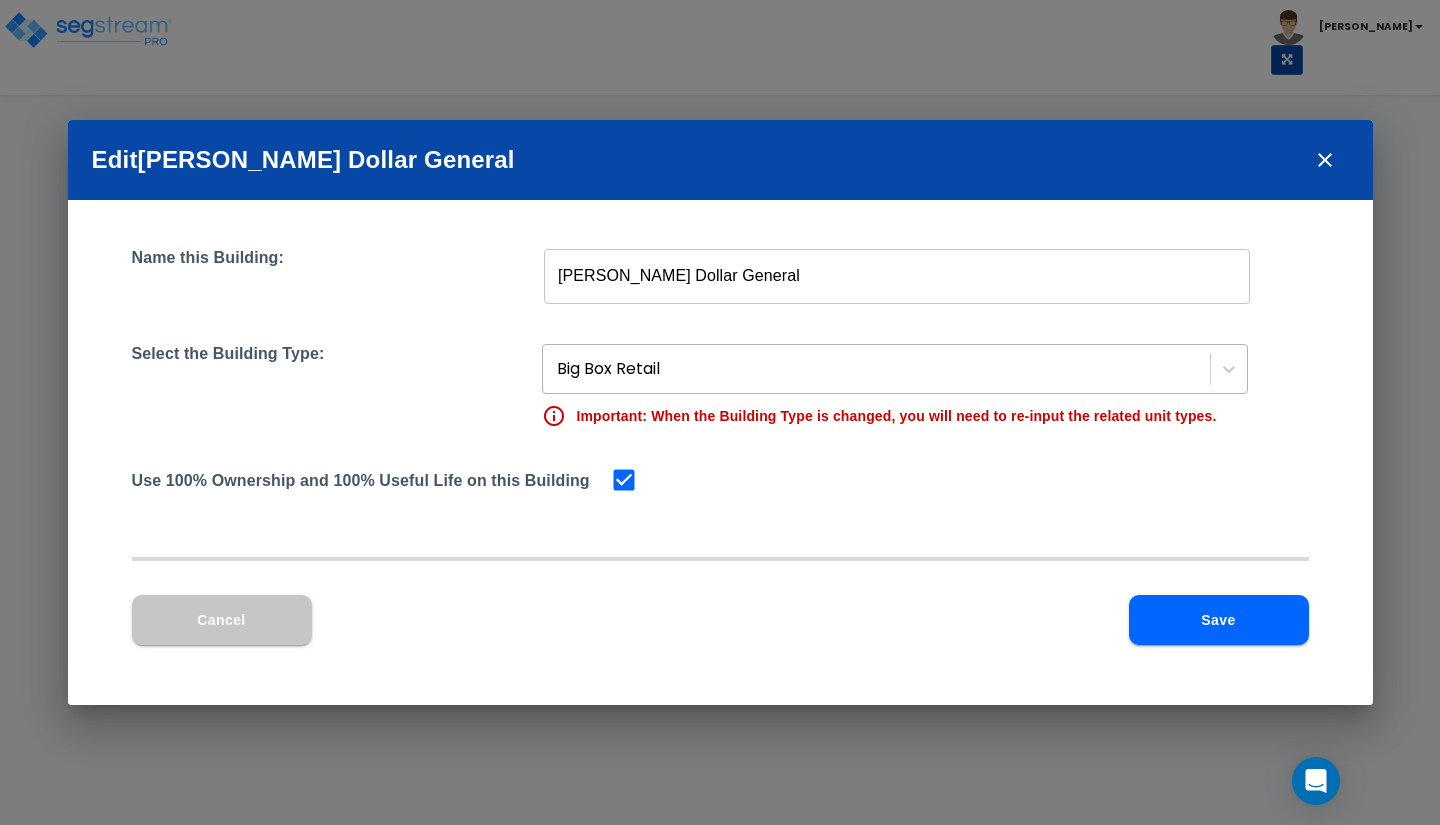 click at bounding box center (878, 369) 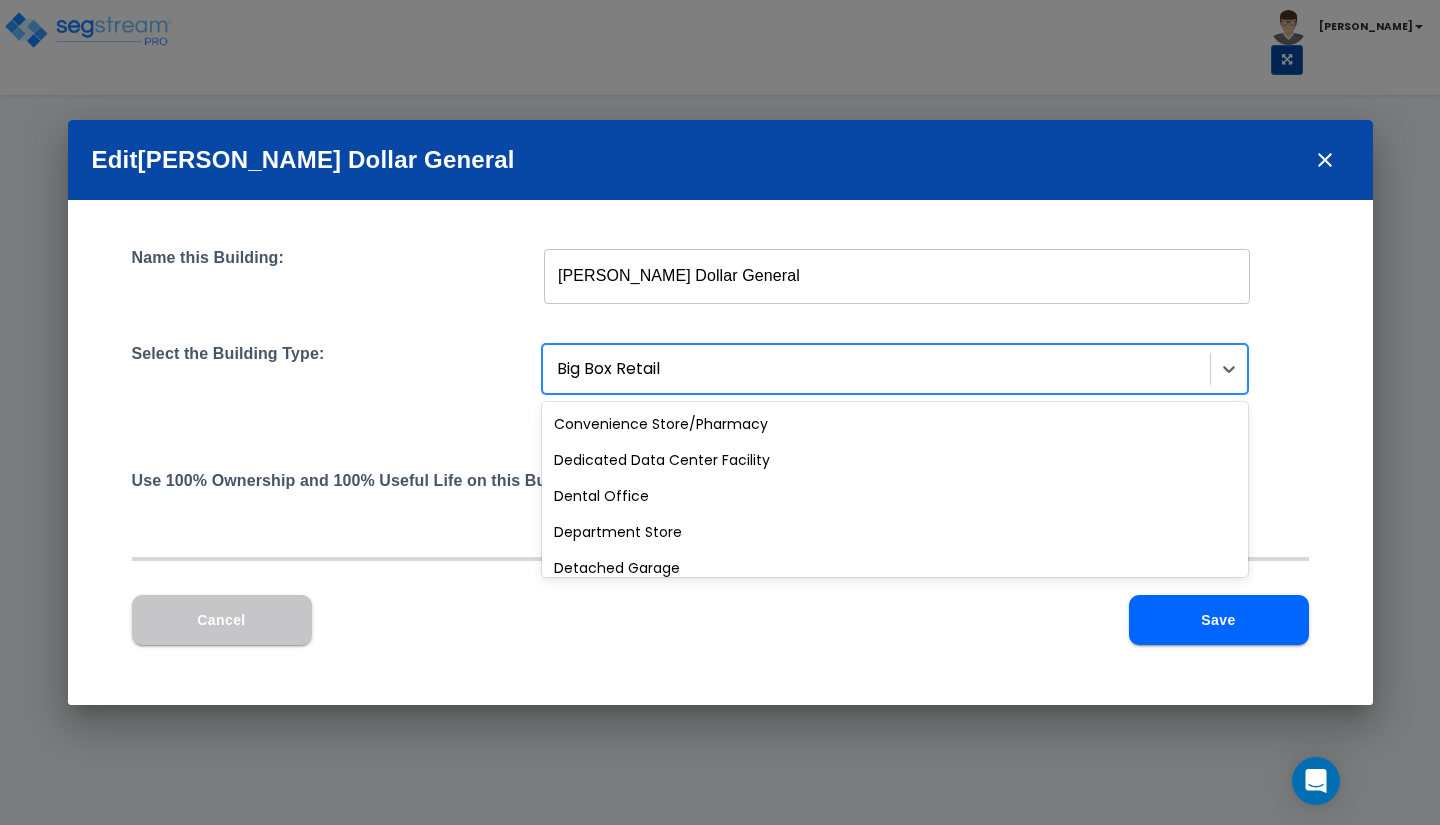 scroll, scrollTop: 433, scrollLeft: 0, axis: vertical 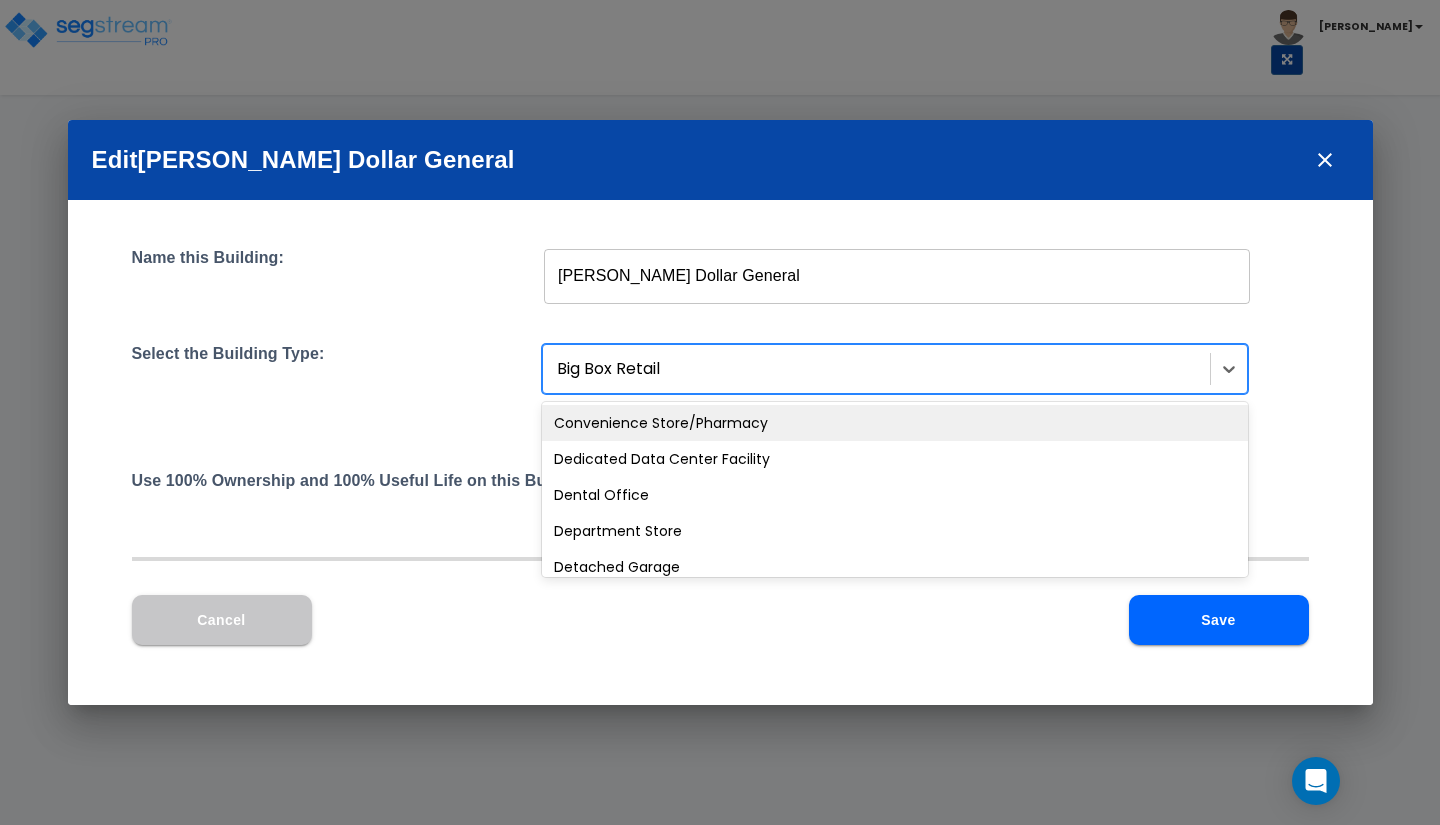 click on "Convenience Store/Pharmacy" at bounding box center (895, 423) 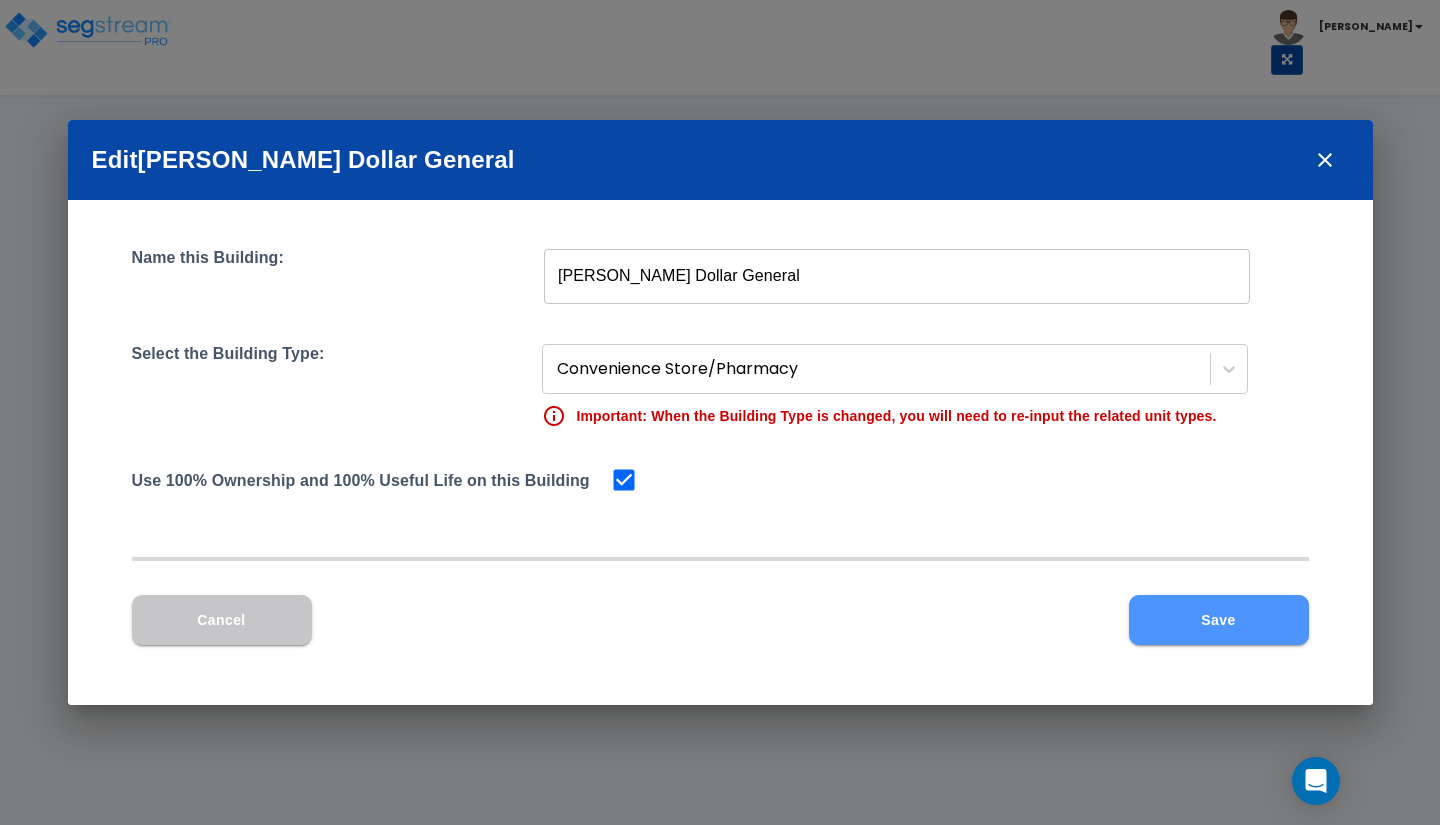 click on "Save" at bounding box center [1219, 620] 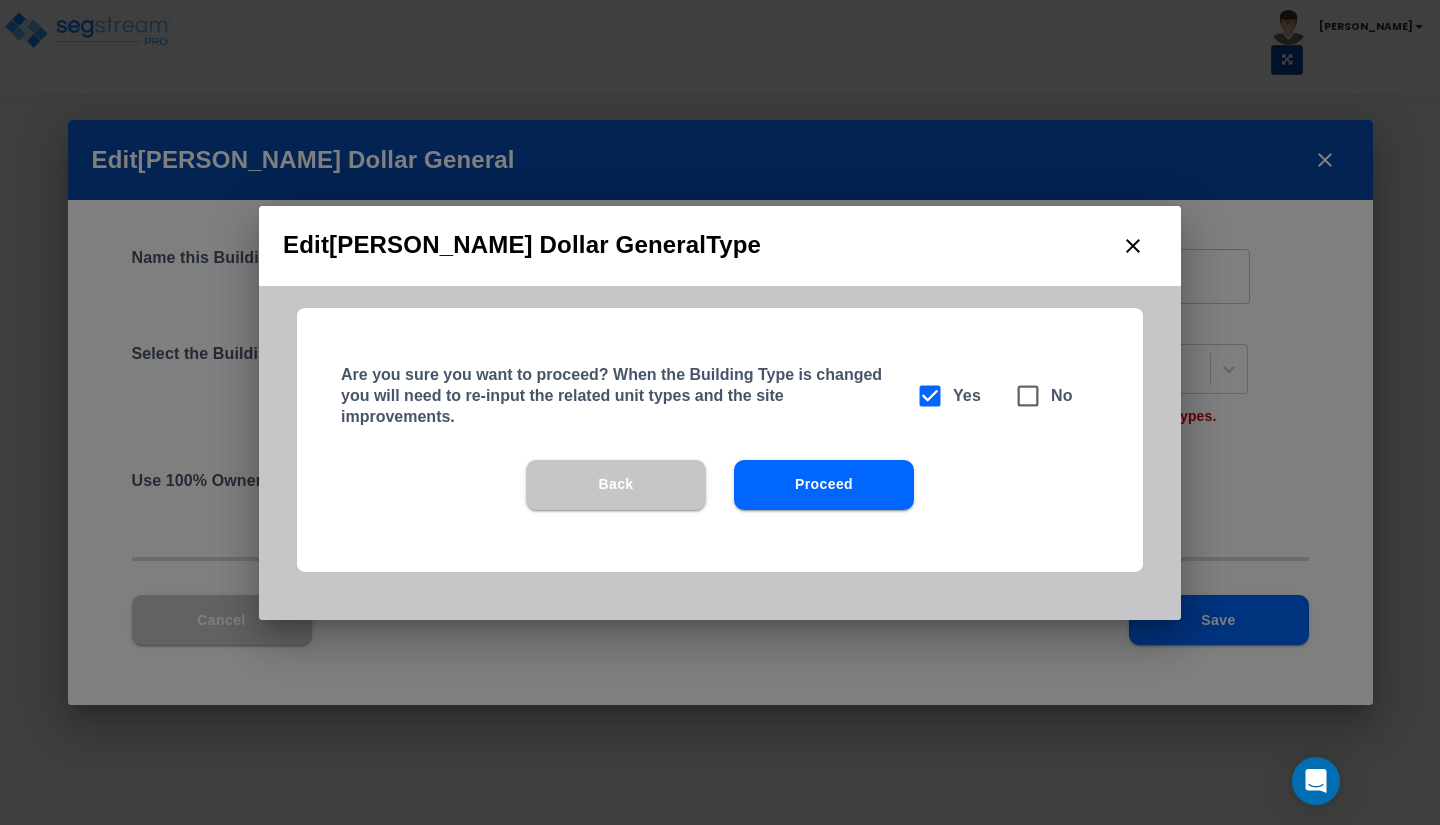 click on "Proceed" at bounding box center [824, 485] 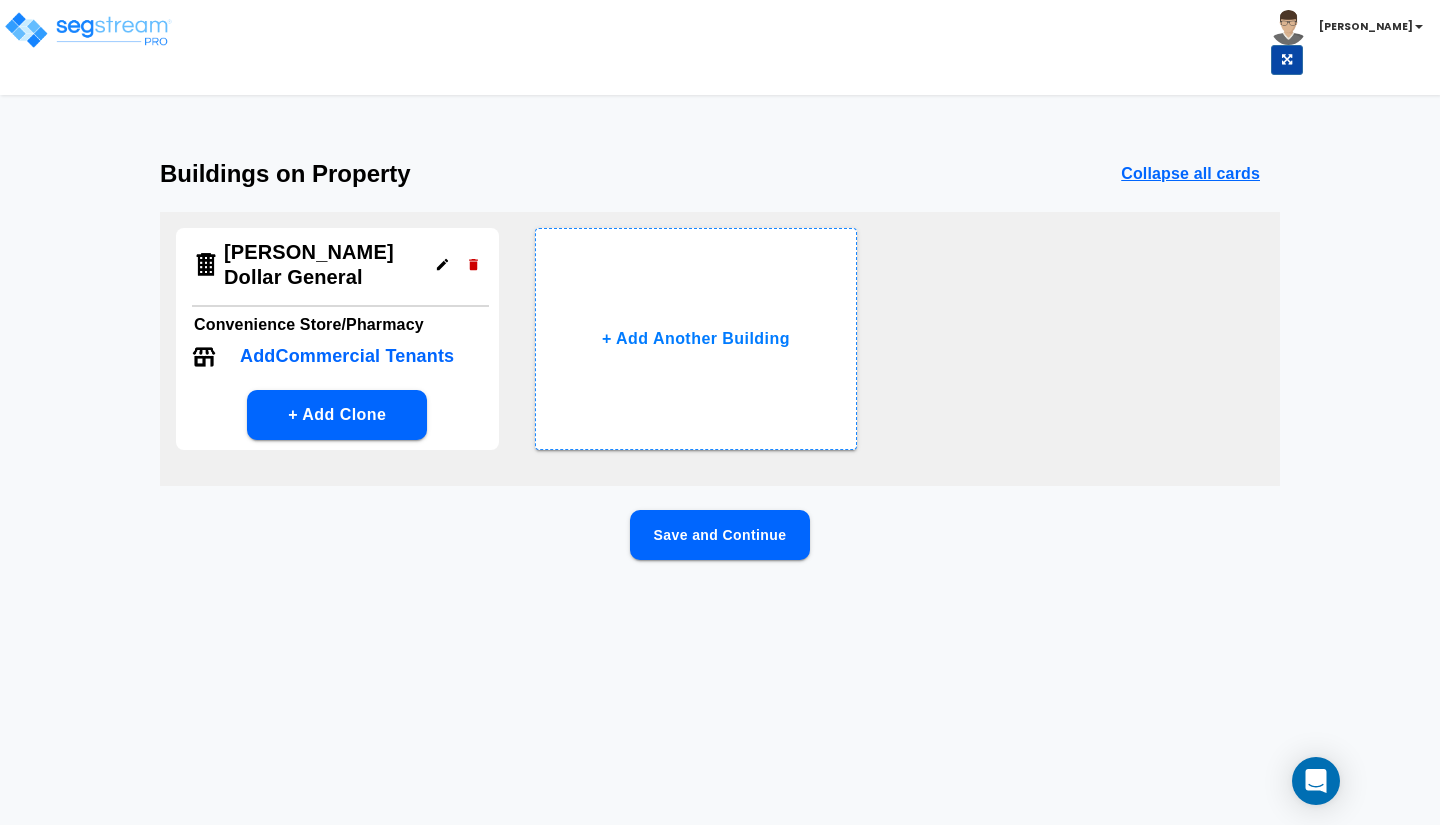 click on "Add  Commercial Tenants" at bounding box center (347, 356) 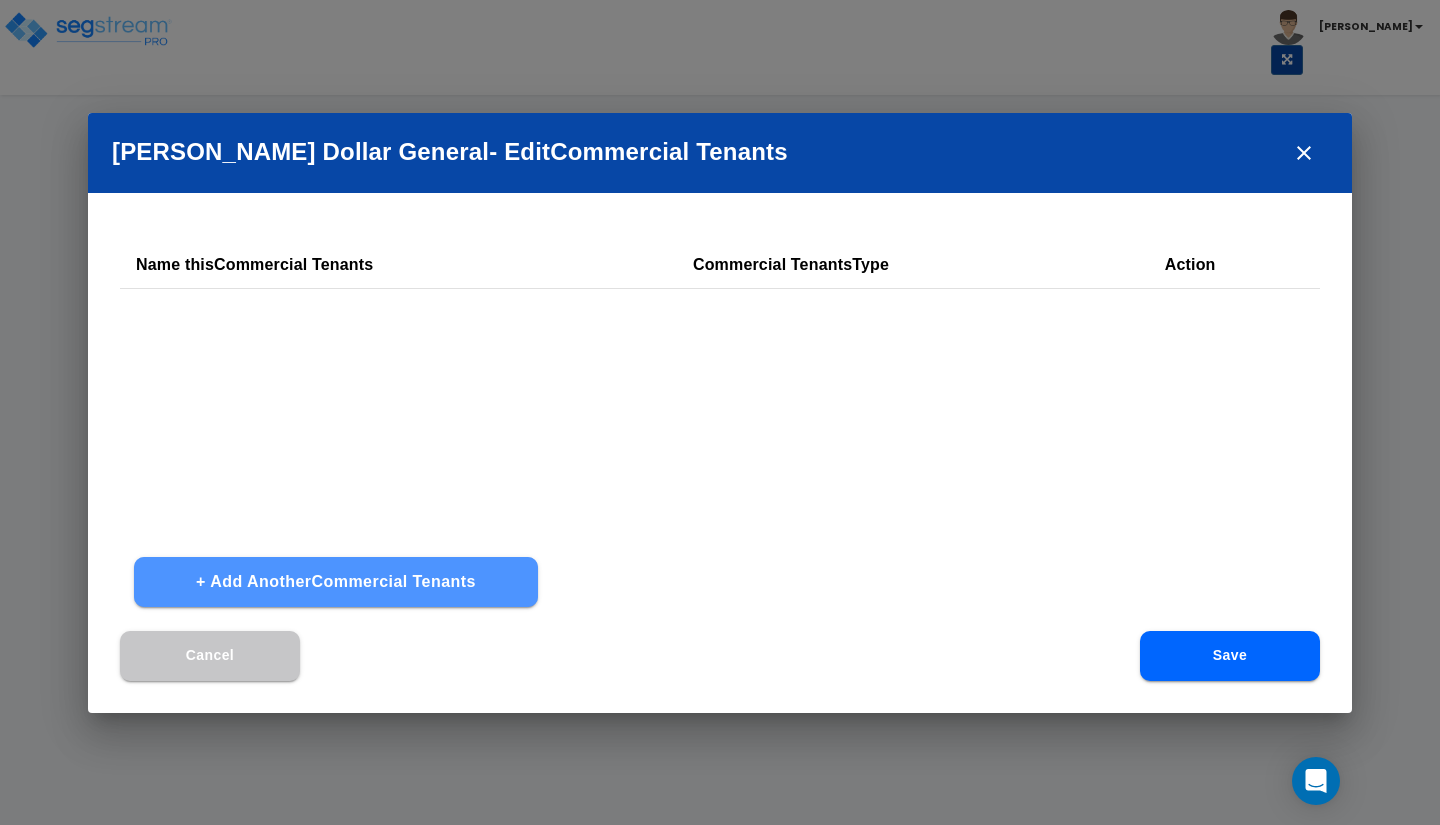 click on "+ Add Another  Commercial Tenants" at bounding box center [336, 582] 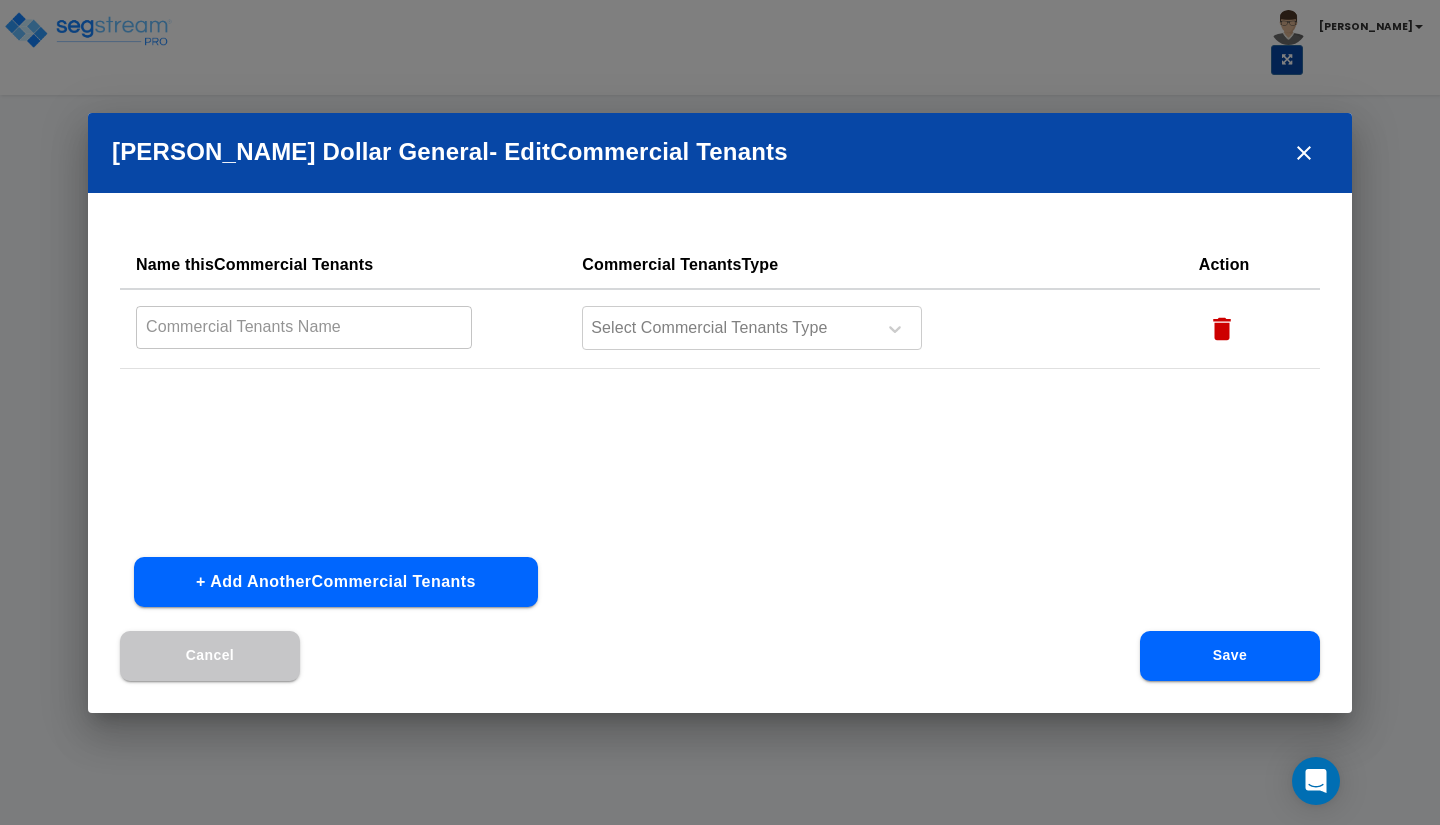 click at bounding box center [304, 327] 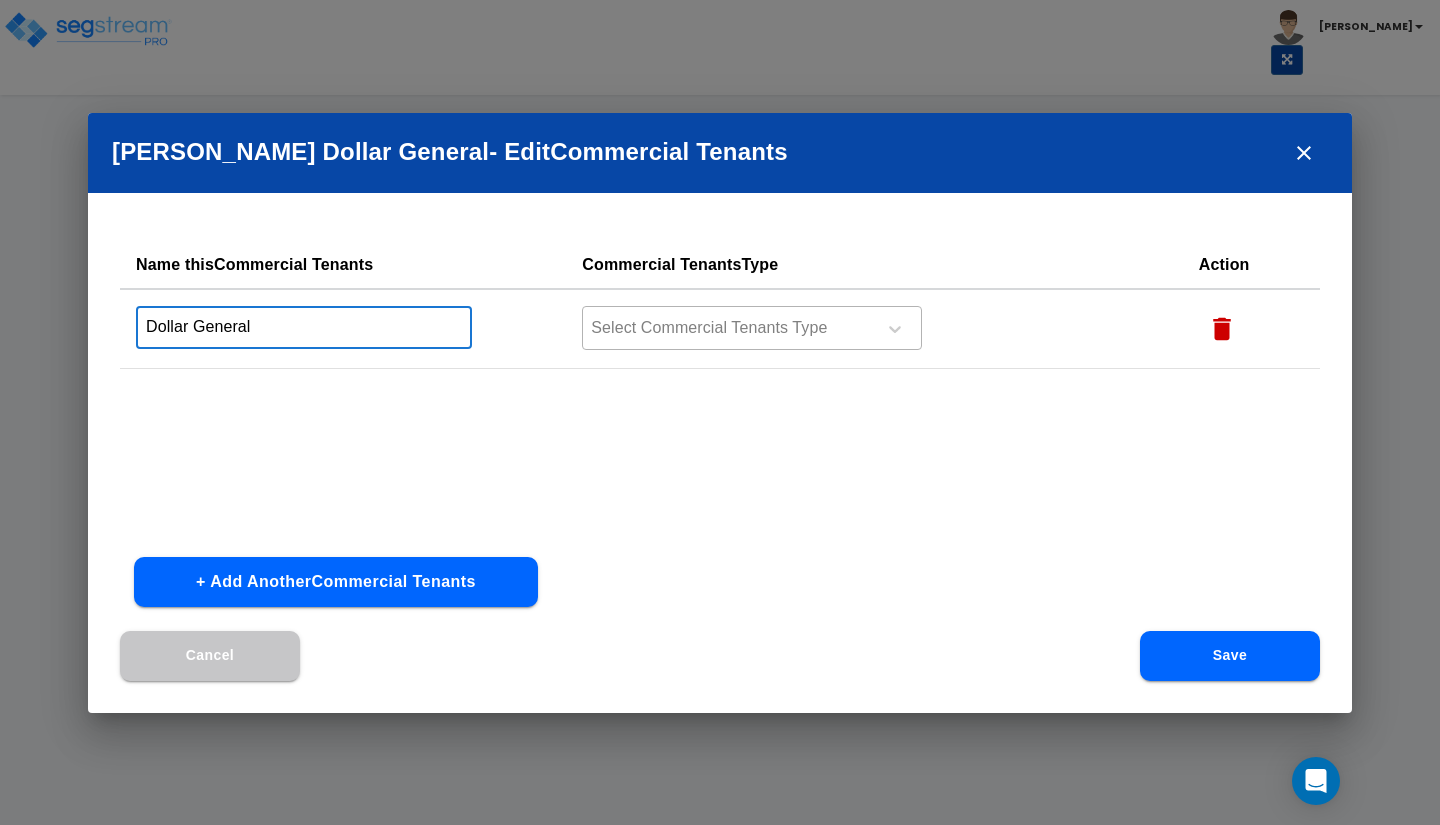 type on "Dollar General" 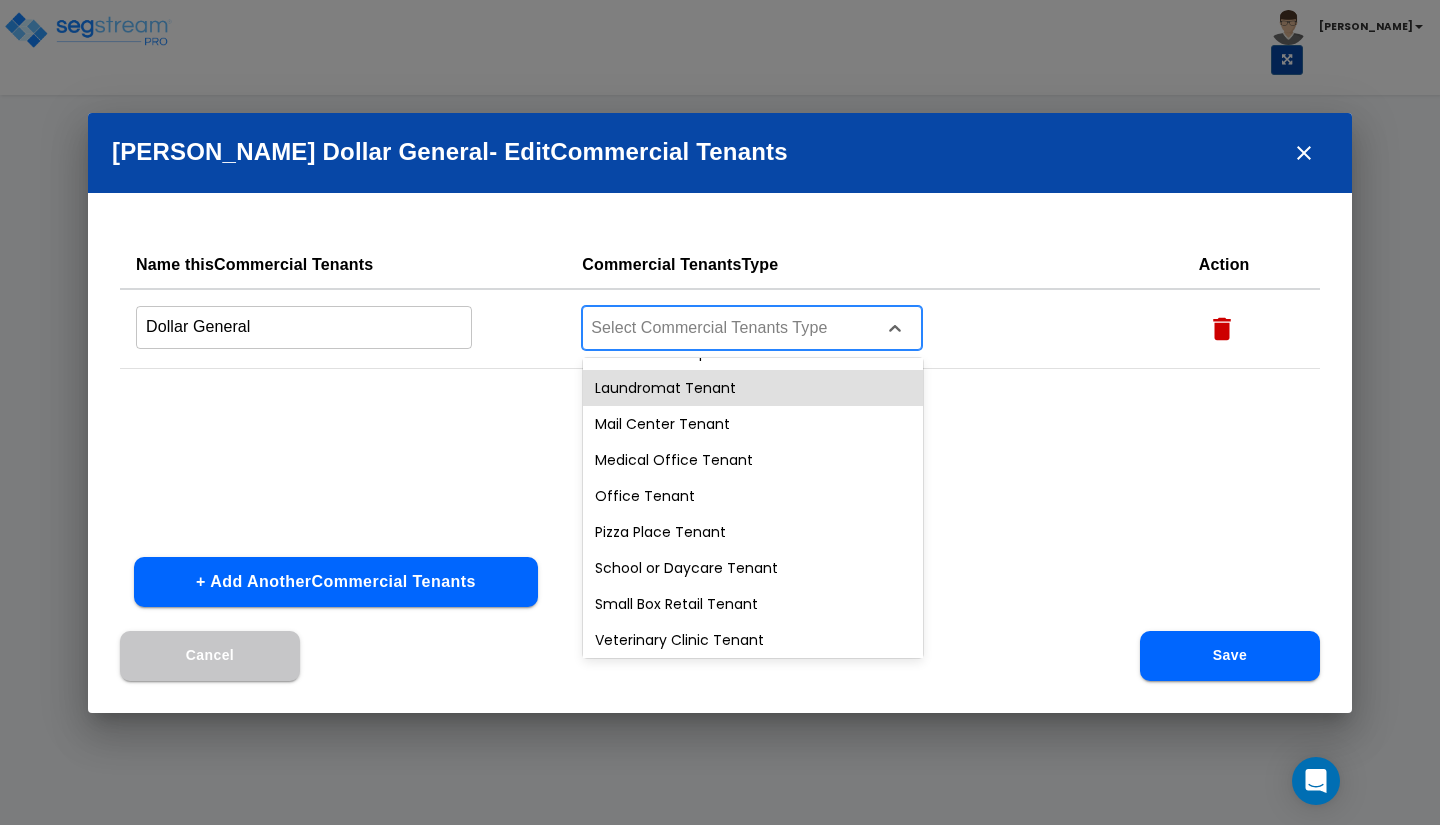 scroll, scrollTop: 500, scrollLeft: 0, axis: vertical 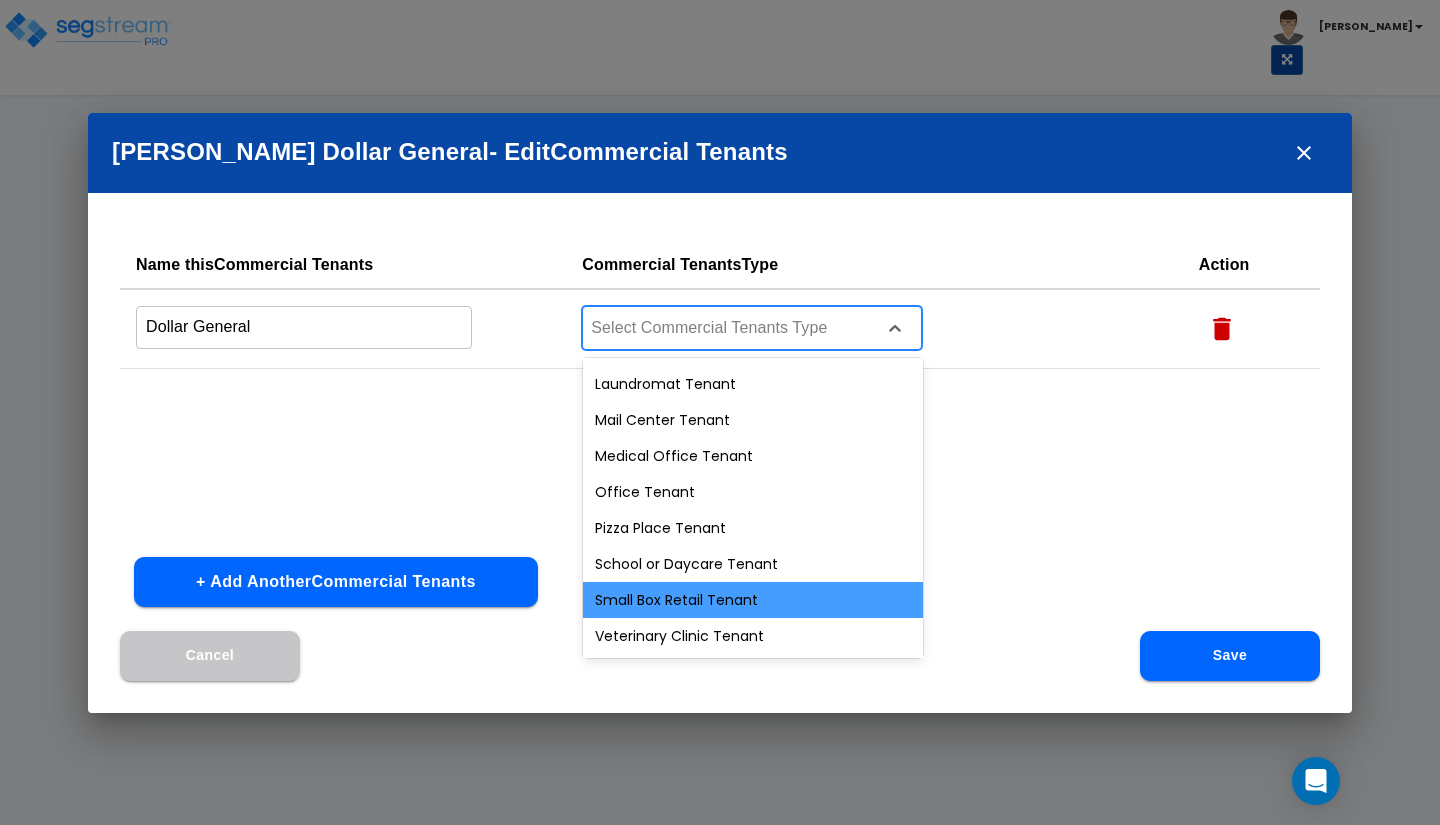 click on "Small Box Retail Tenant" at bounding box center [753, 600] 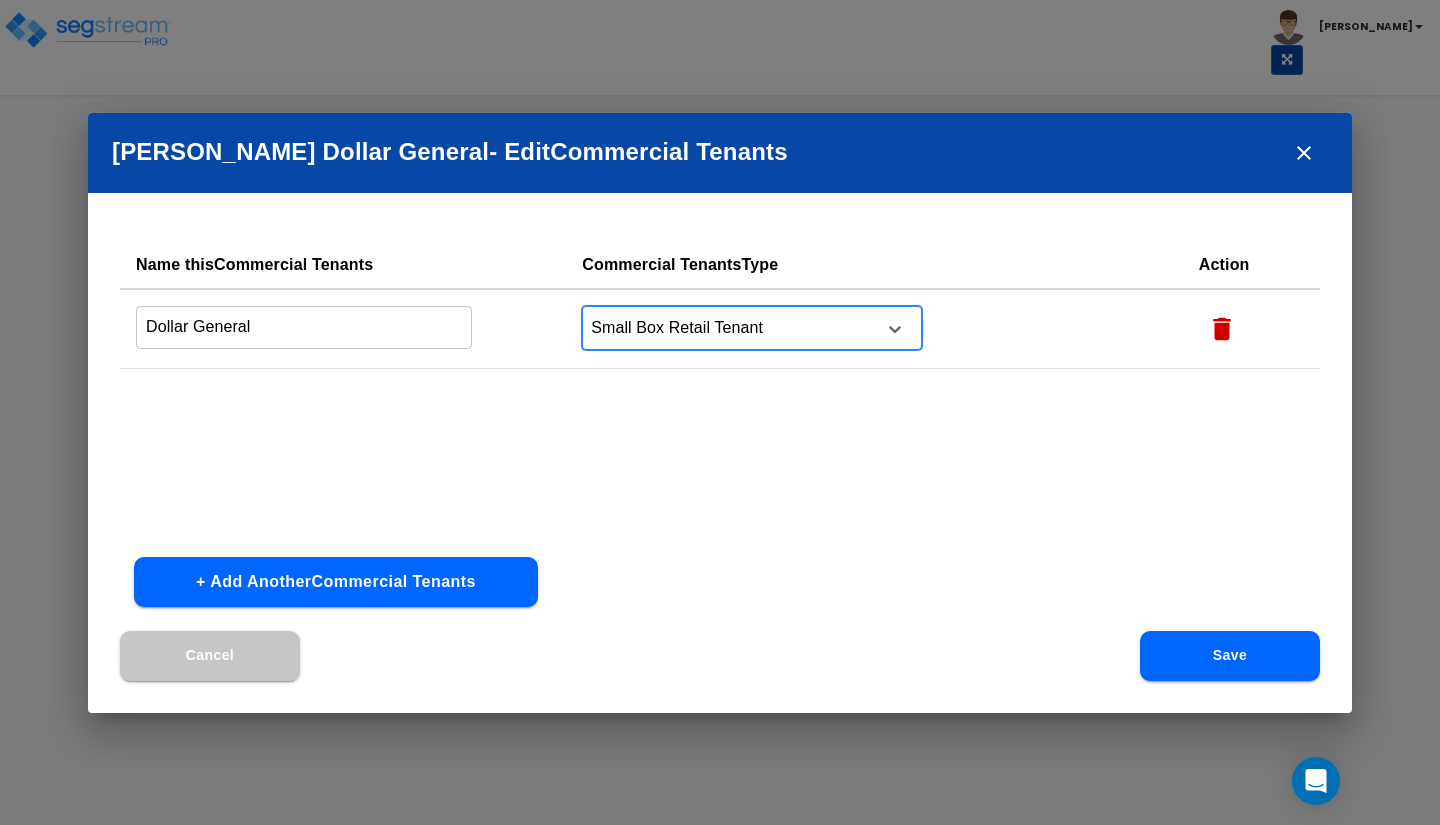 click on "Save" at bounding box center (1230, 656) 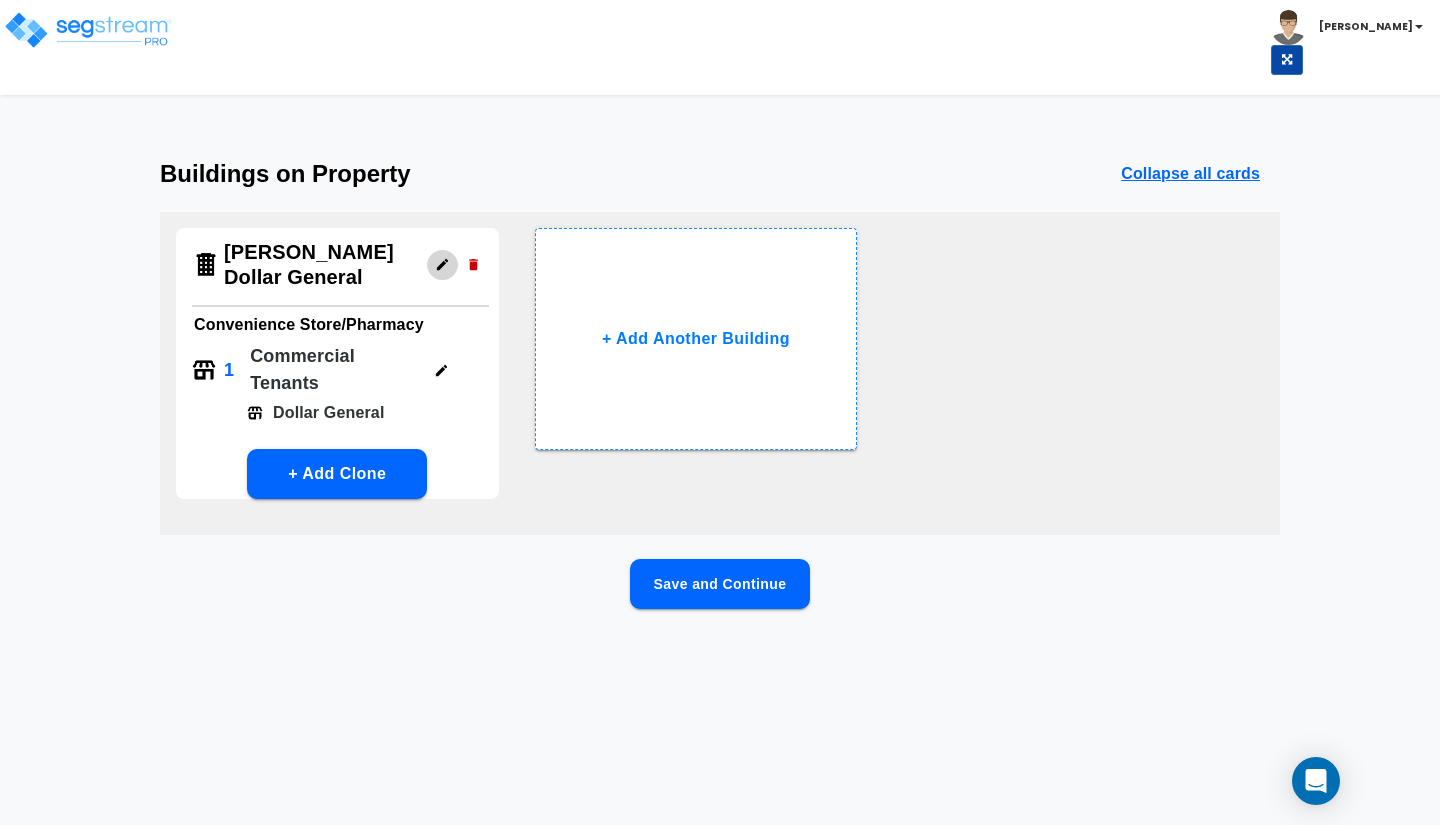 click 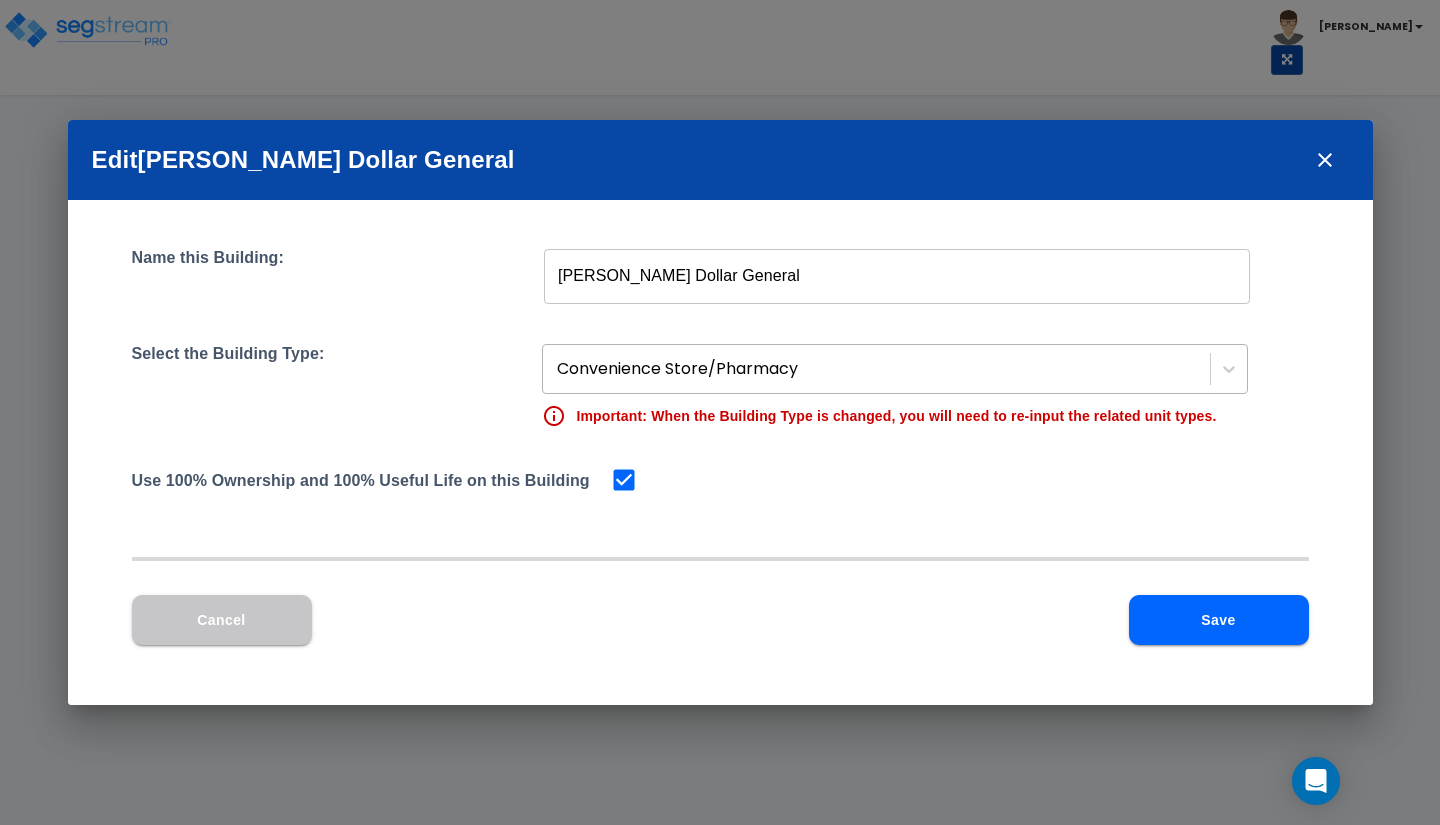 click at bounding box center (878, 369) 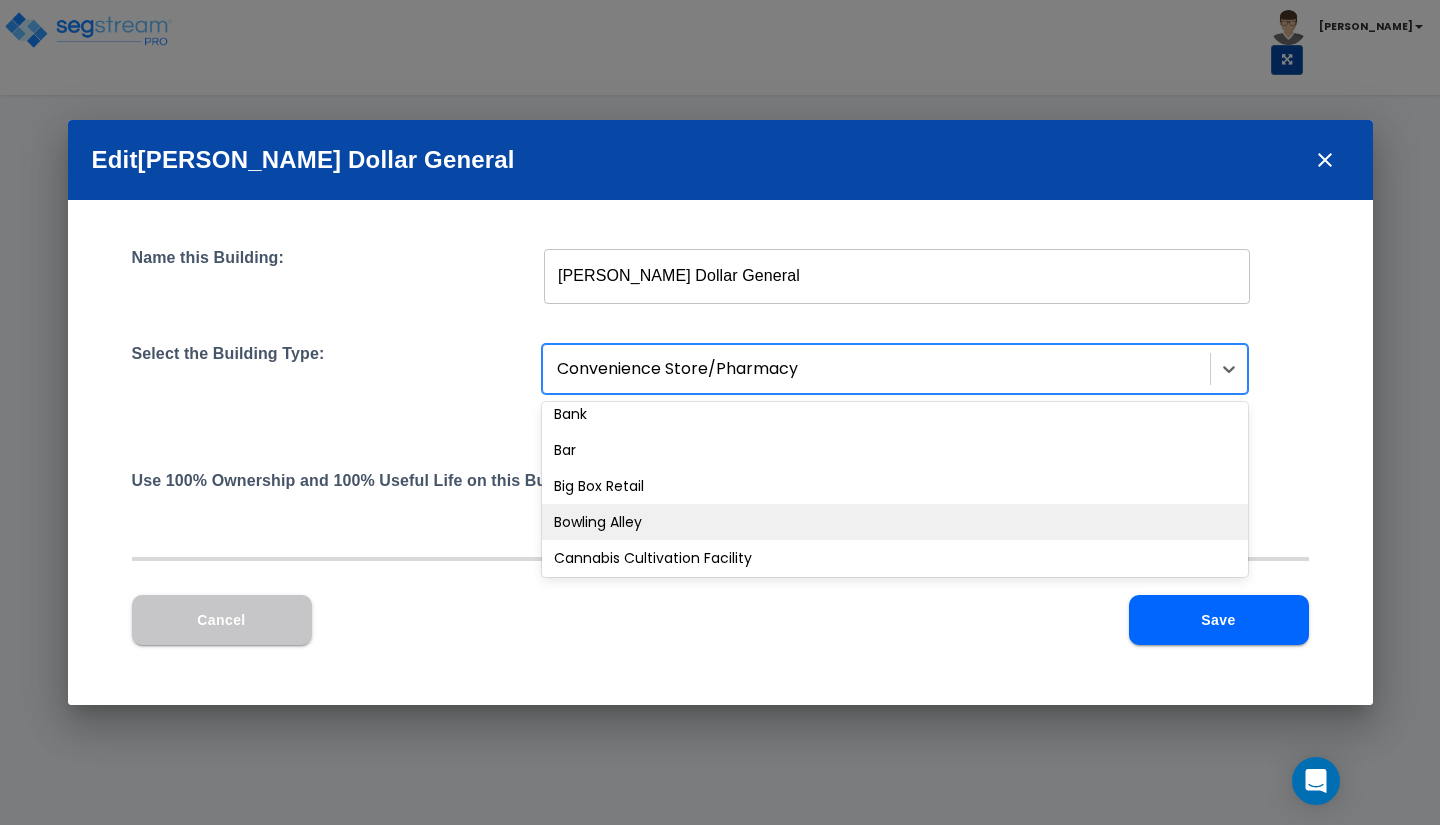 scroll, scrollTop: 155, scrollLeft: 0, axis: vertical 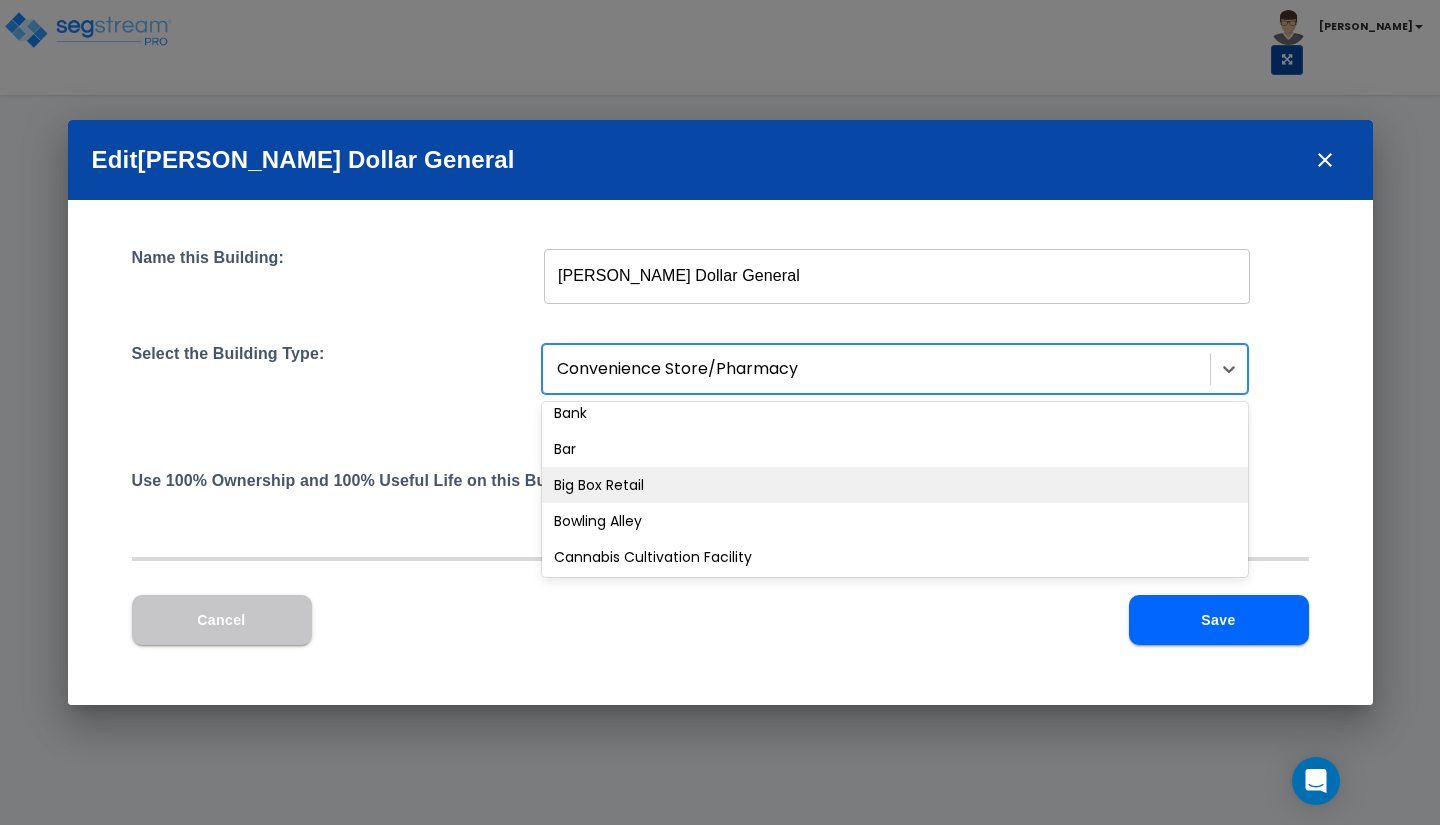 click on "Big Box Retail" at bounding box center (895, 485) 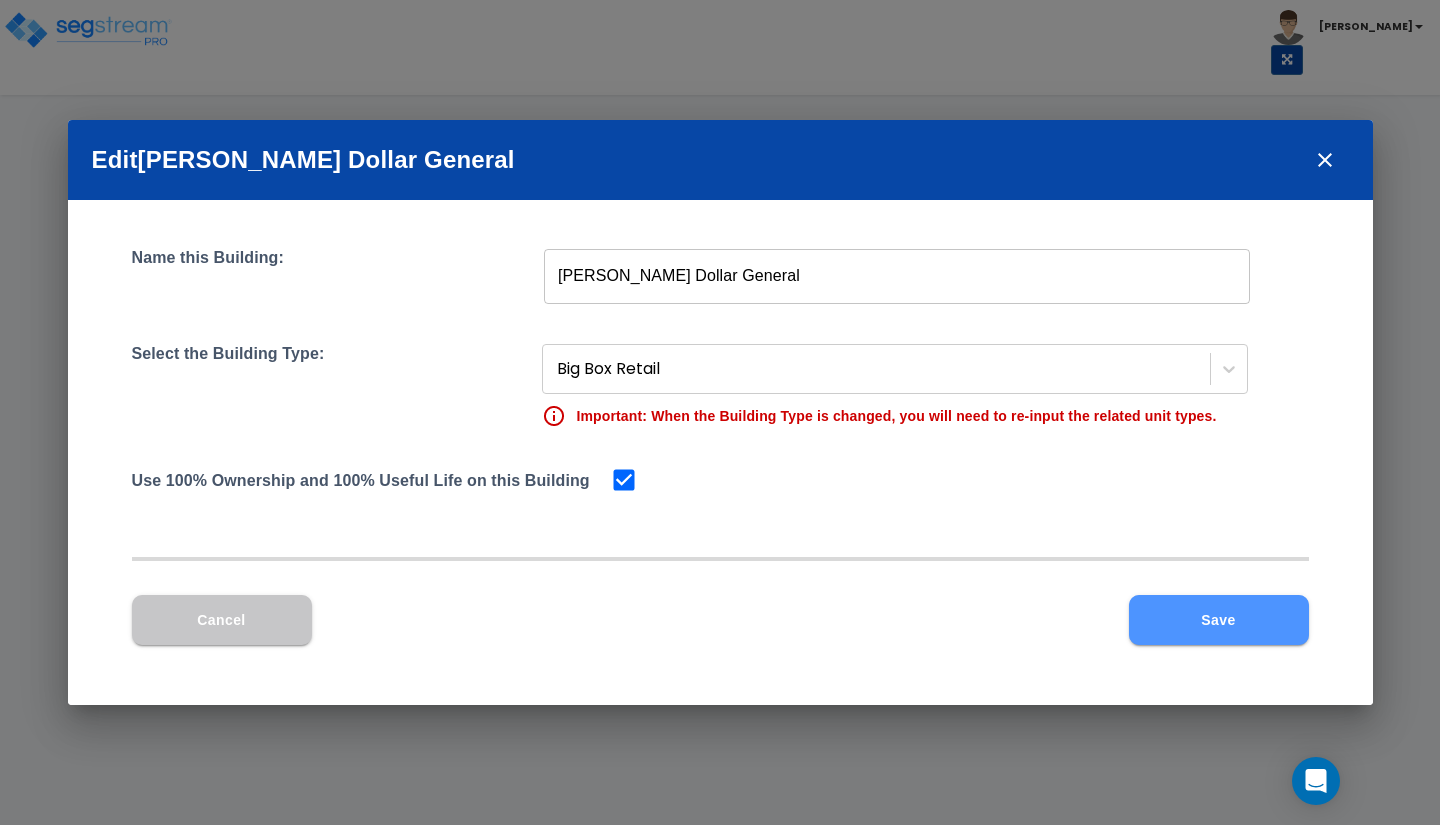 click on "Save" at bounding box center (1219, 620) 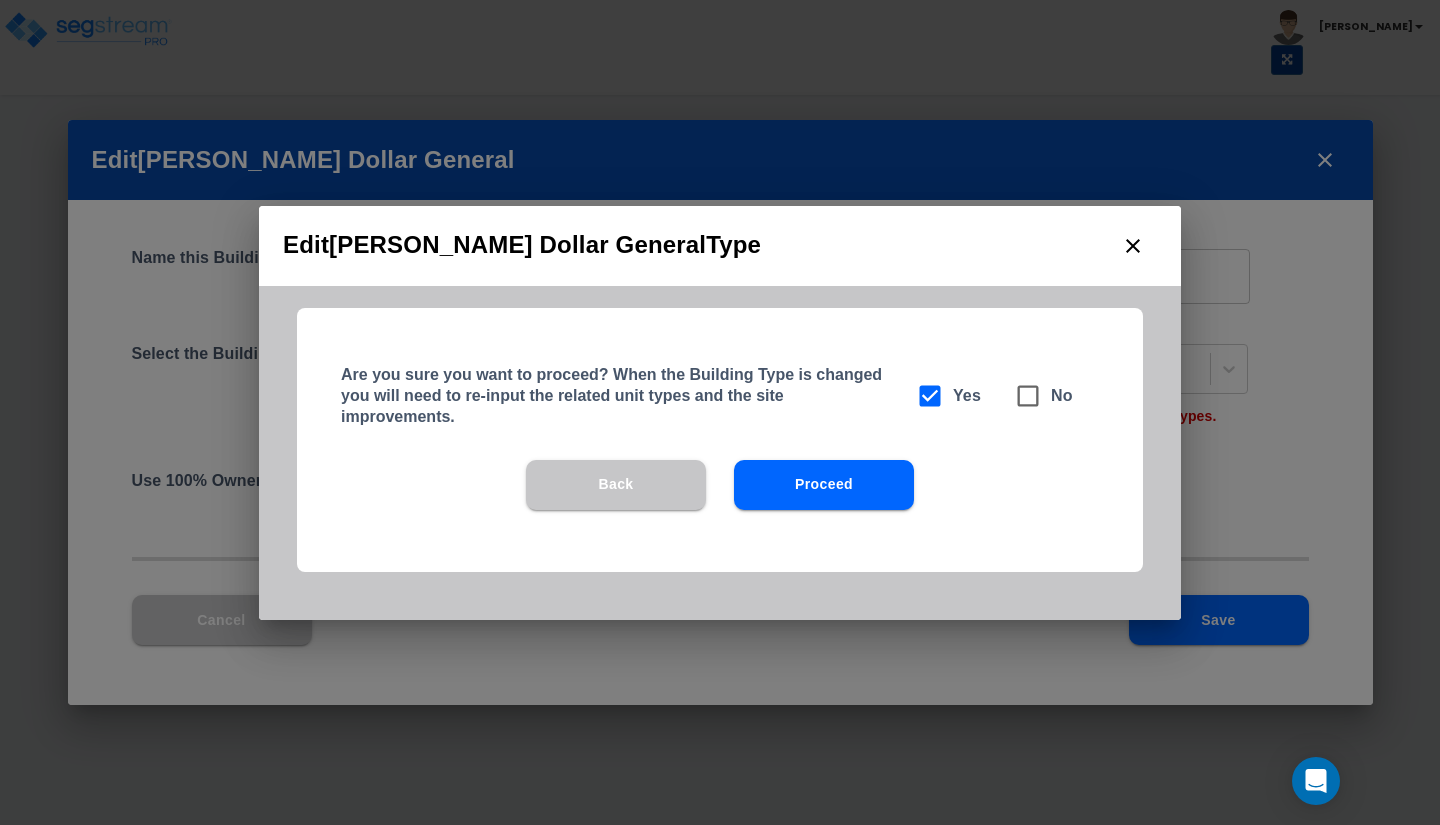 click on "Proceed" at bounding box center (824, 485) 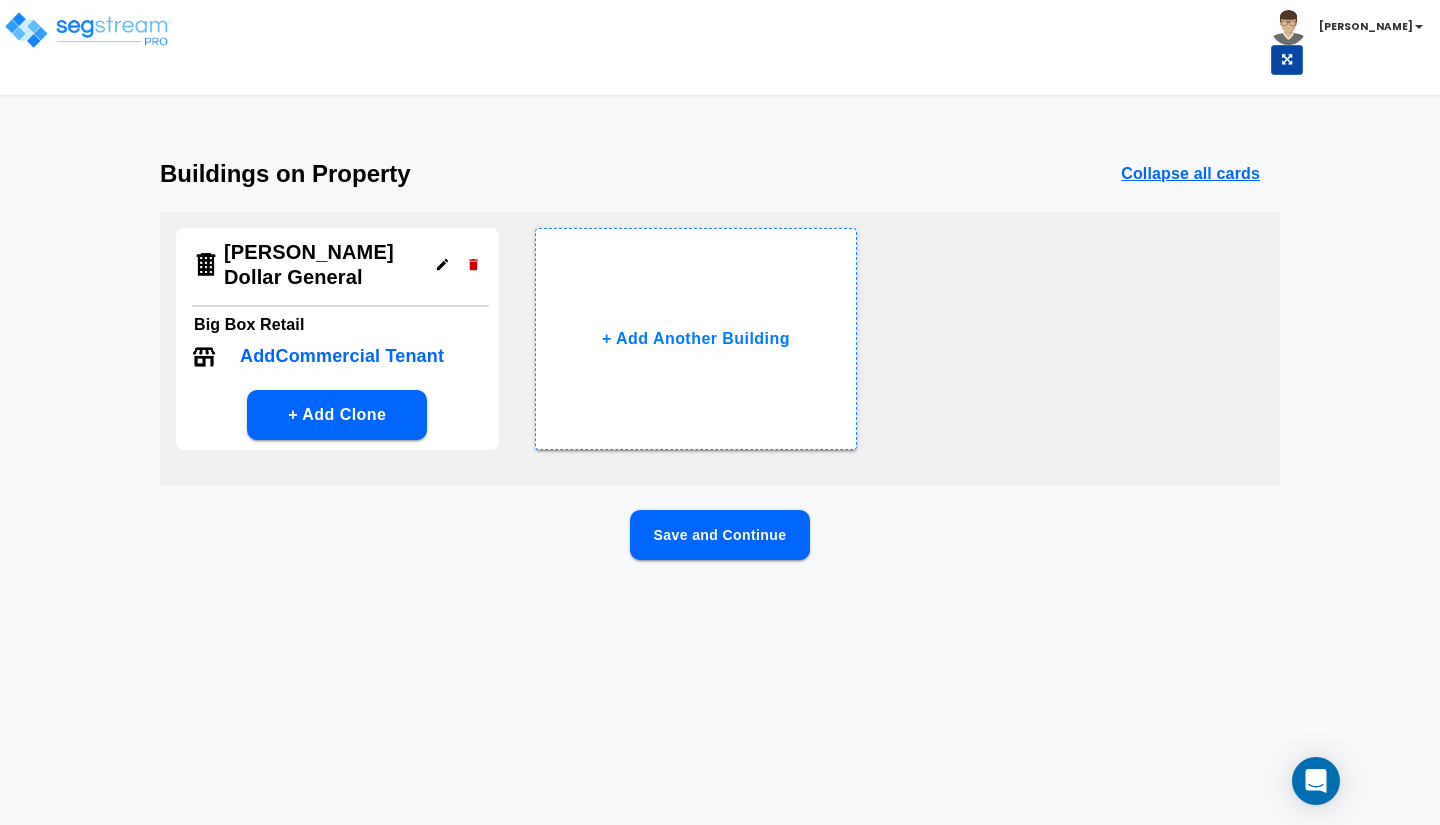 click on "Add  Commercial Tenant" at bounding box center [342, 356] 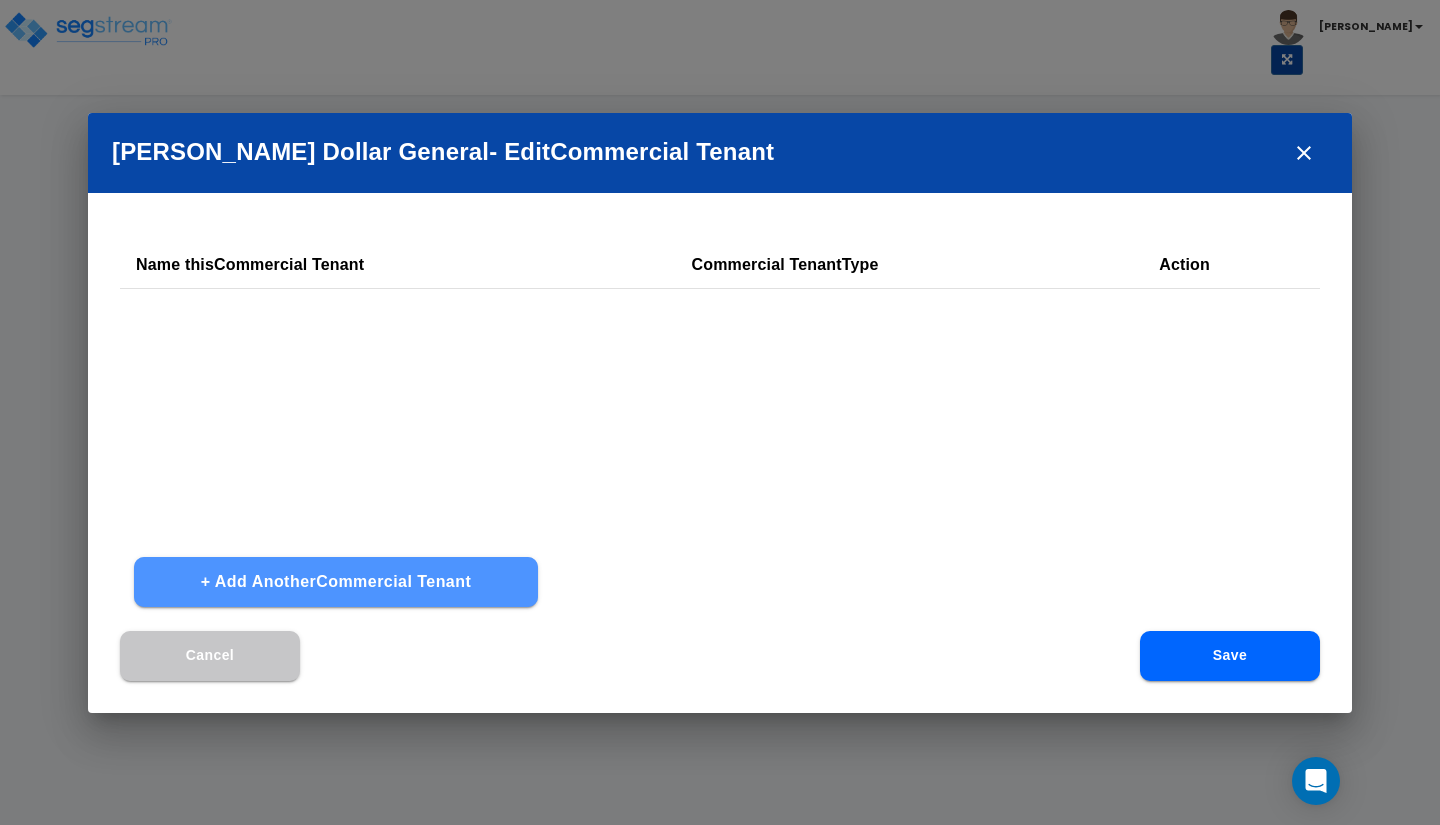 click on "+ Add Another  Commercial Tenant" at bounding box center [336, 582] 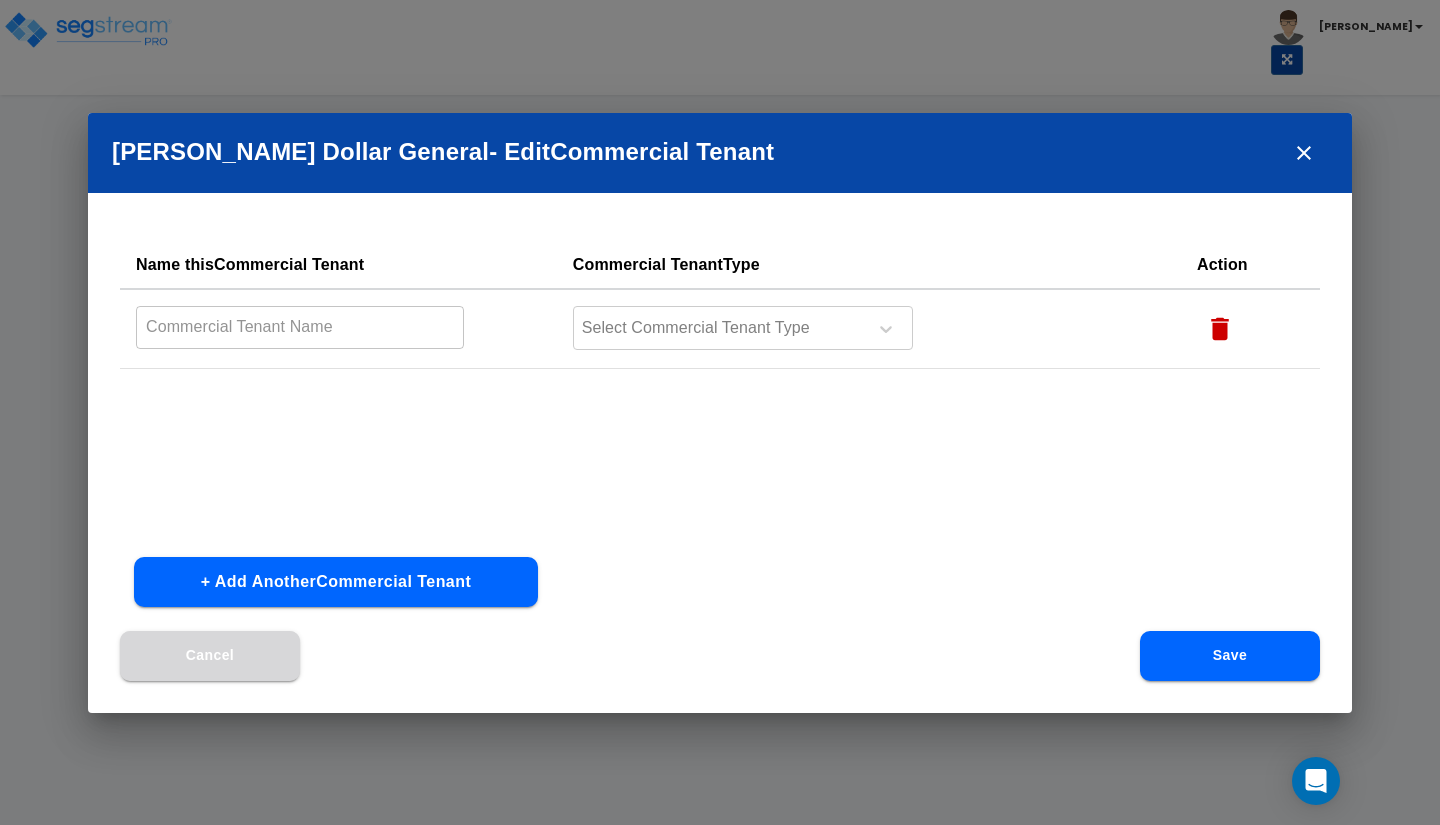 click on "Cancel" at bounding box center [210, 656] 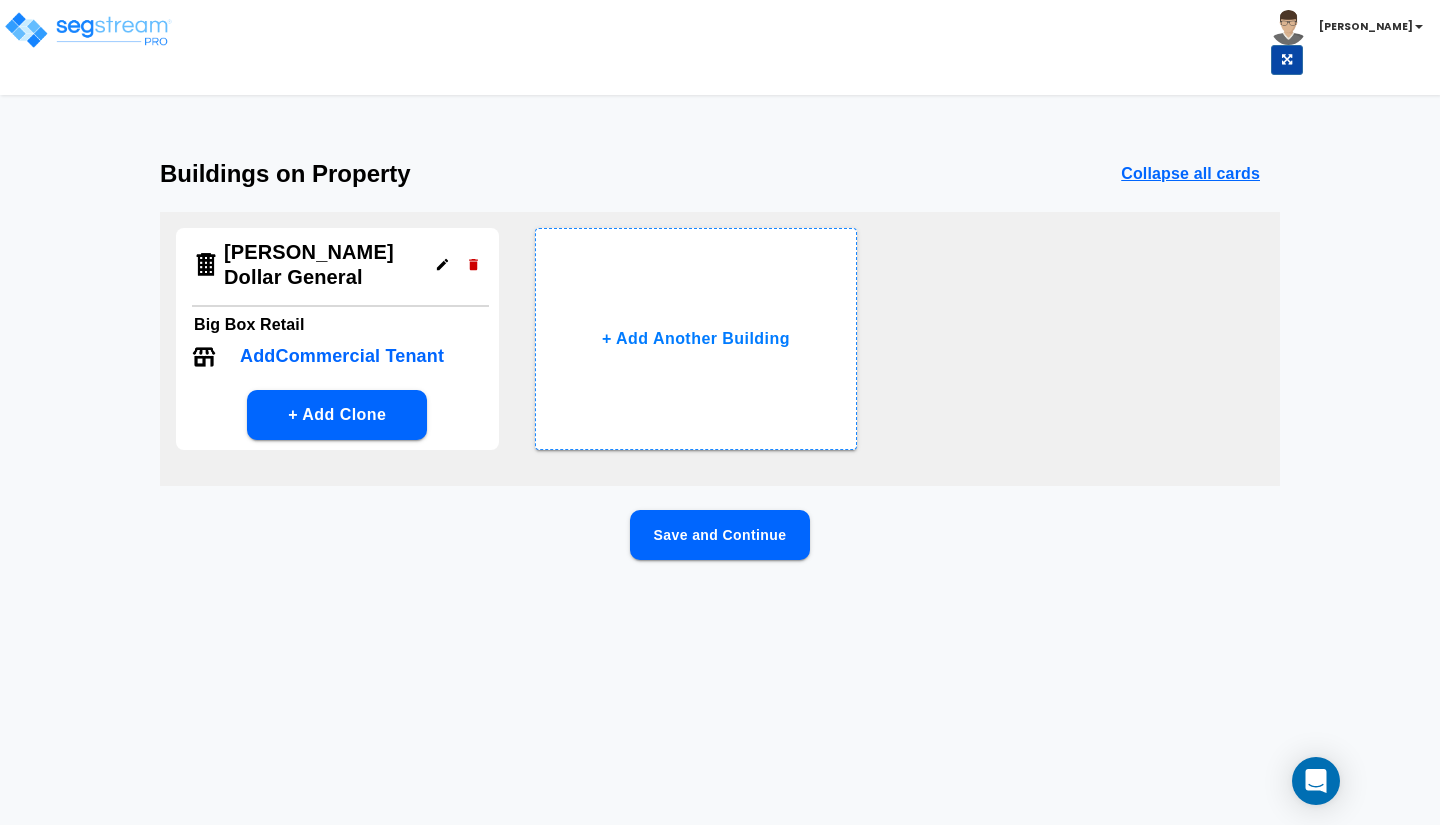 click at bounding box center (442, 264) 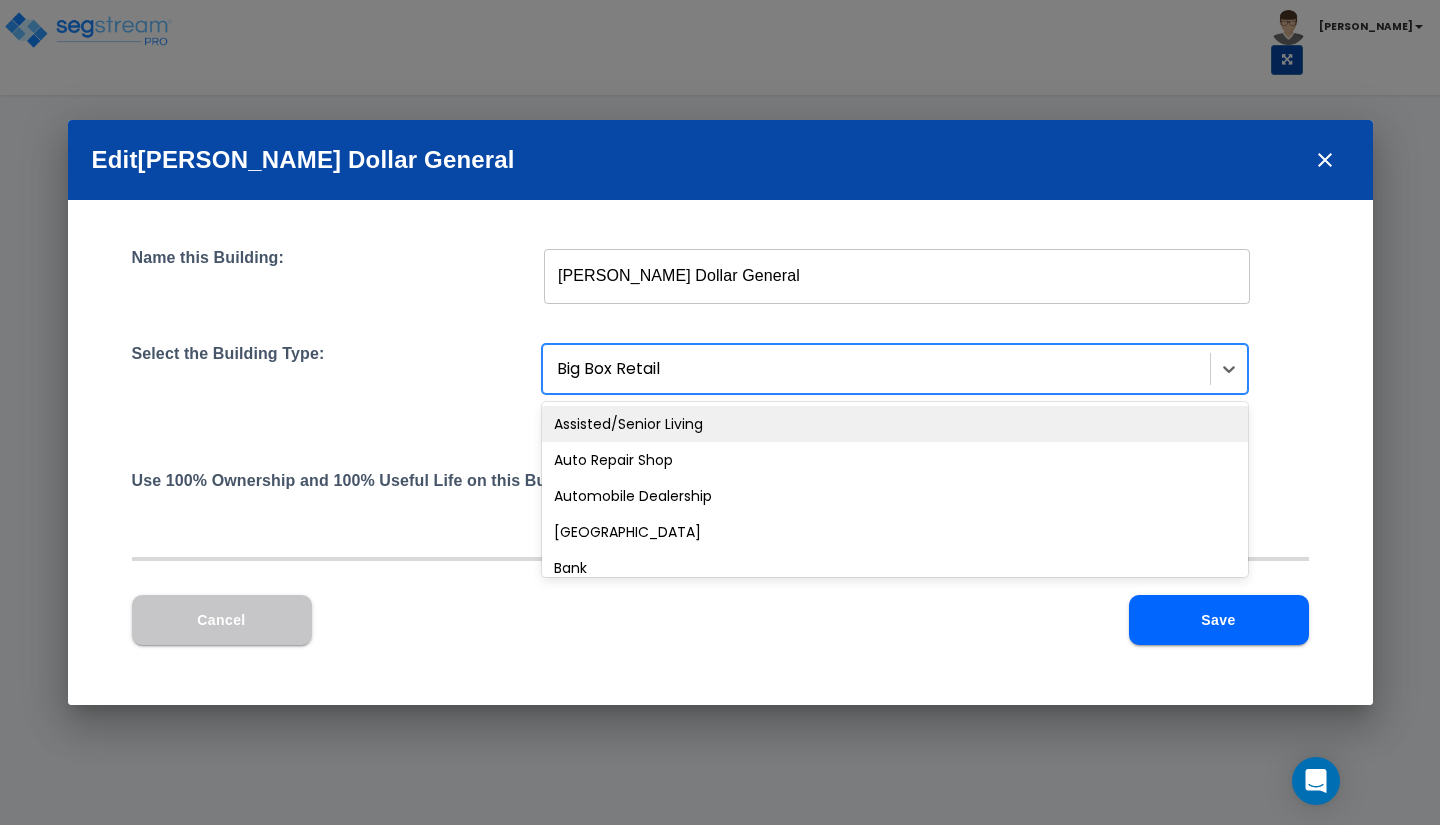 click at bounding box center [878, 369] 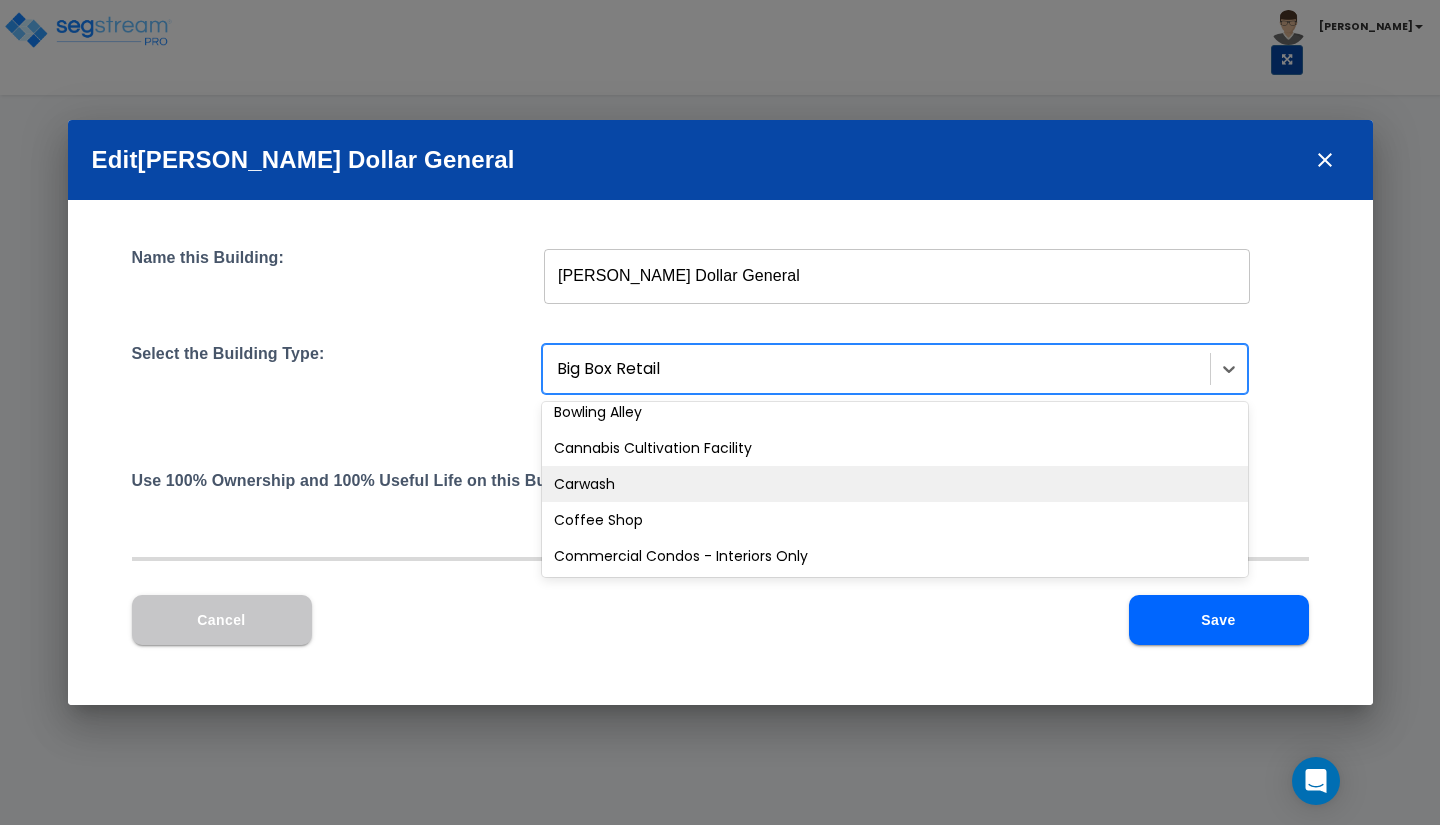 scroll, scrollTop: 353, scrollLeft: 0, axis: vertical 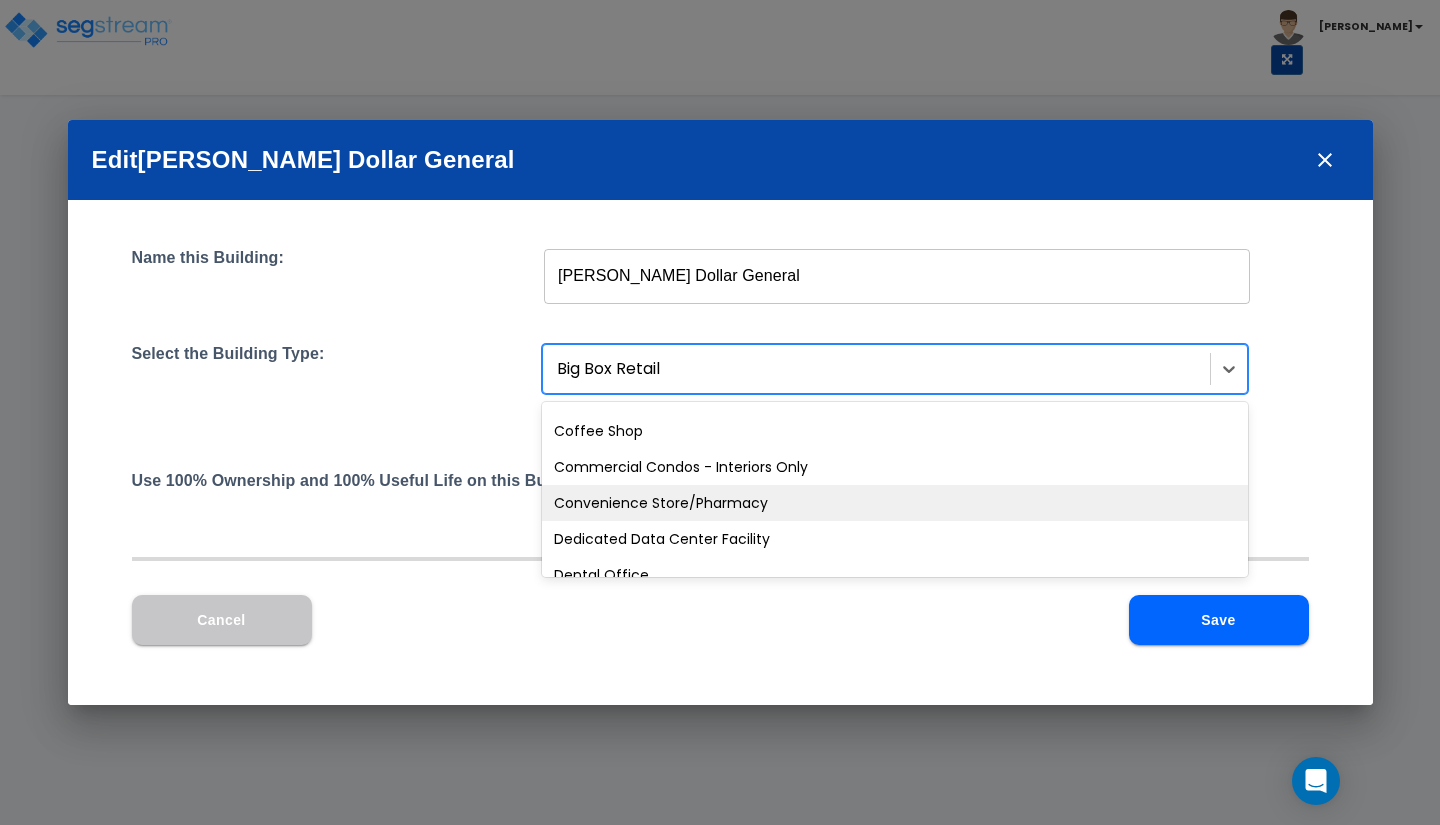 click on "Convenience Store/Pharmacy" at bounding box center [895, 503] 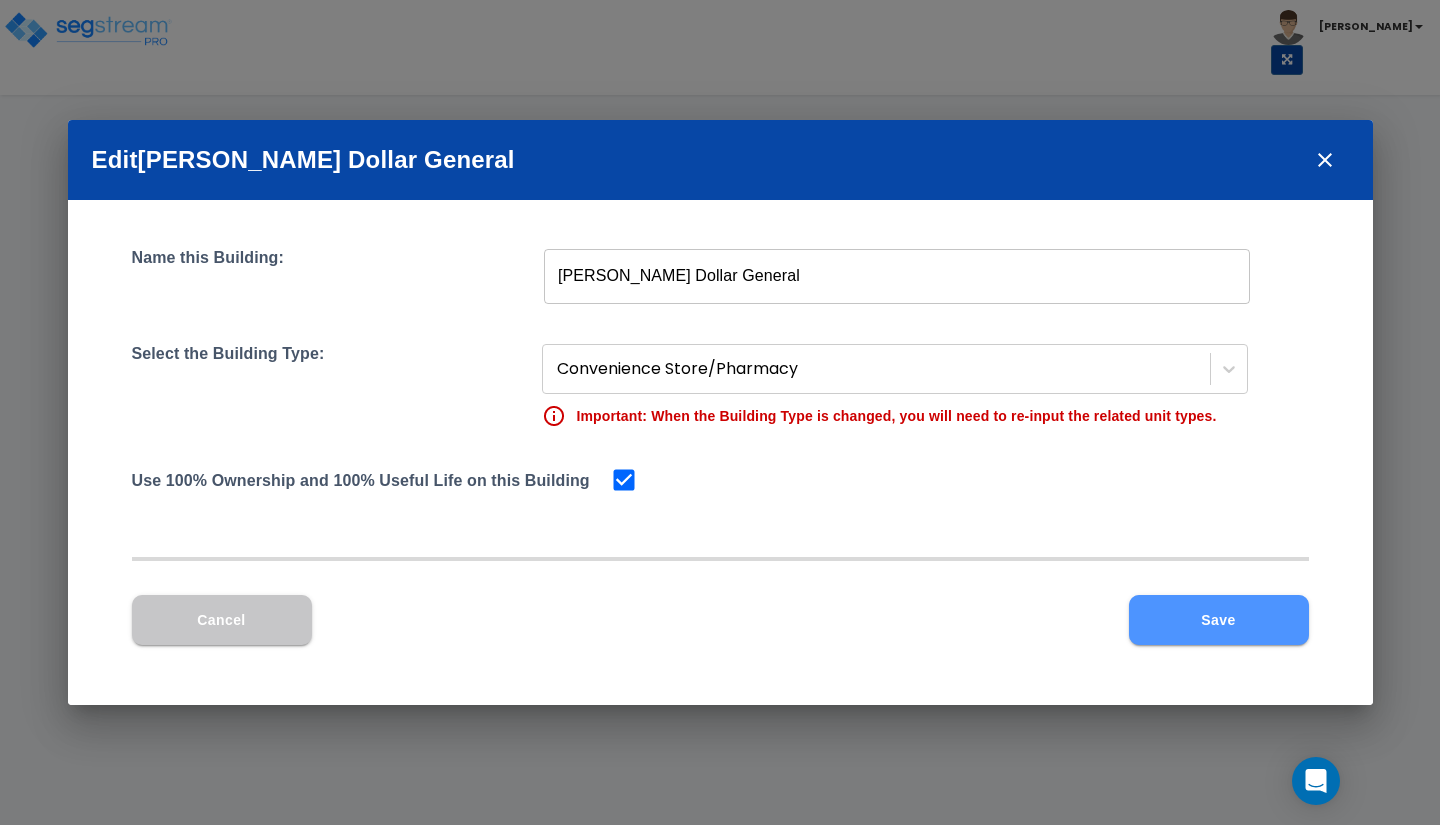 click on "Save" at bounding box center [1219, 620] 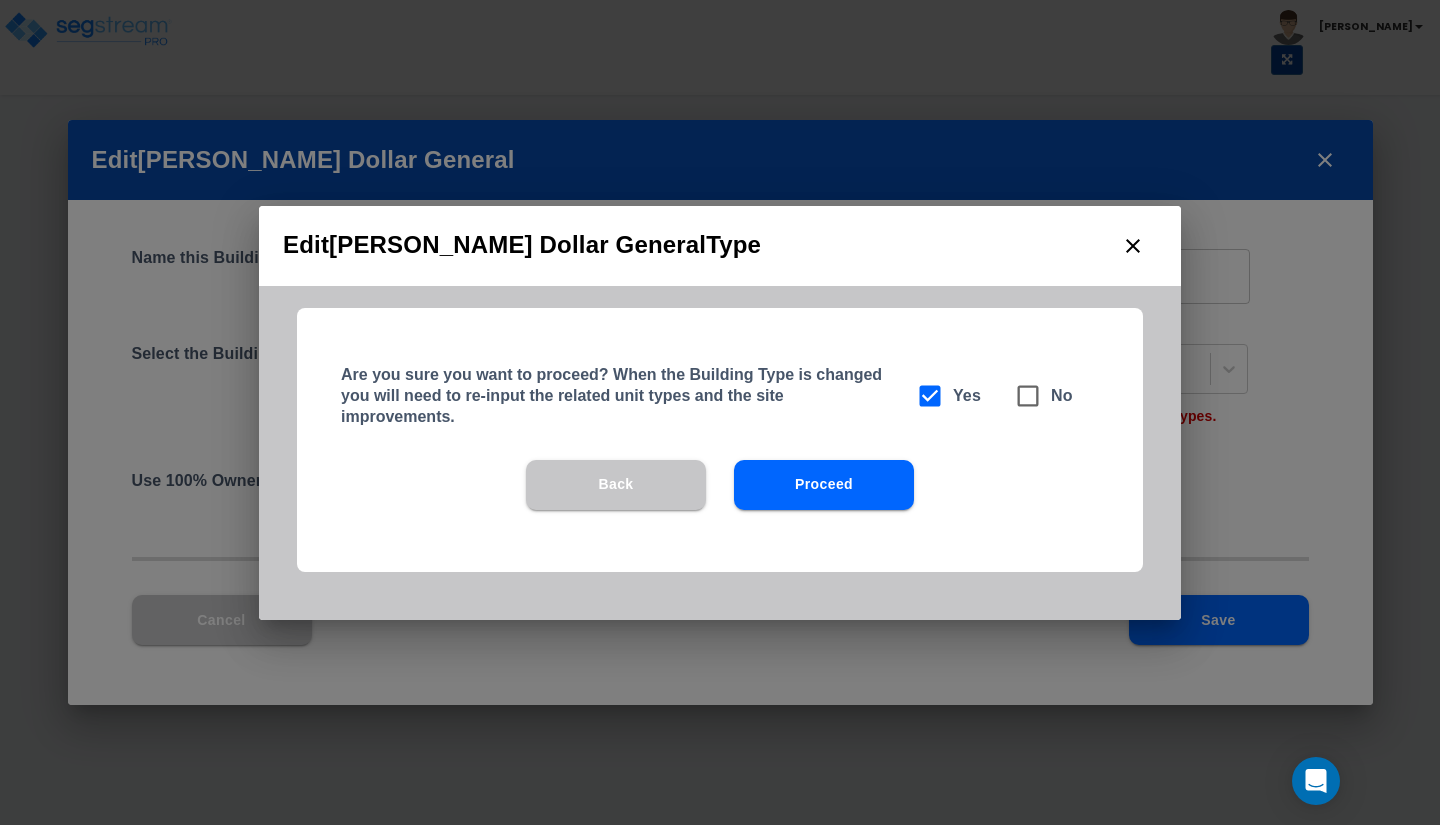 click on "Proceed" at bounding box center (824, 485) 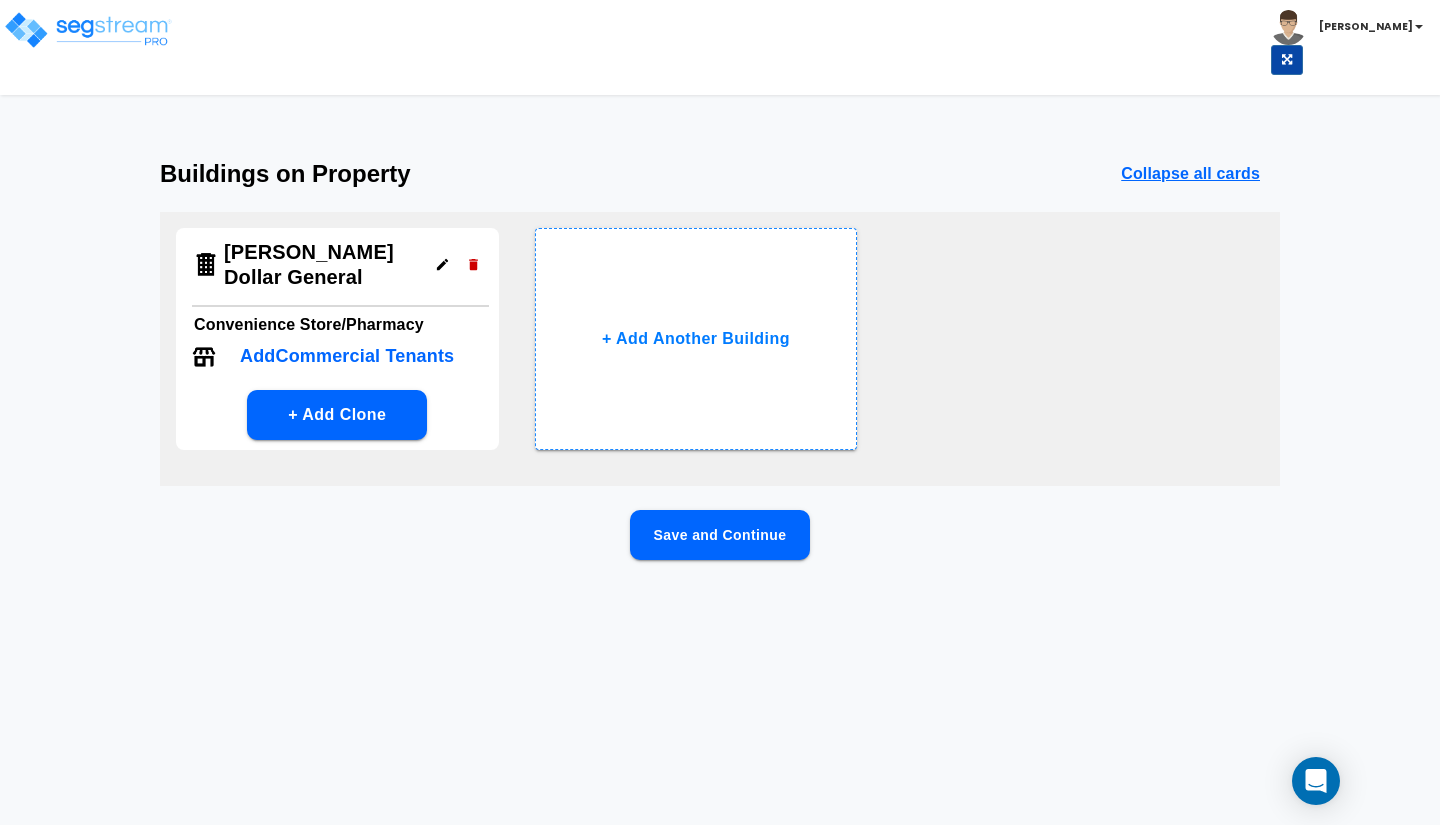 click on "+ Add Clone" at bounding box center [337, 415] 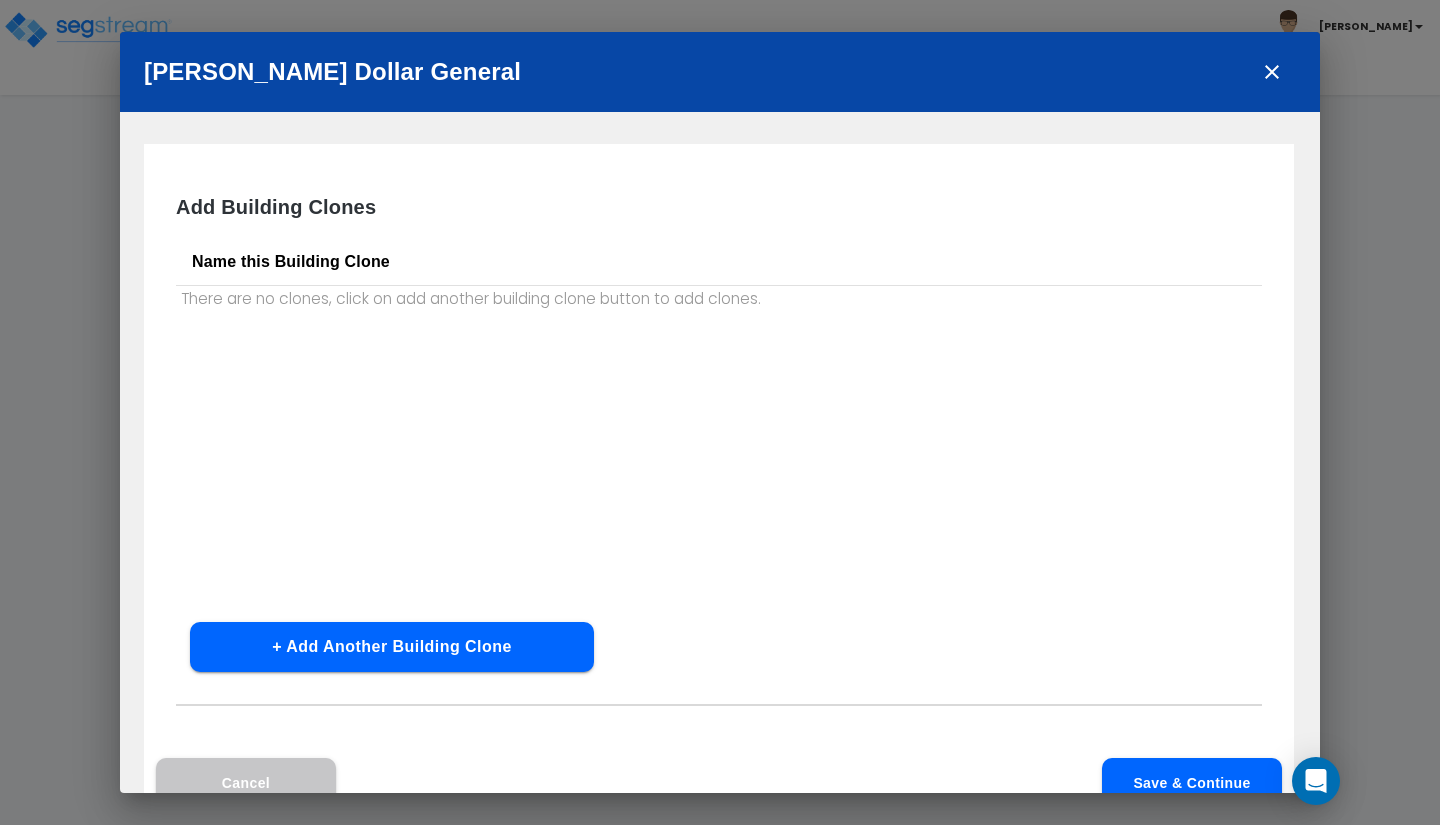 click 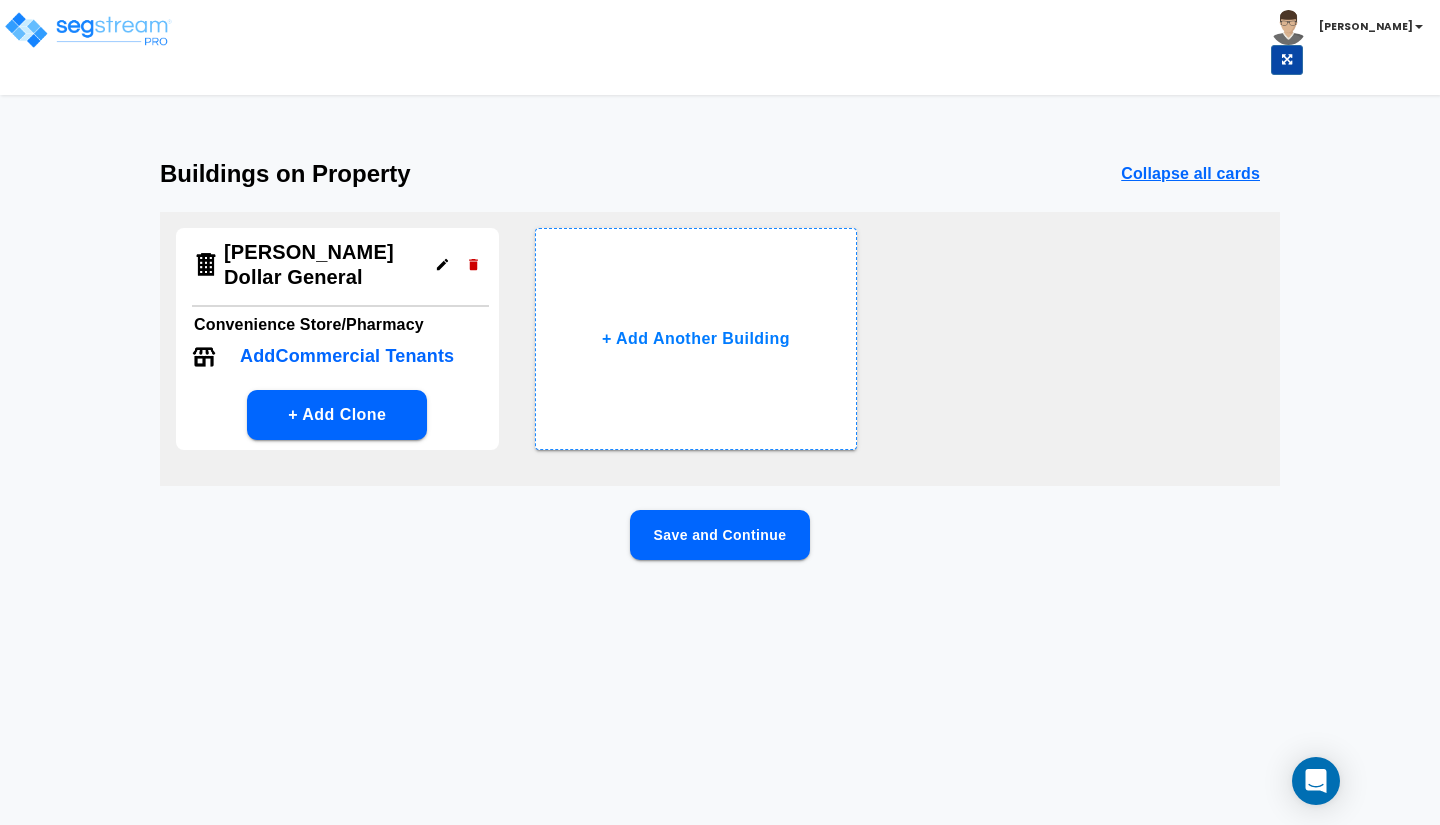 click on "Add  Commercial Tenants" at bounding box center (347, 356) 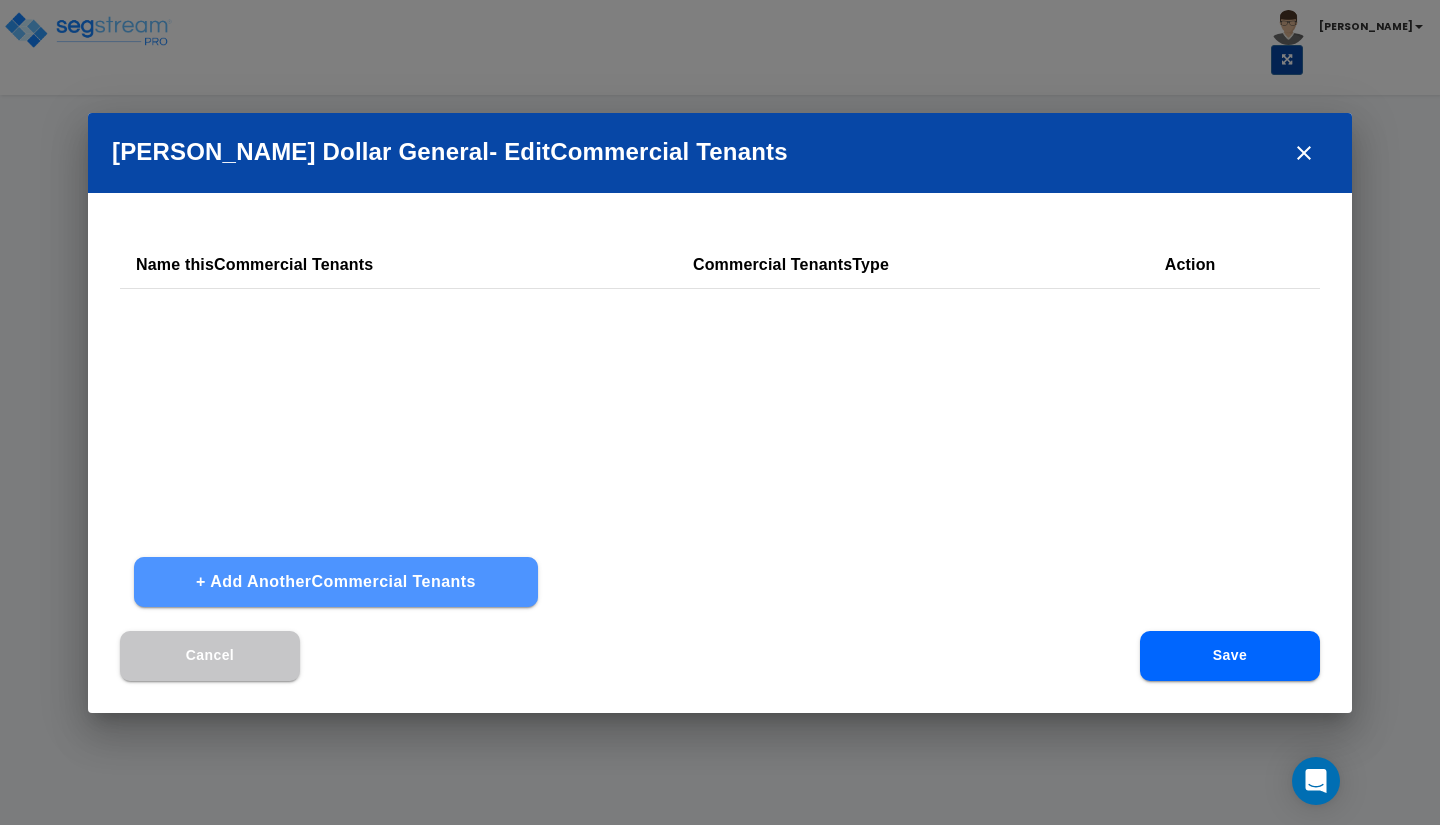 click on "+ Add Another  Commercial Tenants" at bounding box center (336, 582) 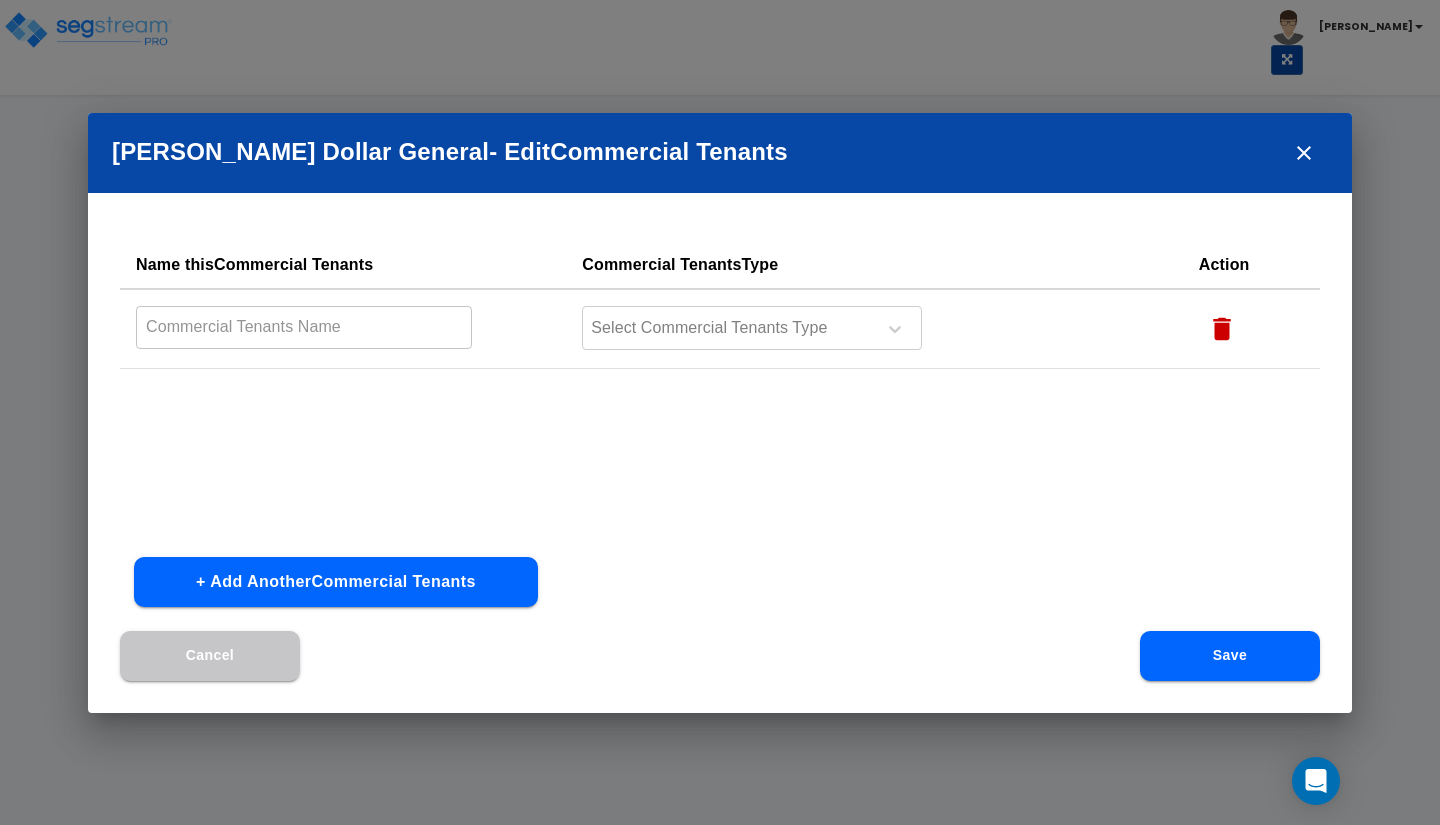 click at bounding box center [304, 327] 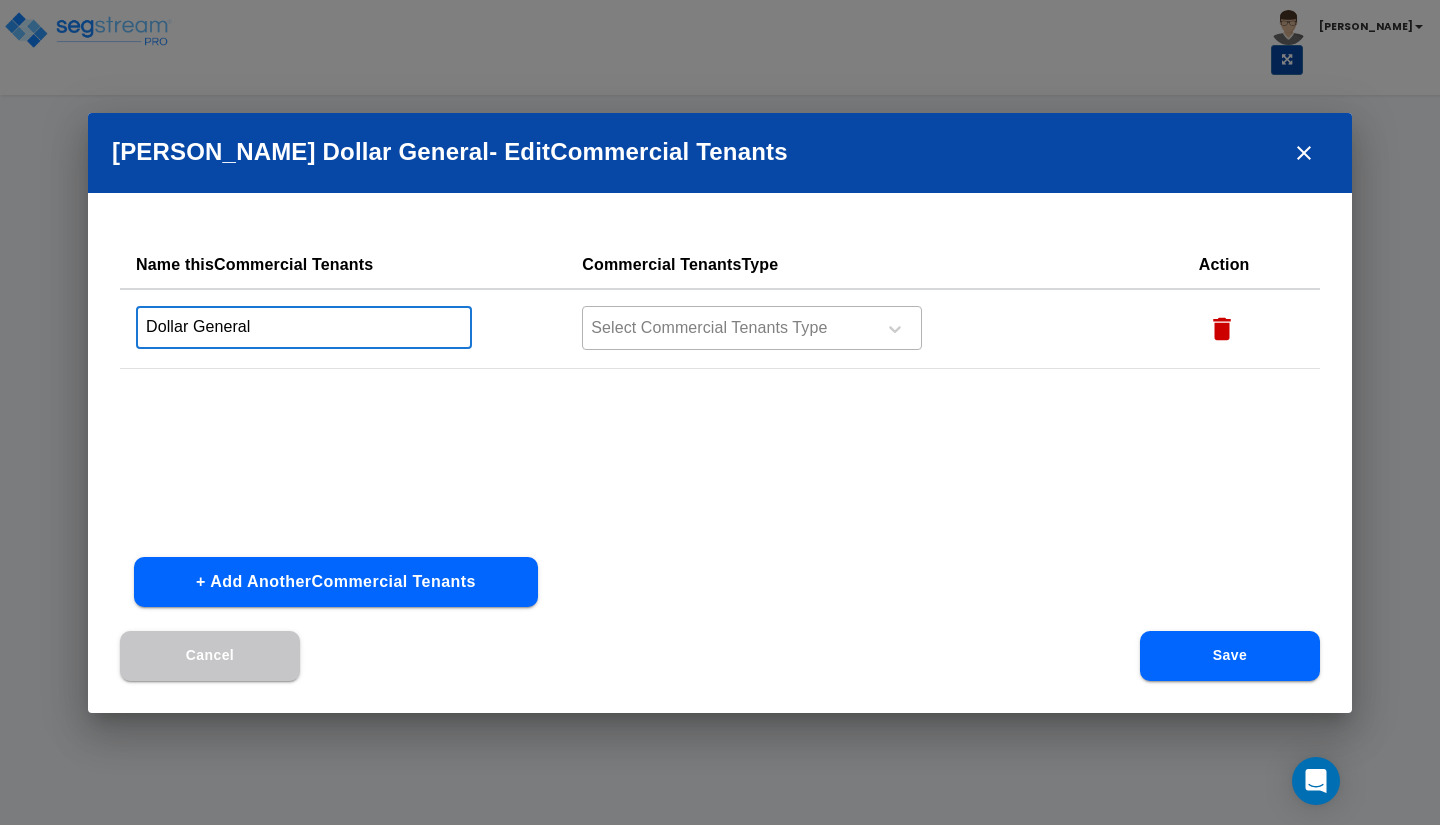 type on "Dollar General" 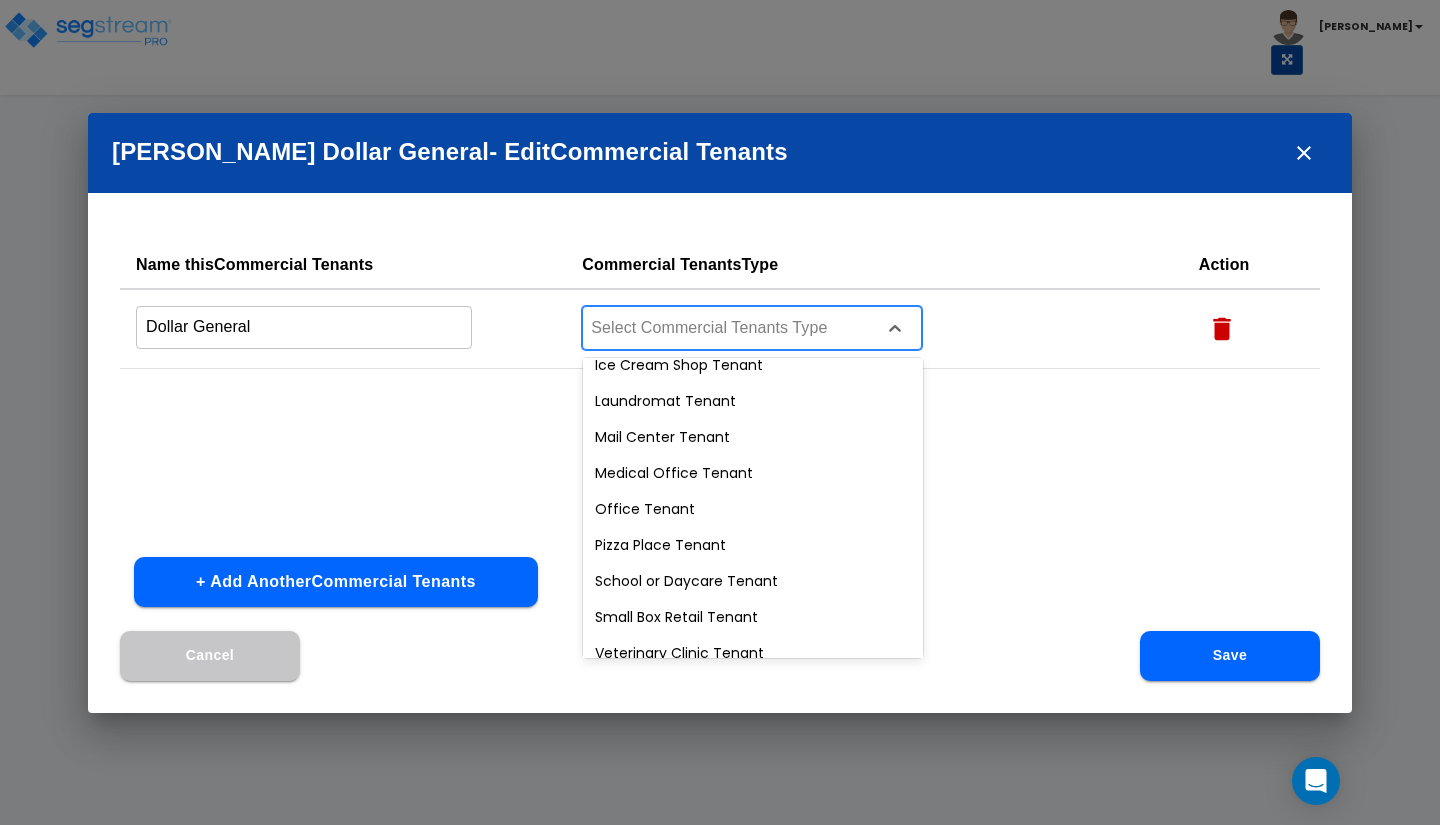 scroll, scrollTop: 500, scrollLeft: 0, axis: vertical 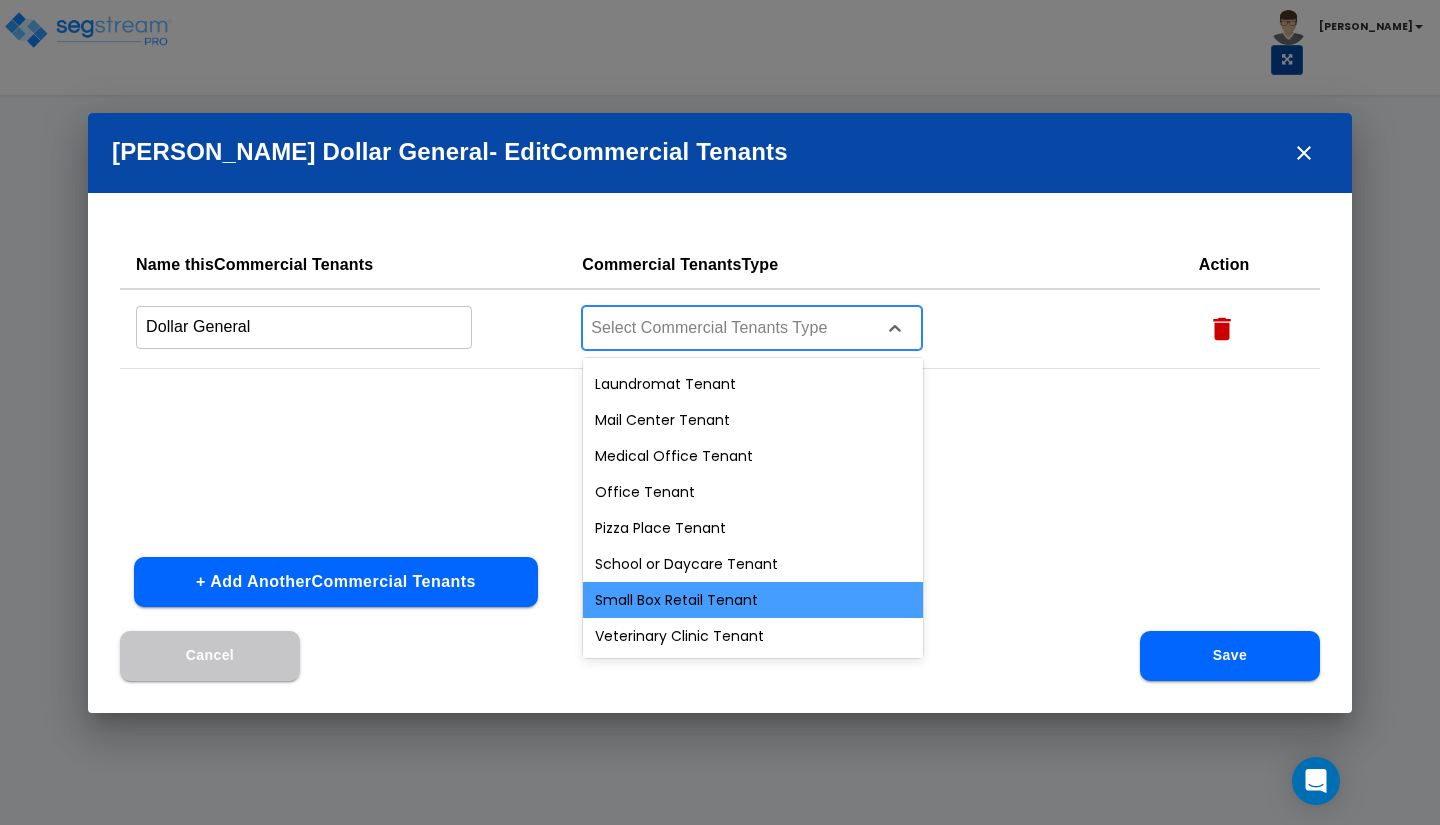 click on "Small Box Retail Tenant" at bounding box center (753, 600) 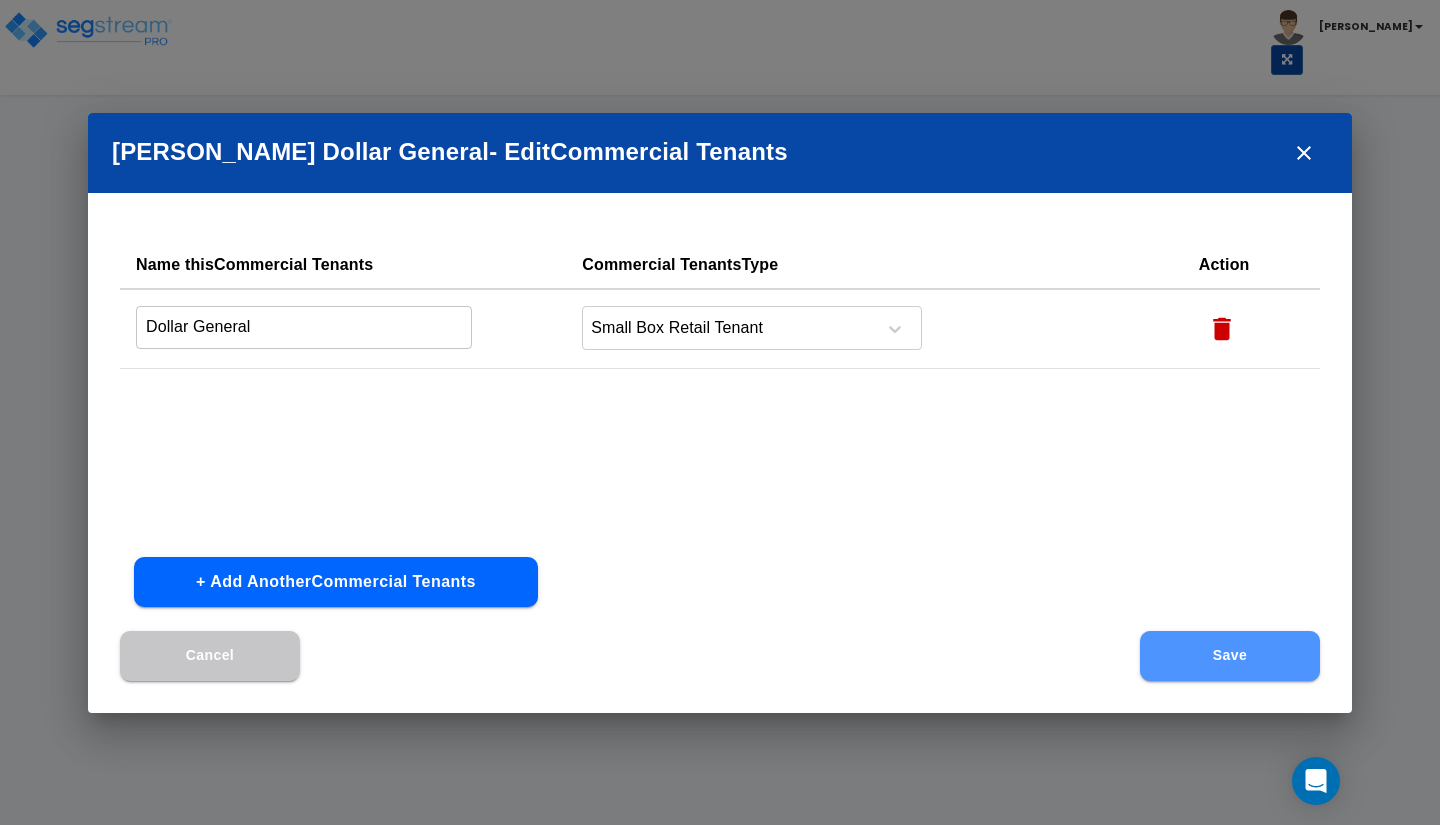 click on "Save" at bounding box center [1230, 656] 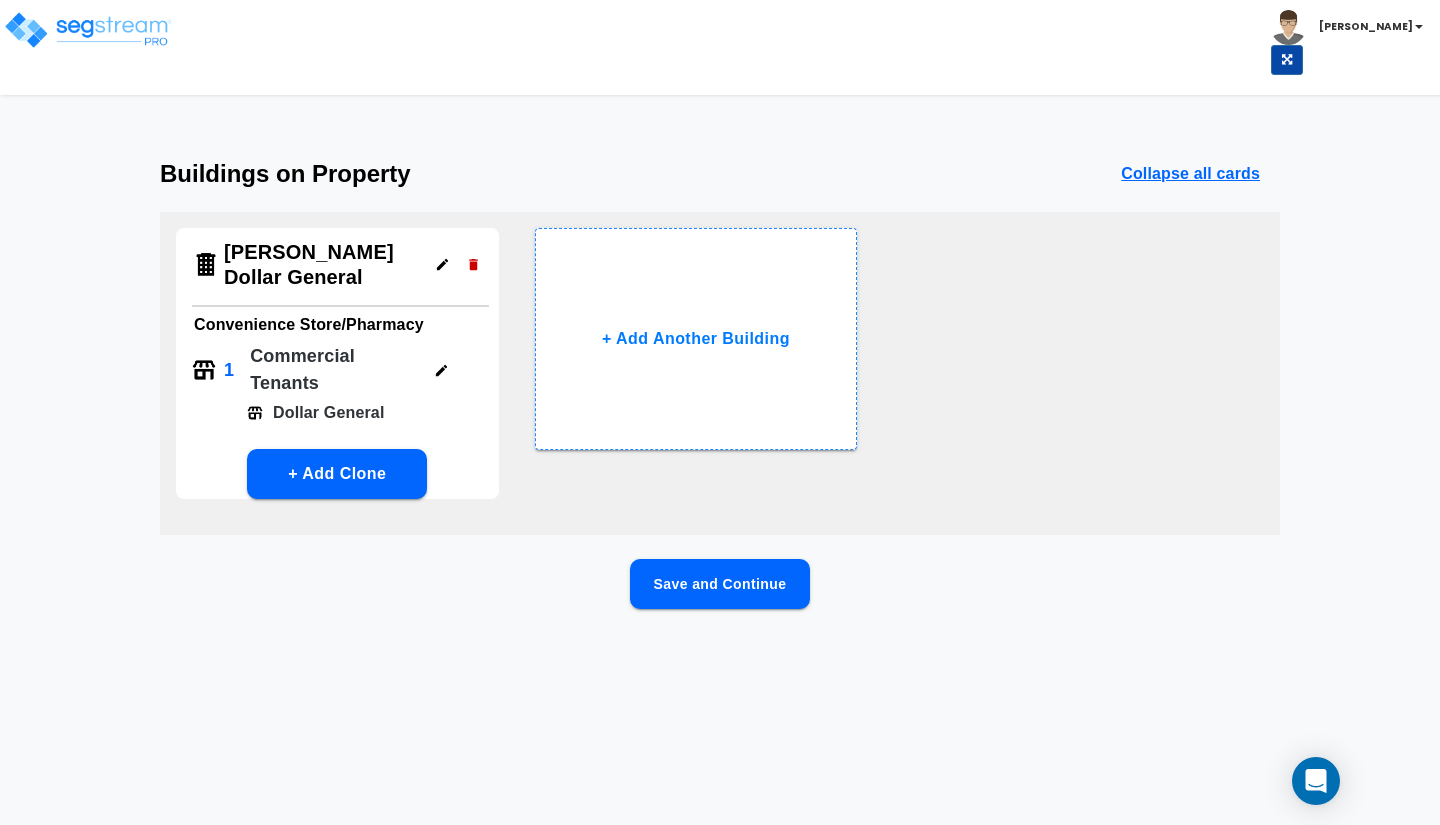click on "Save and Continue" at bounding box center [720, 616] 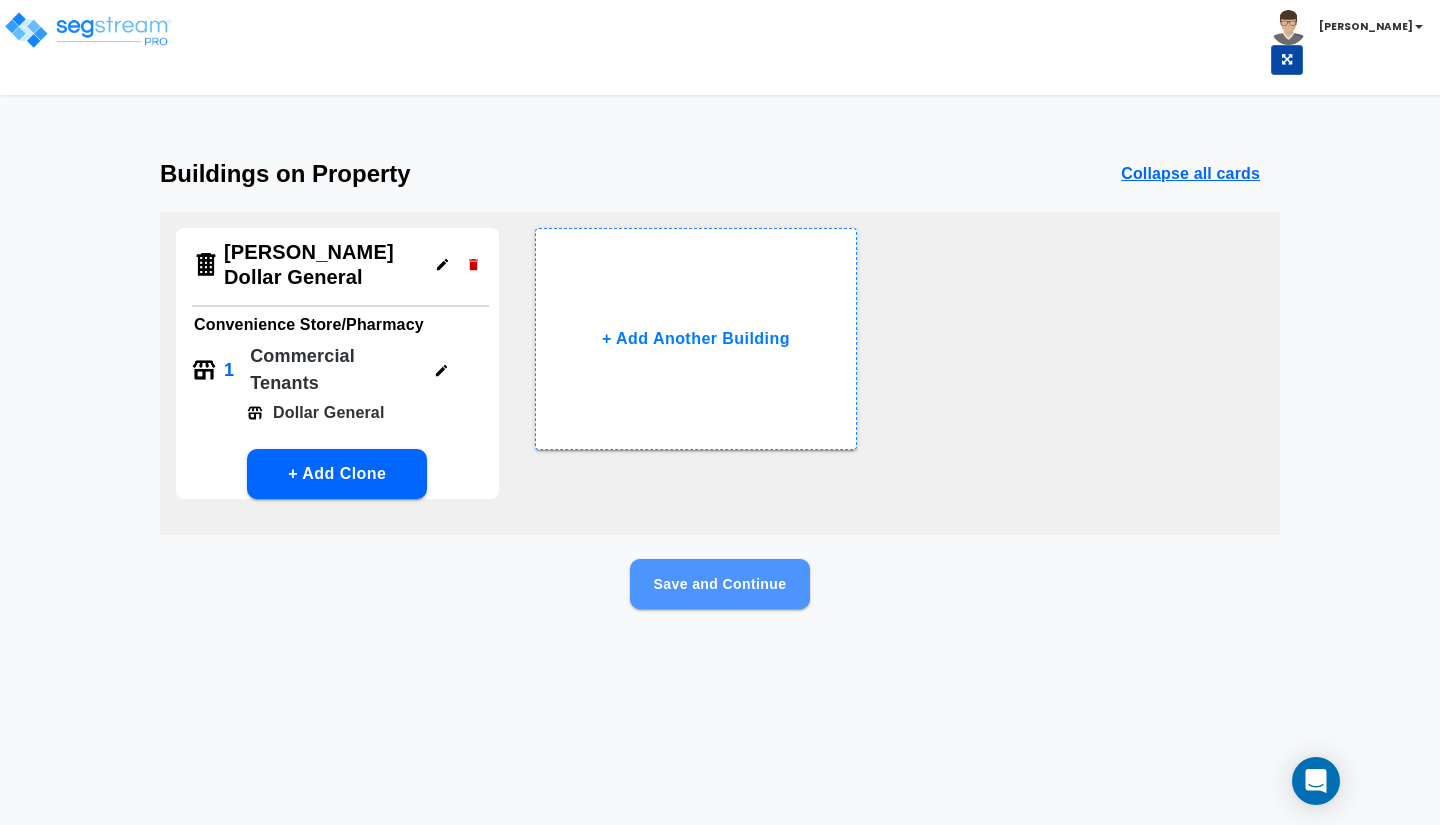 click on "Save and Continue" at bounding box center (720, 584) 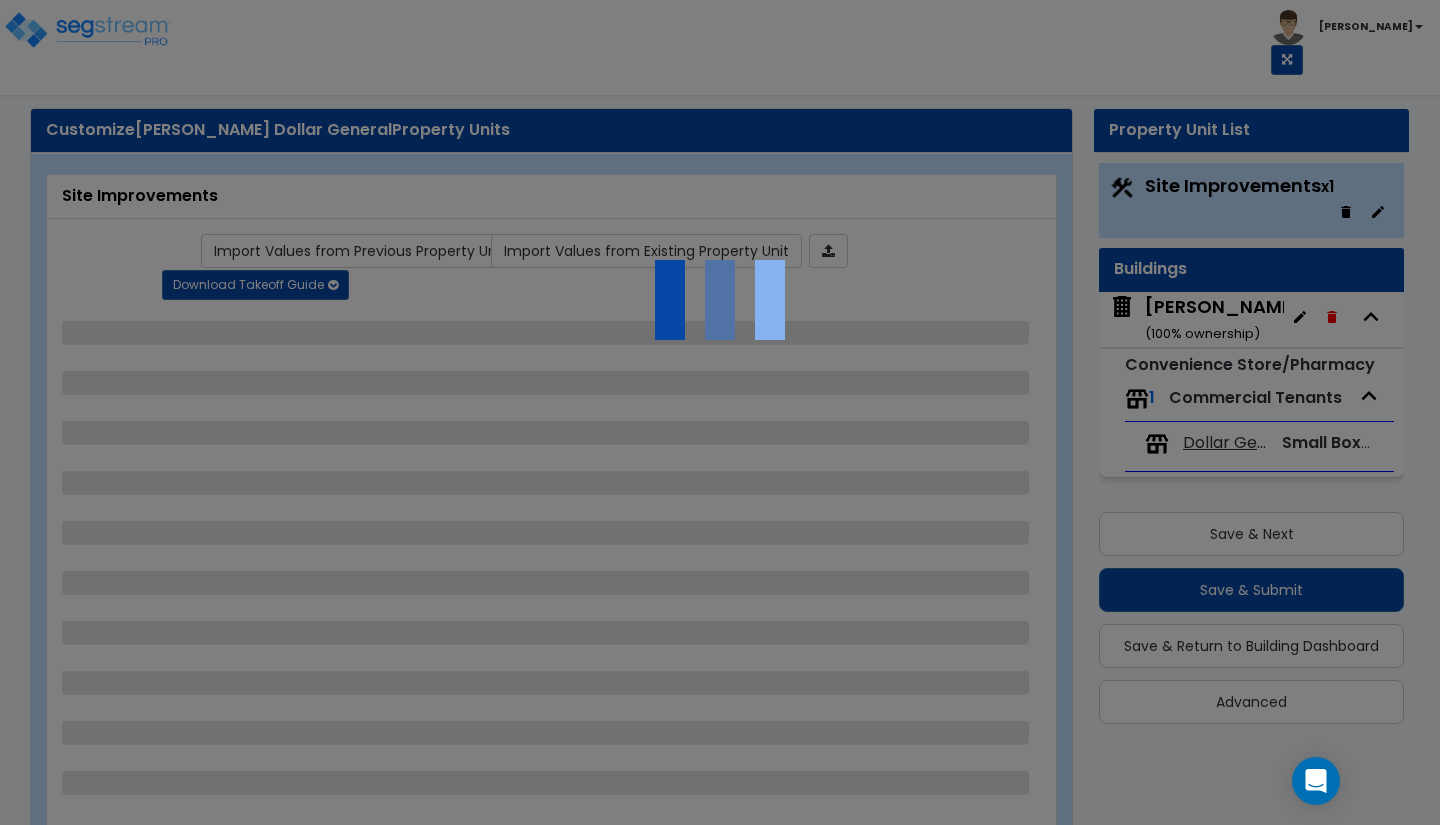 select on "2" 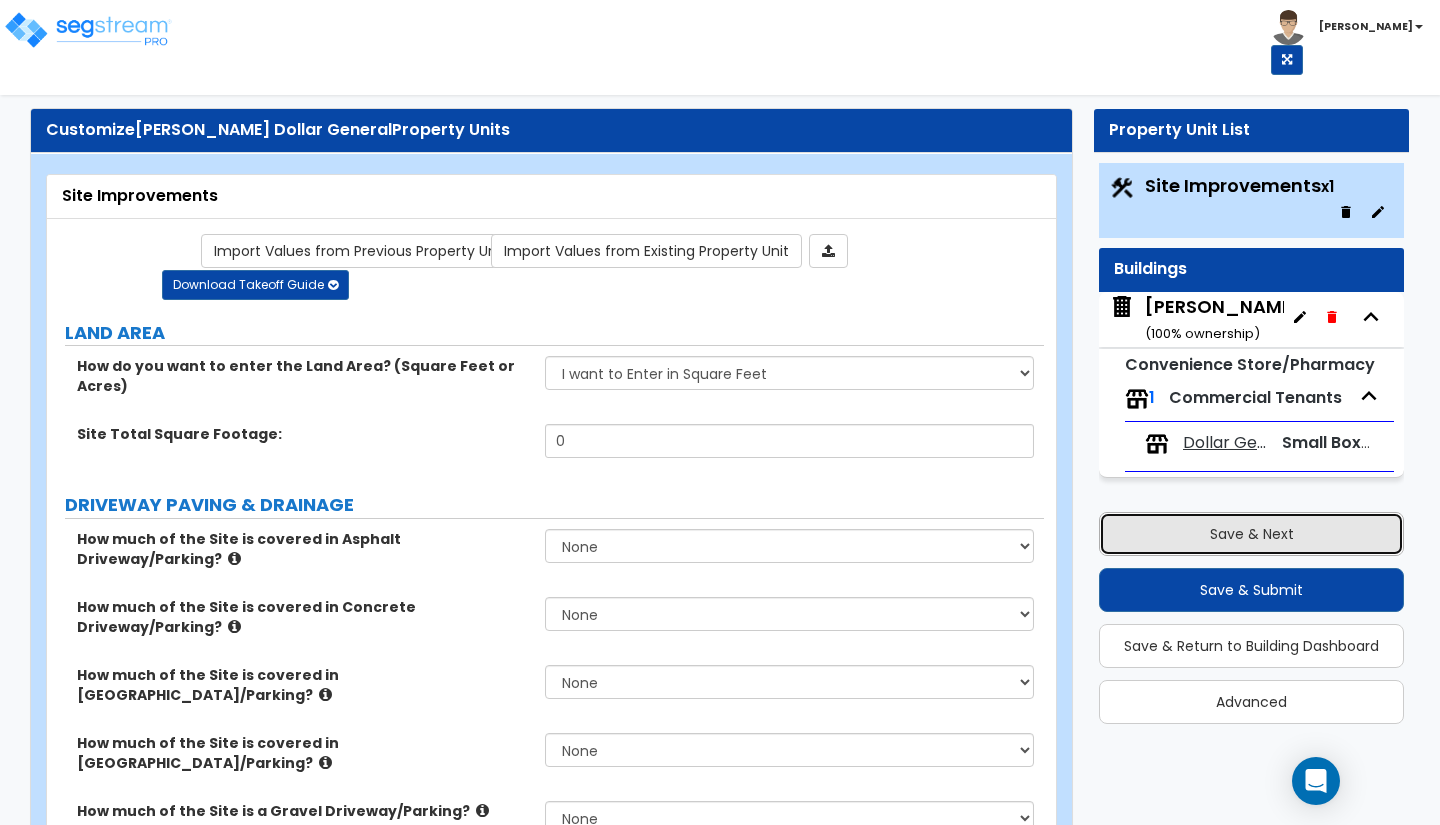 click on "Save & Next" at bounding box center (1251, 534) 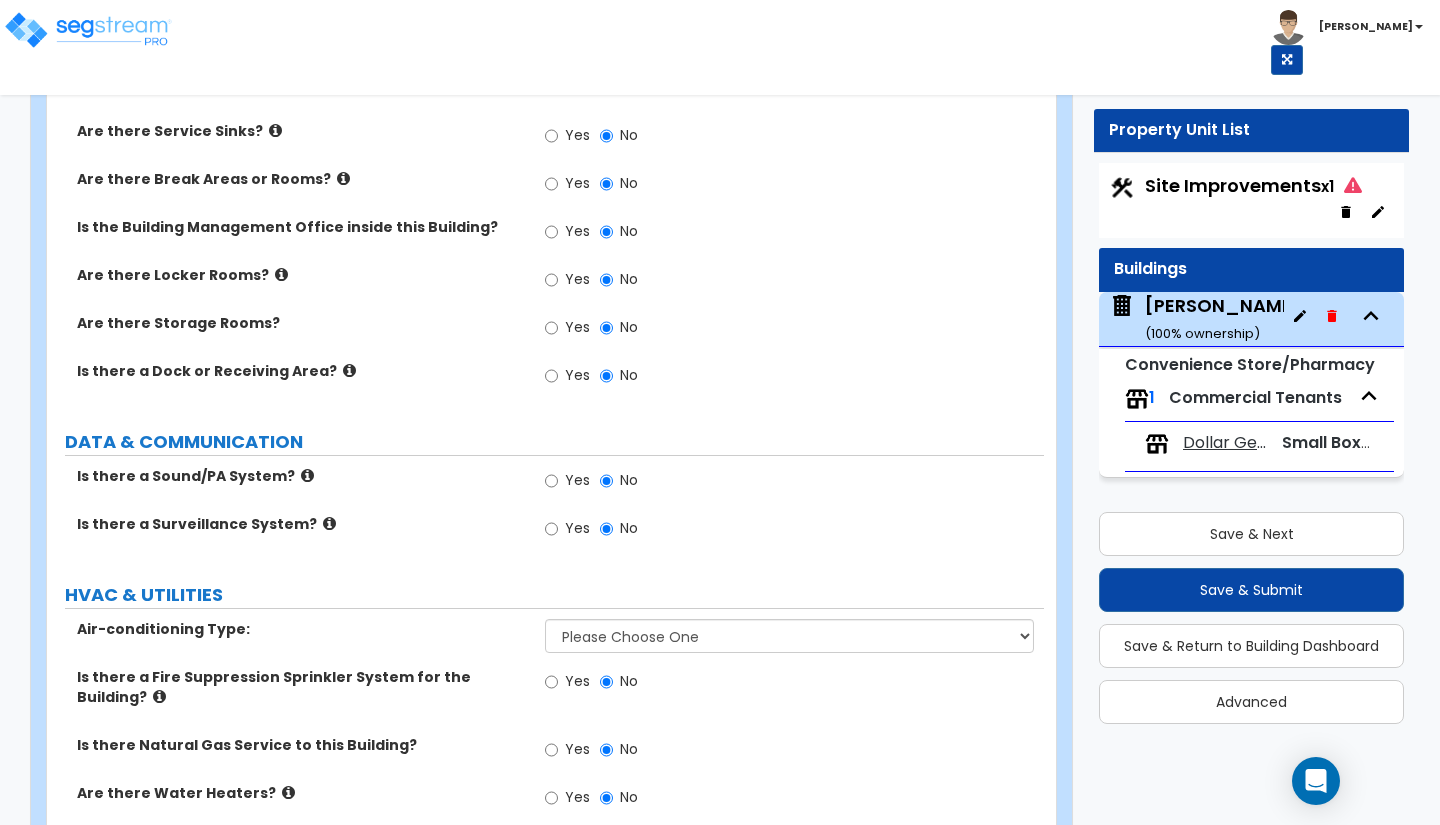 scroll, scrollTop: 3820, scrollLeft: 0, axis: vertical 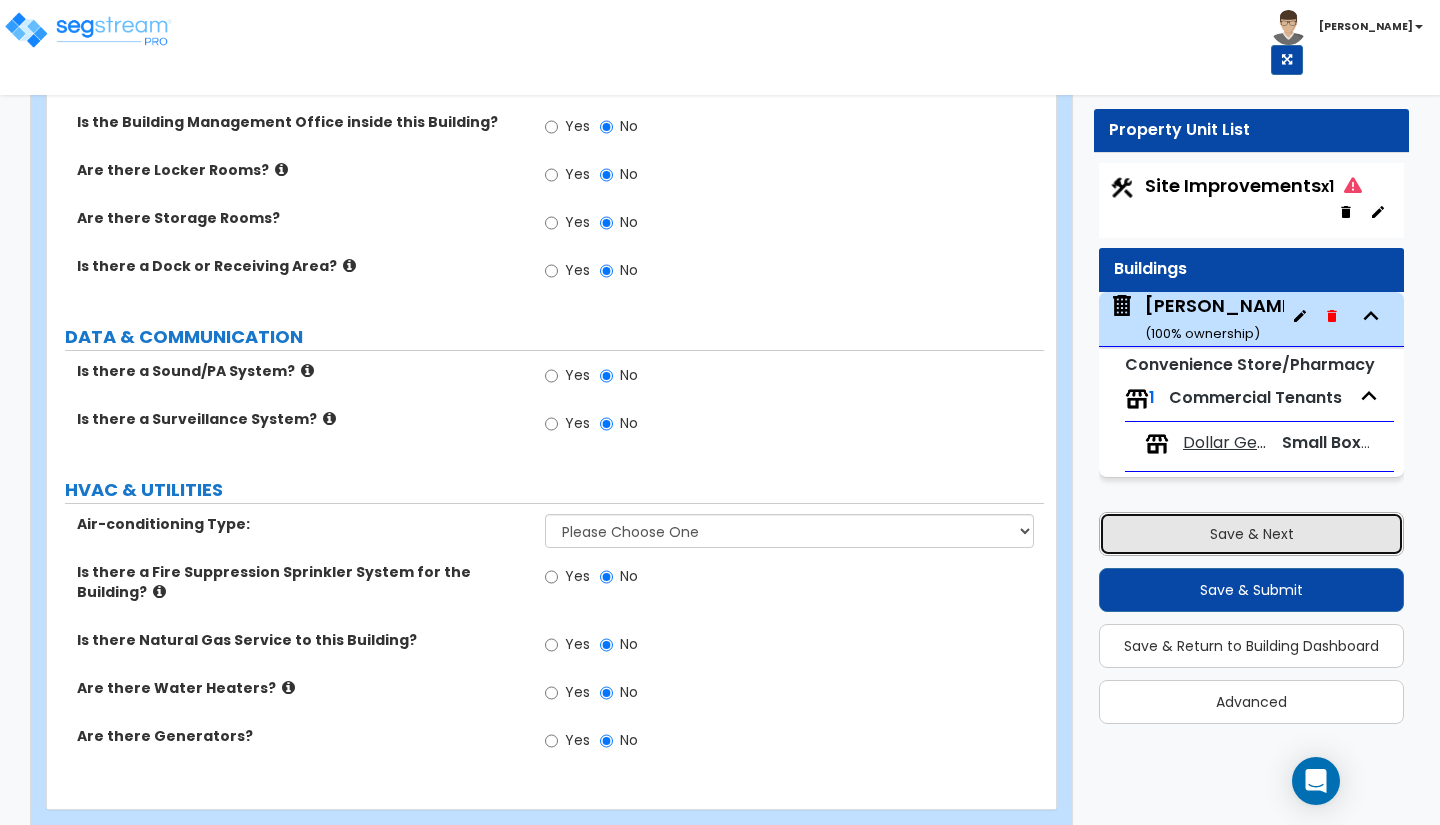 click on "Save & Next" at bounding box center [1251, 534] 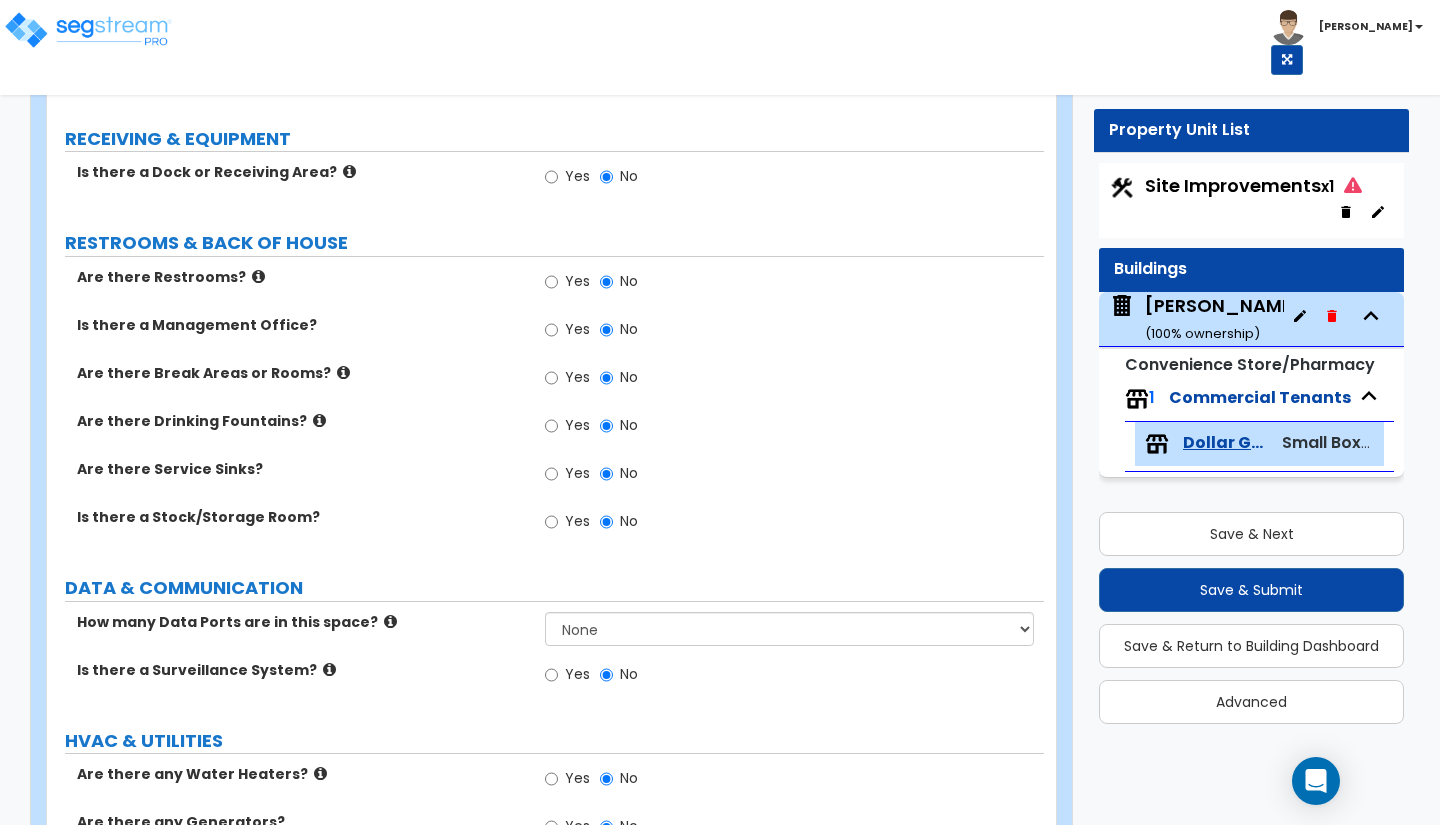 scroll, scrollTop: 1576, scrollLeft: 0, axis: vertical 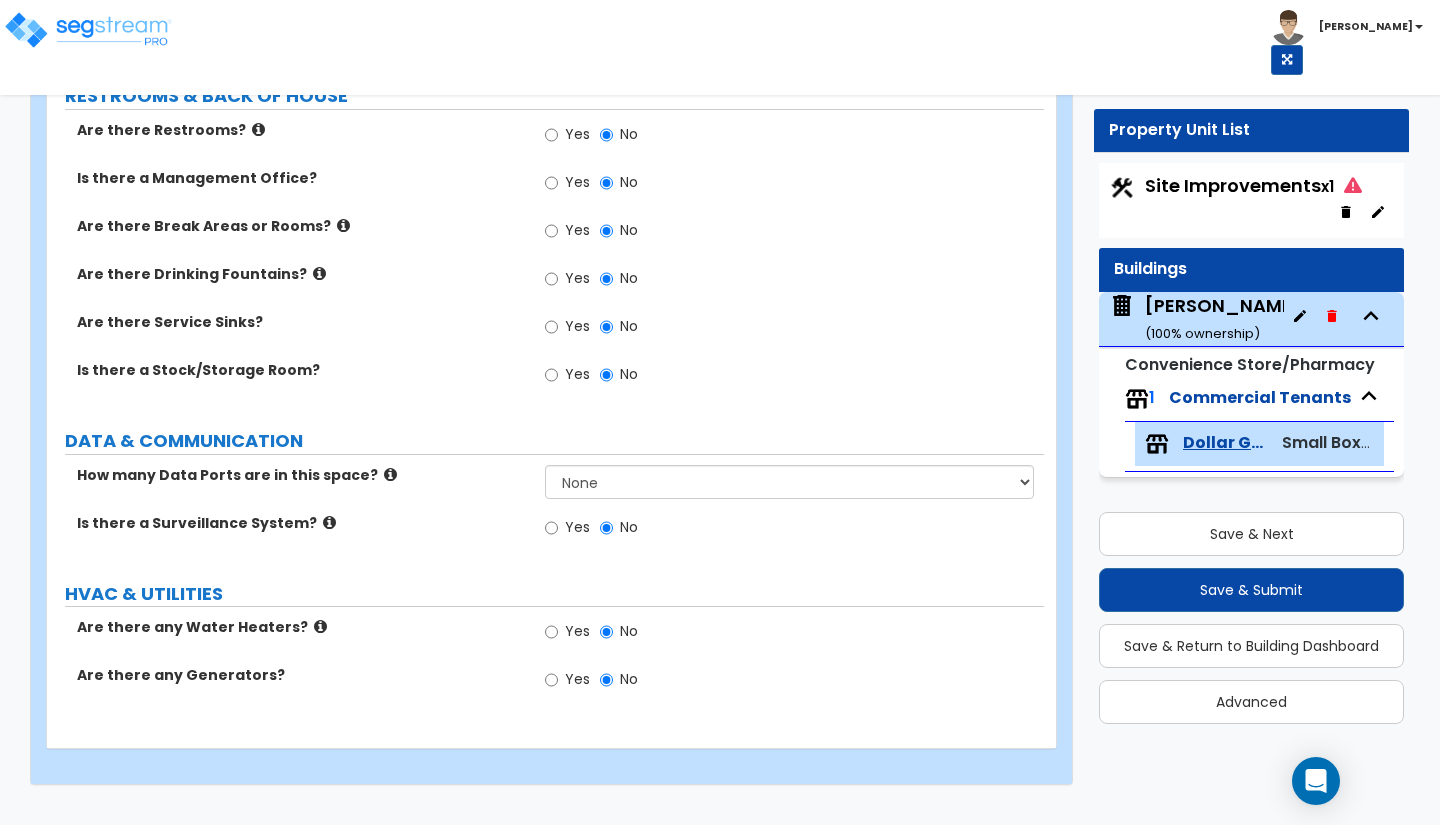 click on "Save & Next Save & Submit Save & Return to Building Dashboard Advanced" at bounding box center [1251, 611] 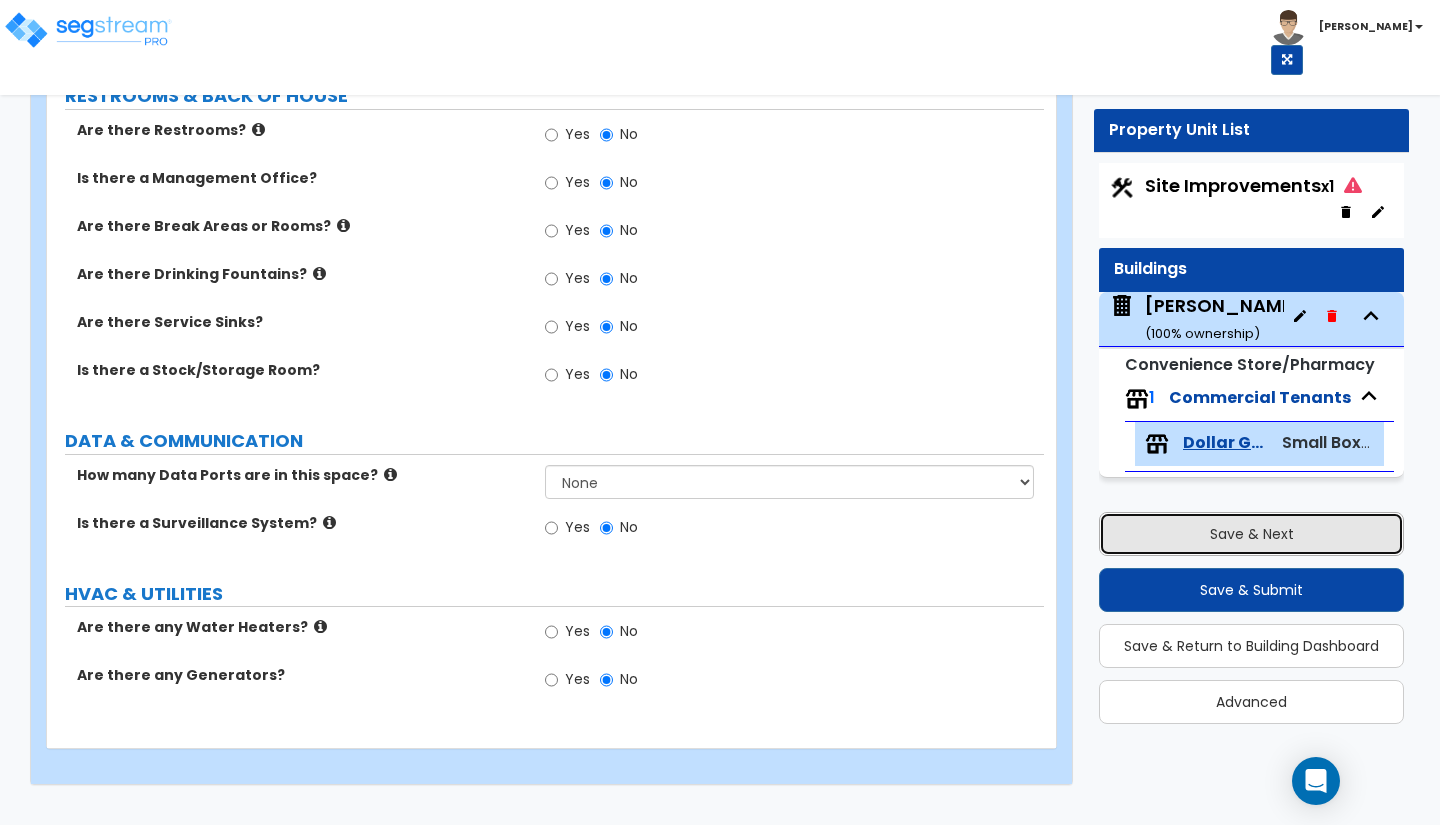 click on "Save & Next" at bounding box center [1251, 534] 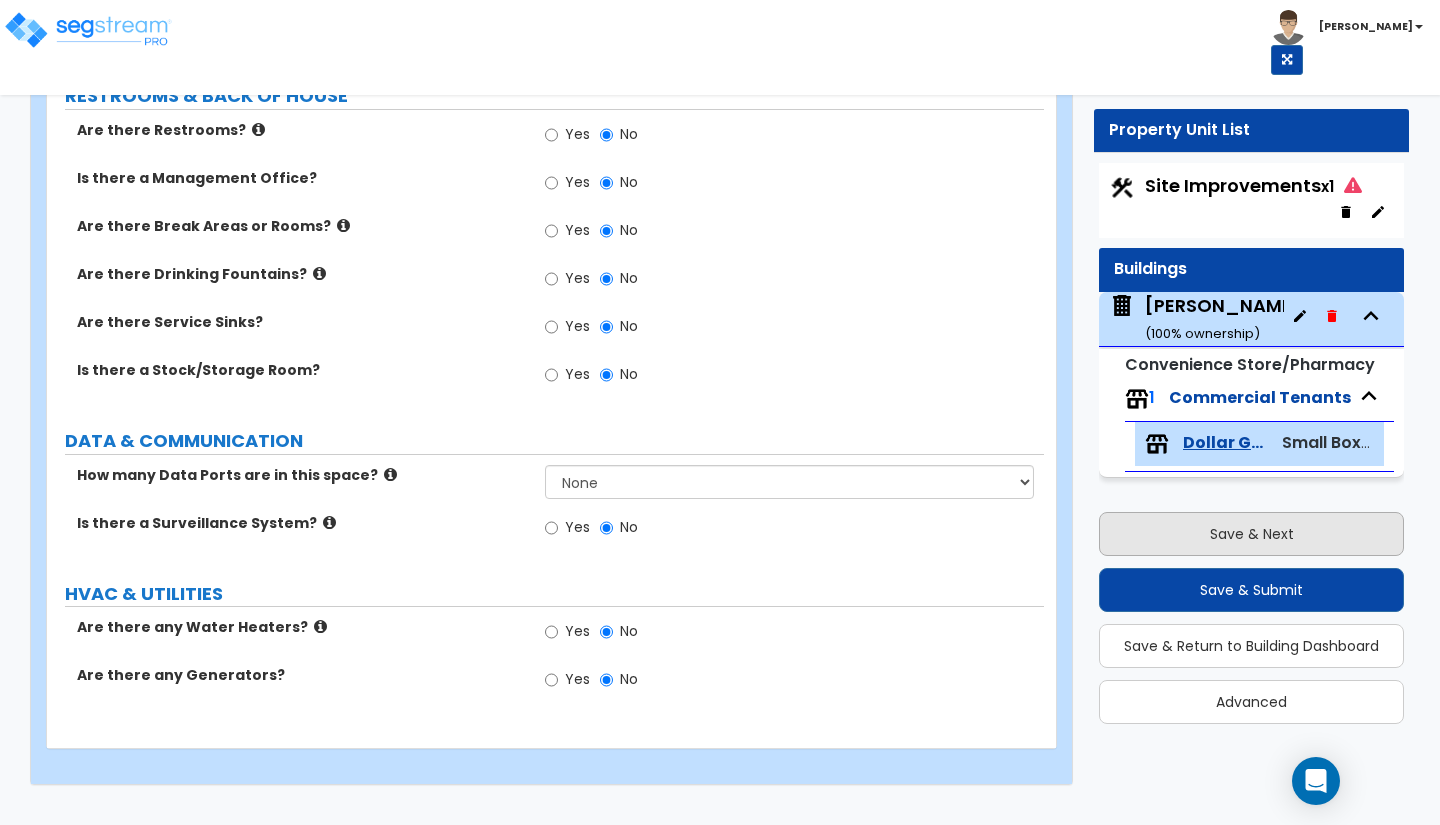 select on "2" 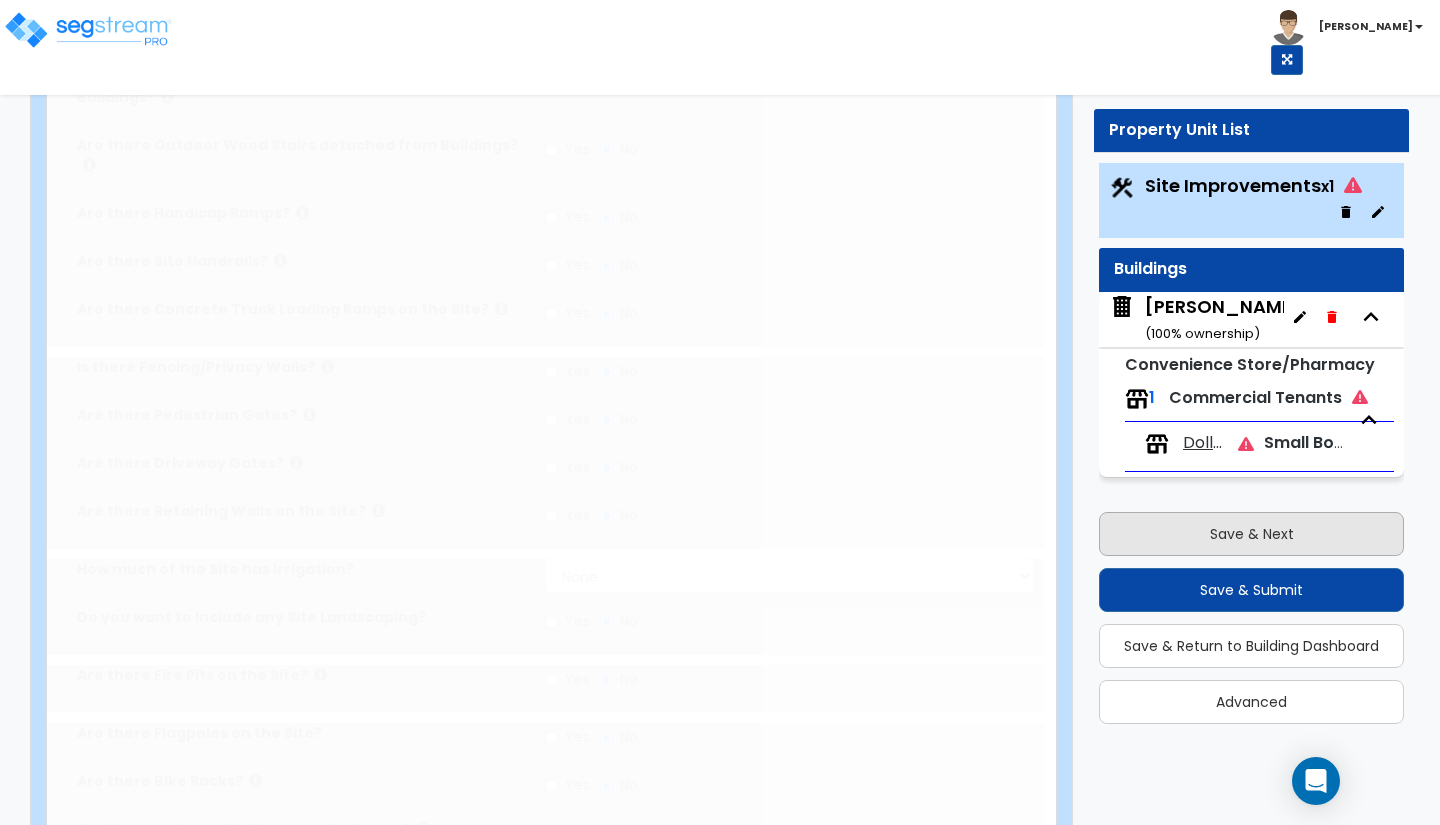 scroll, scrollTop: 1568, scrollLeft: 0, axis: vertical 